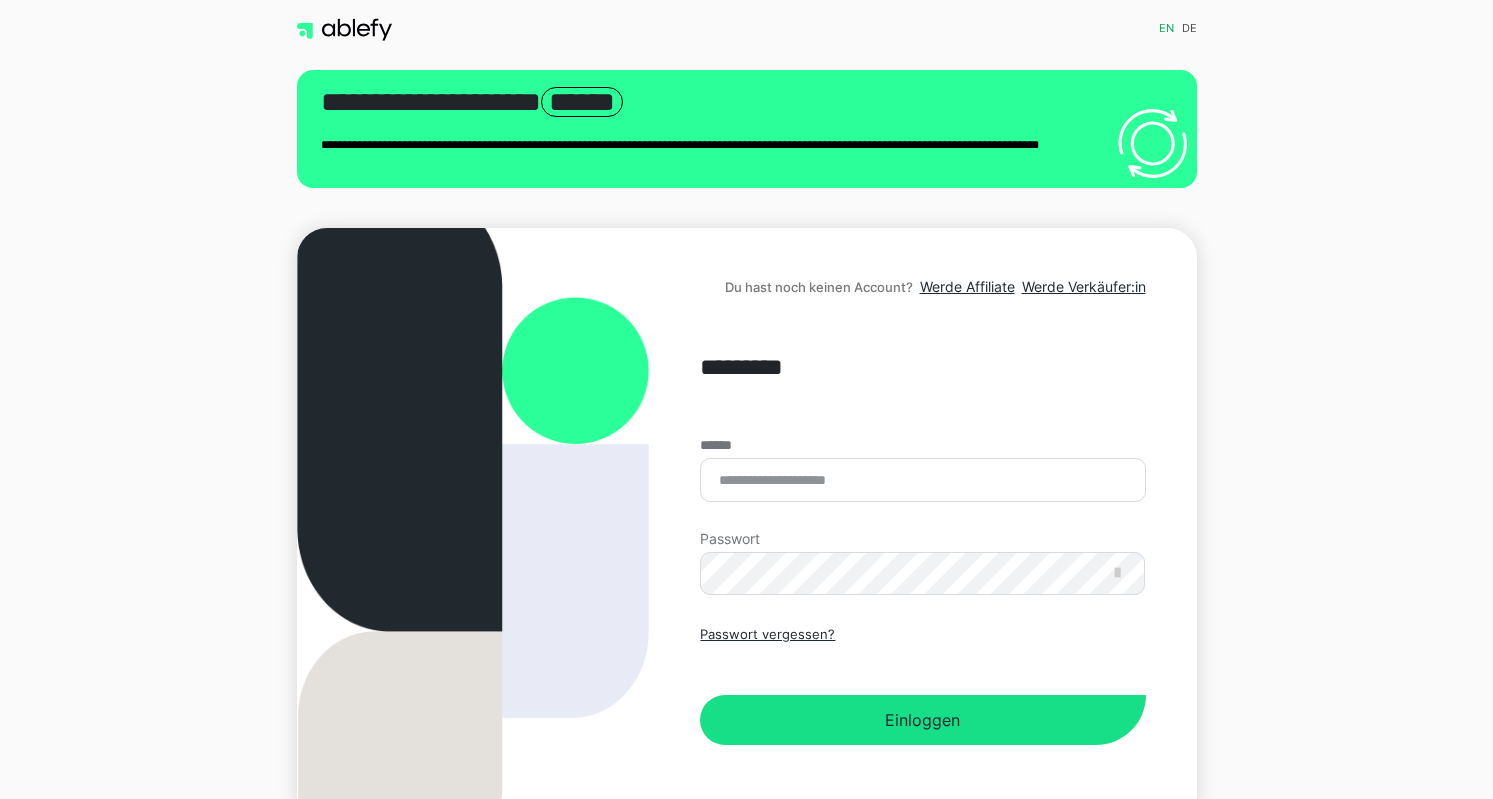 scroll, scrollTop: 0, scrollLeft: 0, axis: both 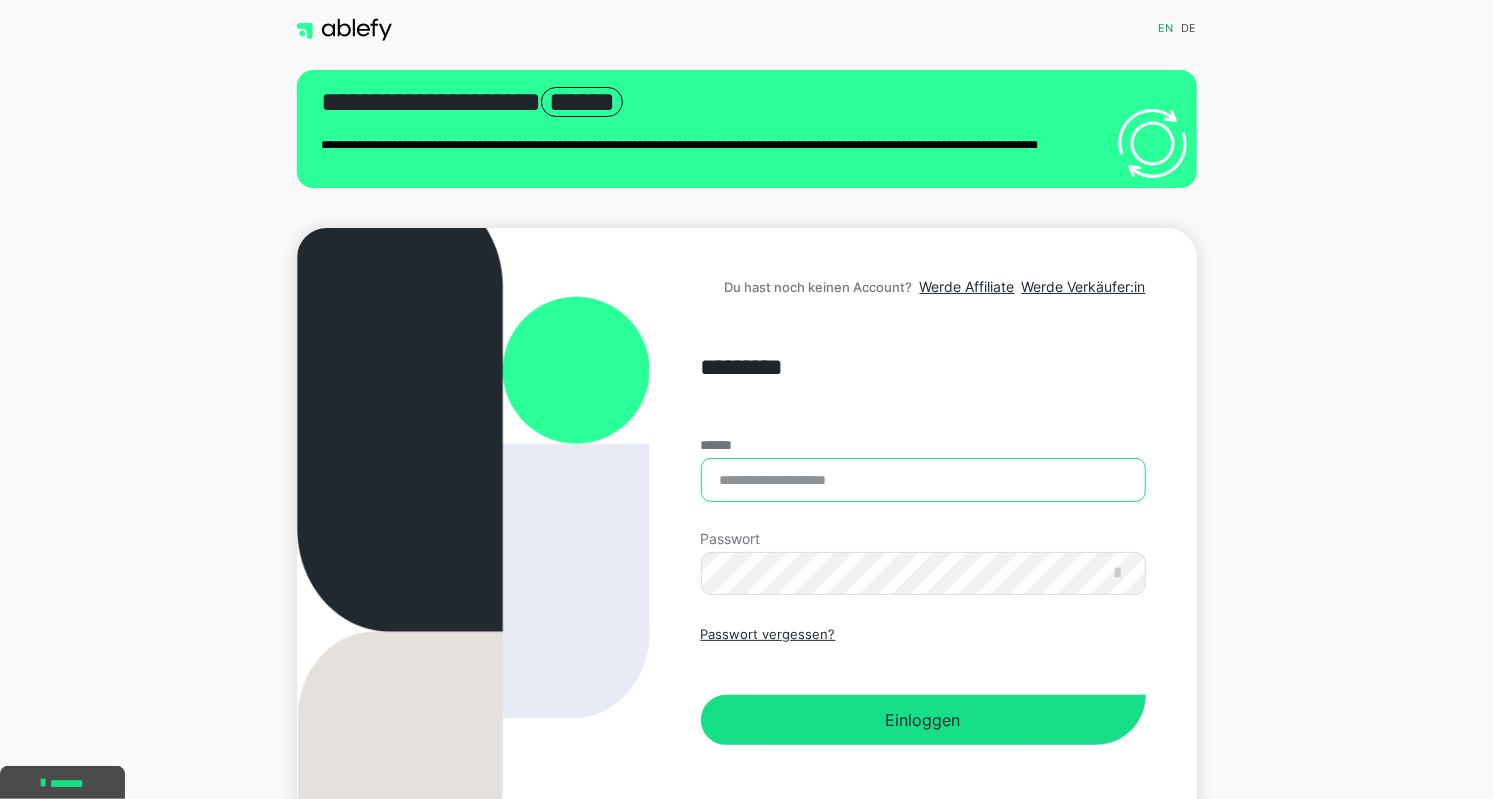 click on "******" at bounding box center [923, 480] 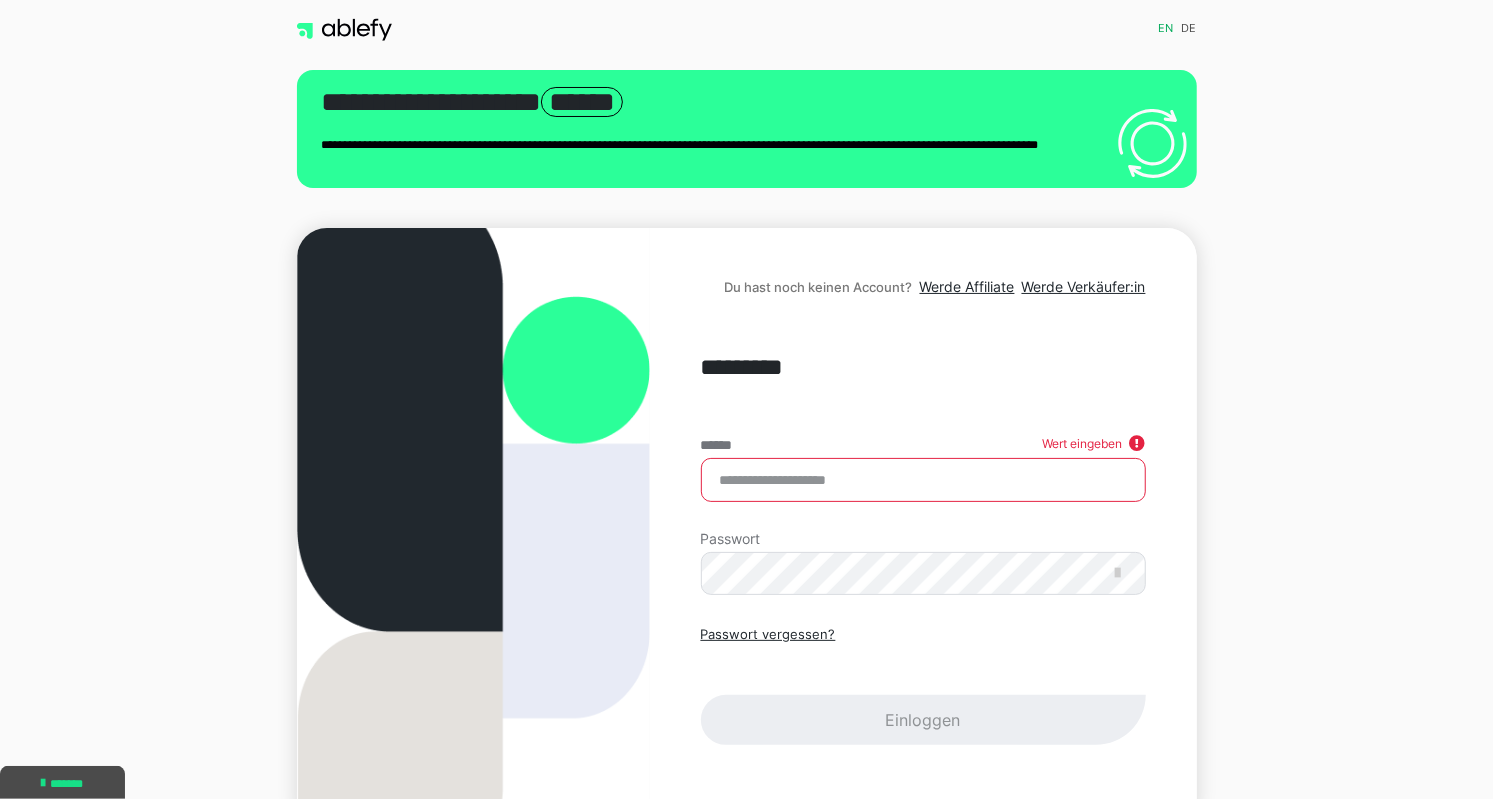 type on "**********" 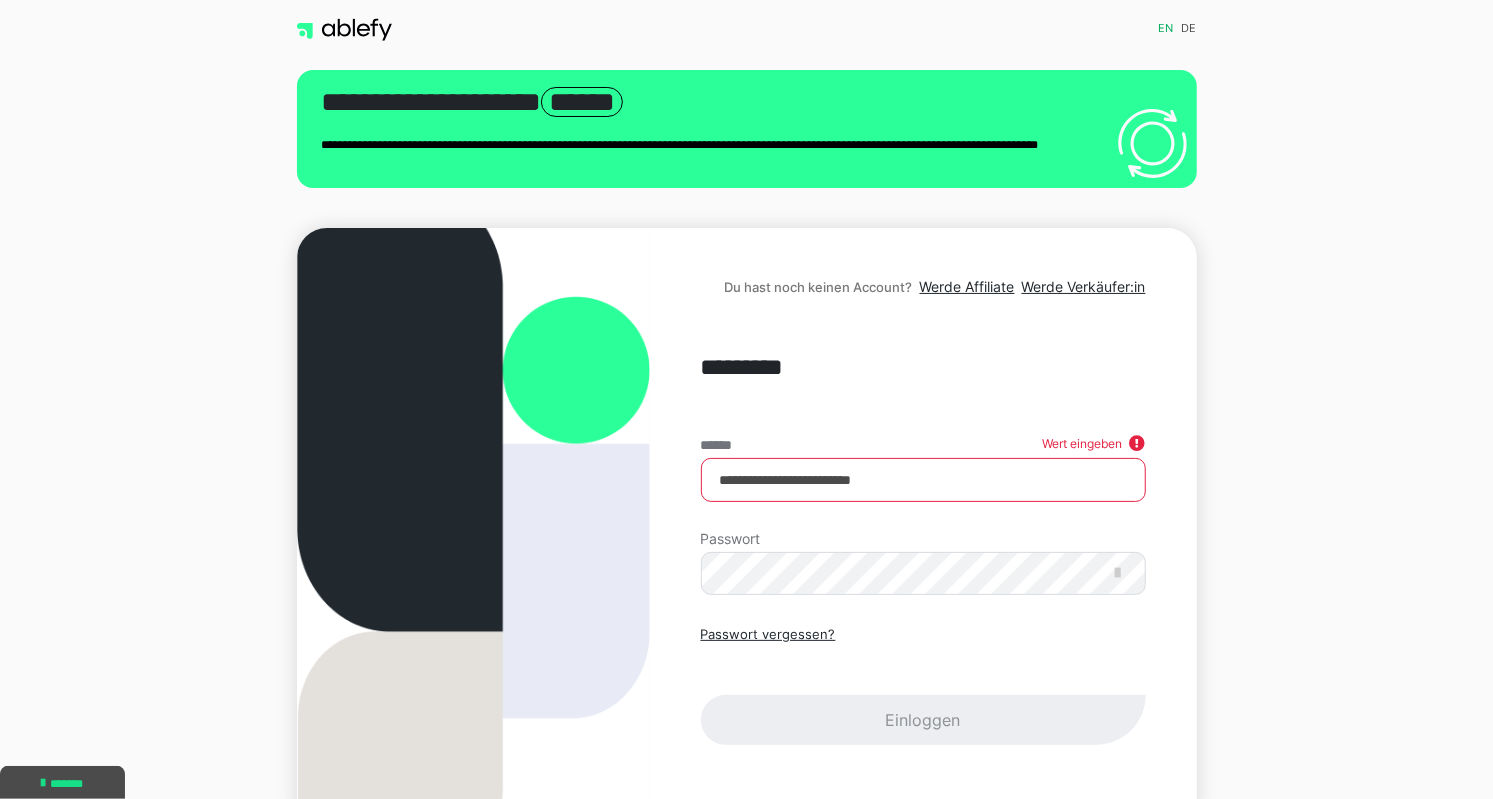 click on "Einloggen" at bounding box center [923, 720] 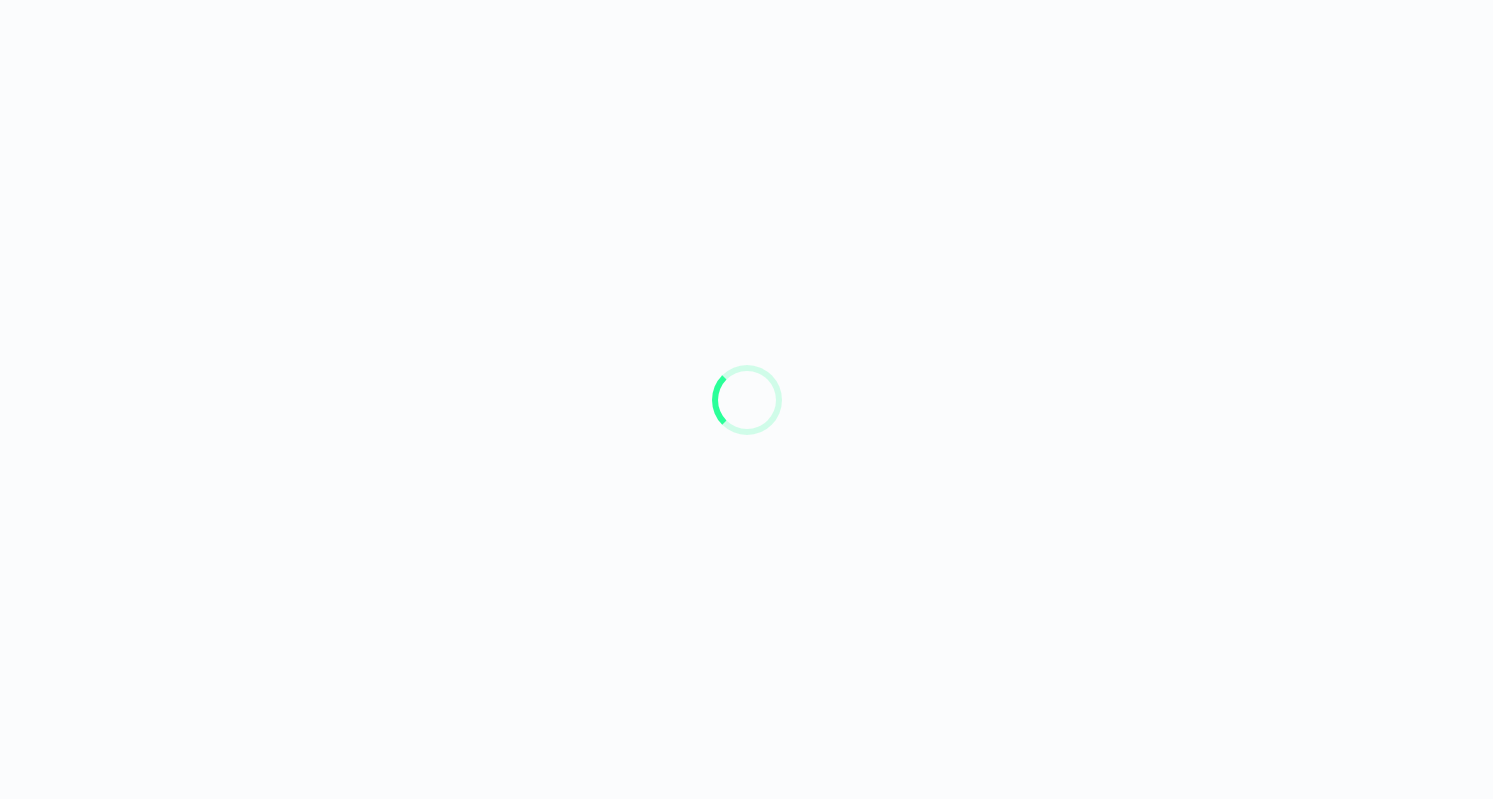 scroll, scrollTop: 0, scrollLeft: 0, axis: both 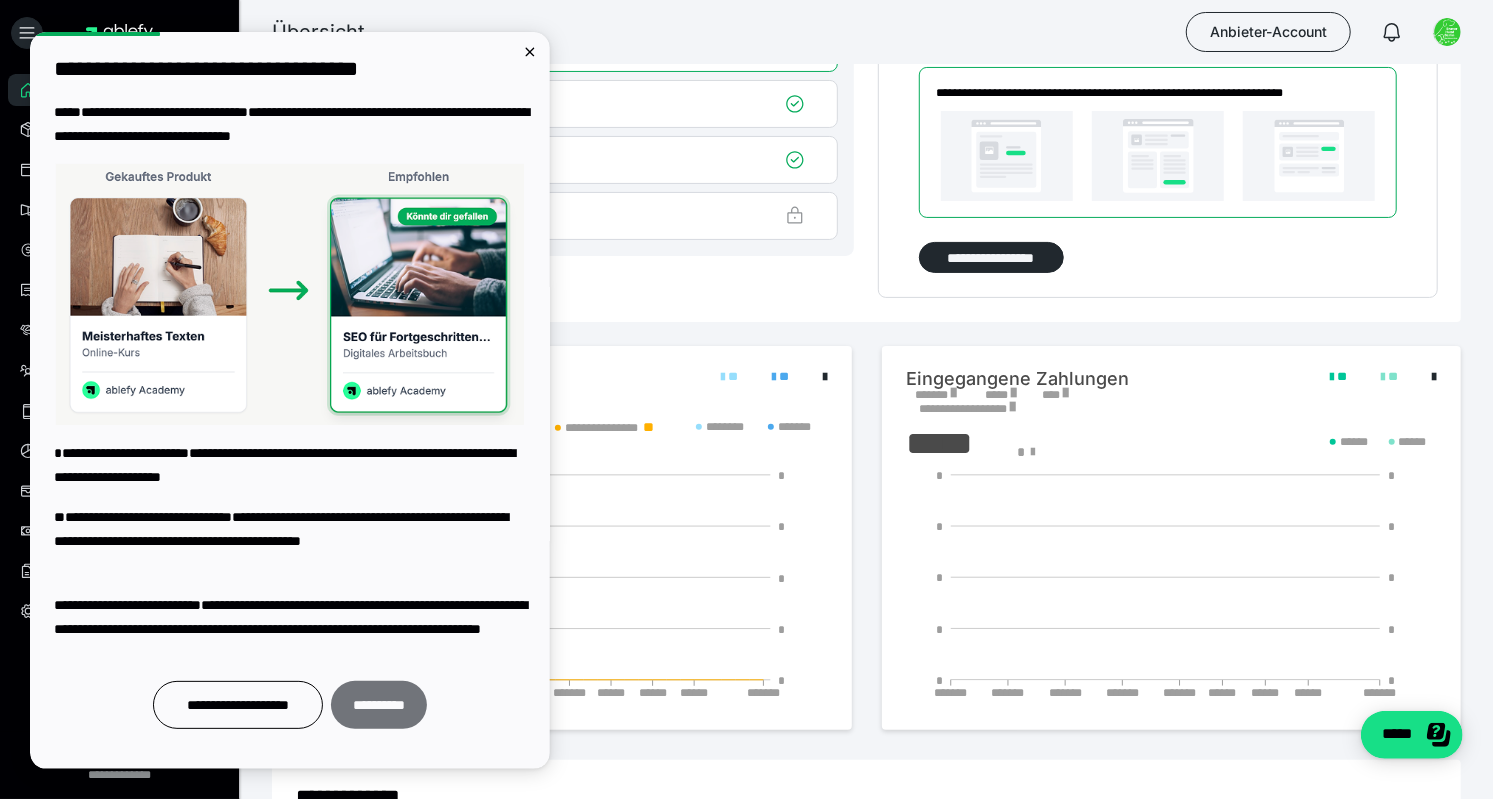 click on "**********" at bounding box center [379, 705] 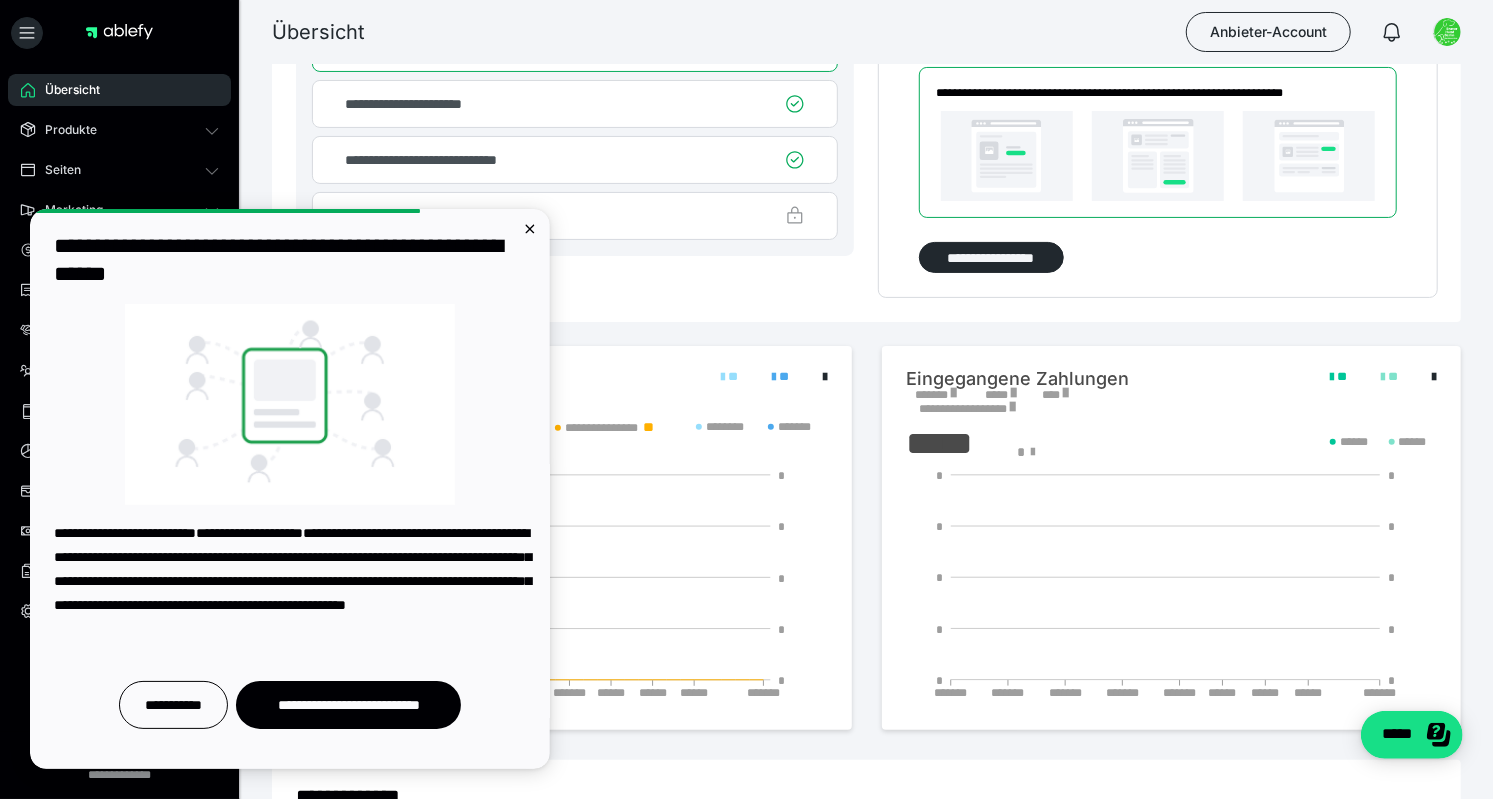 scroll, scrollTop: 153, scrollLeft: 0, axis: vertical 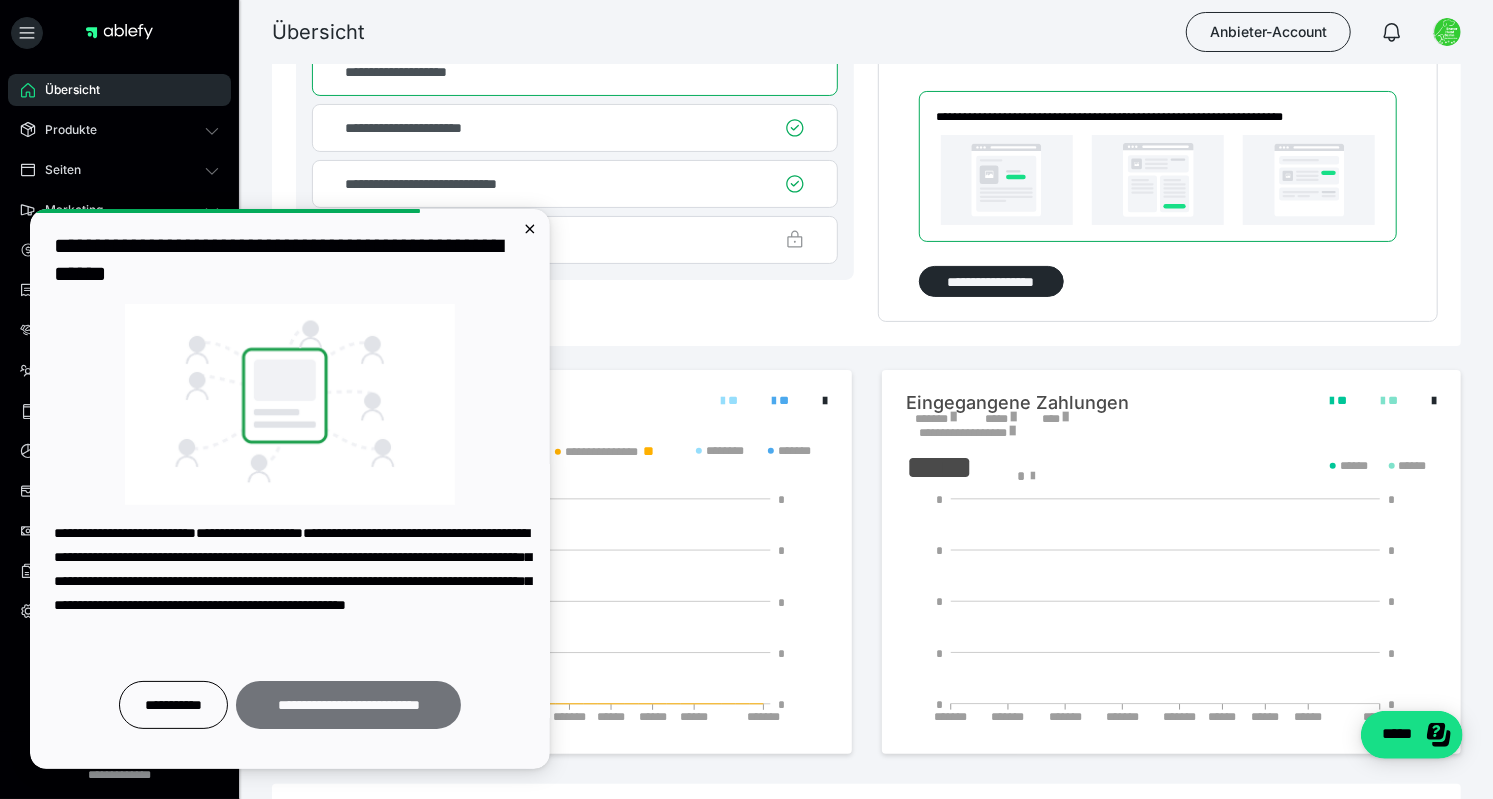 click on "**********" at bounding box center [348, 704] 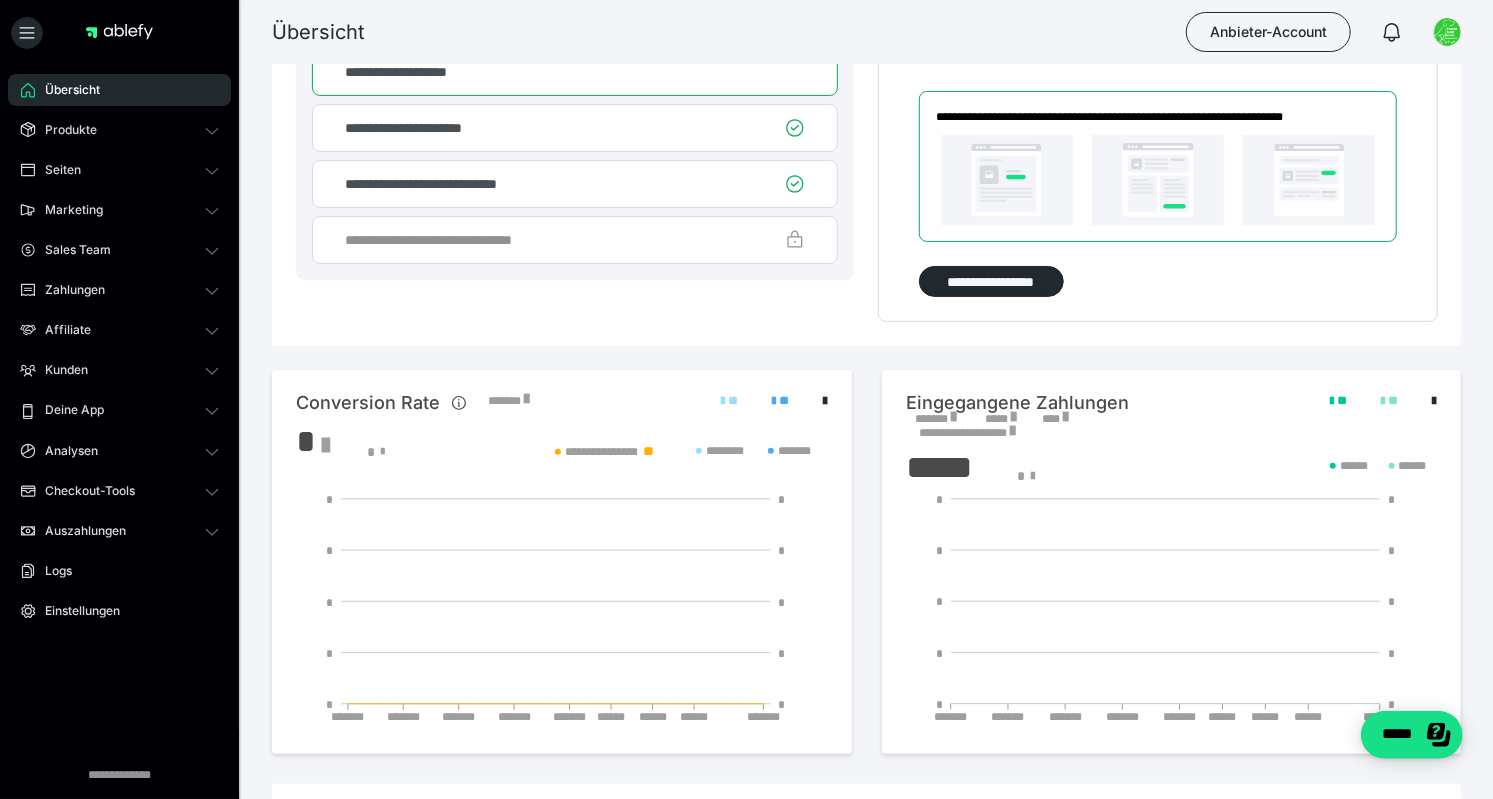 click on "******* ******* ******* ******* ******* ****** ****** ****** ******* * * * * * * * * * *" 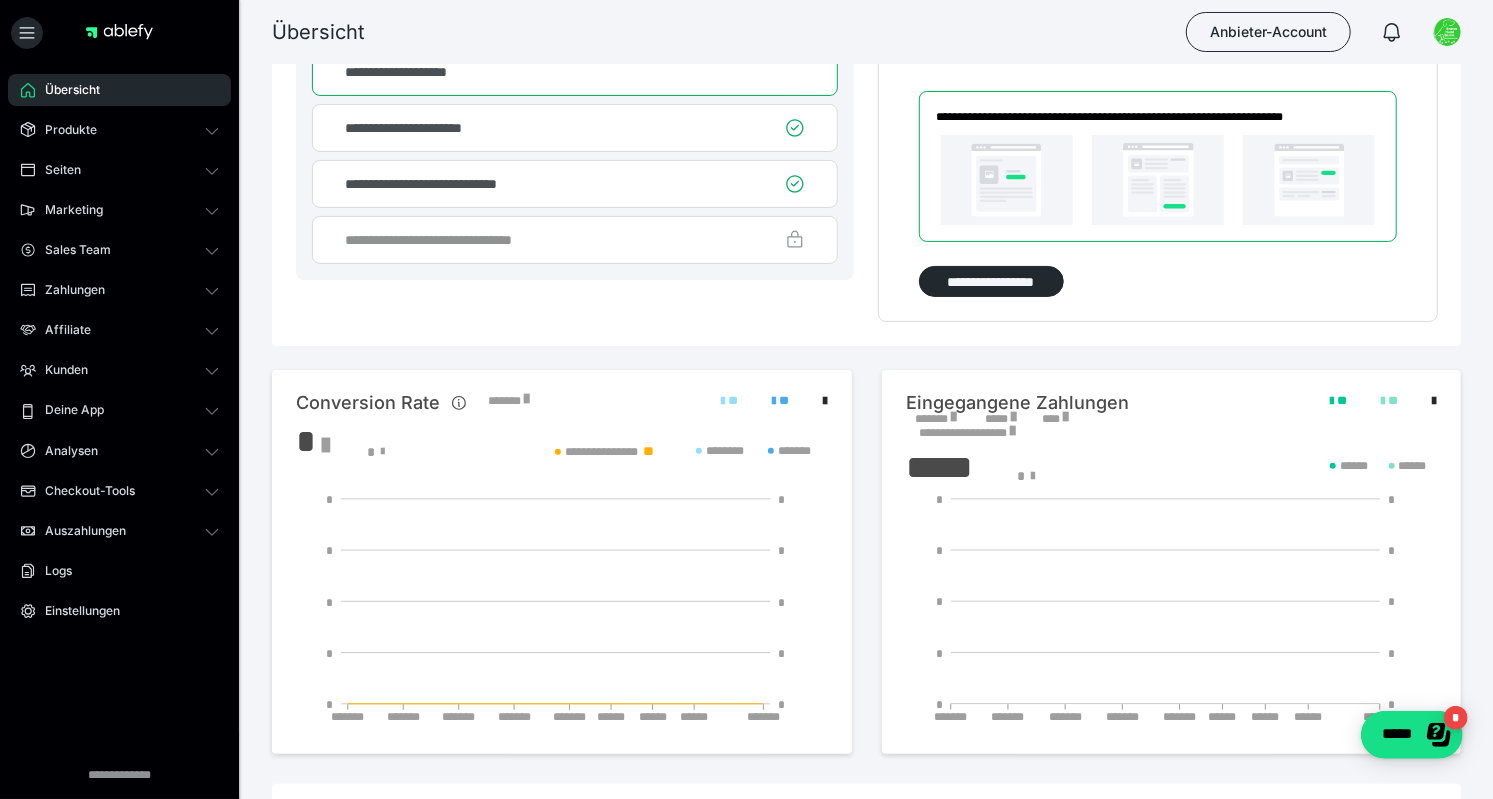 scroll, scrollTop: 0, scrollLeft: 0, axis: both 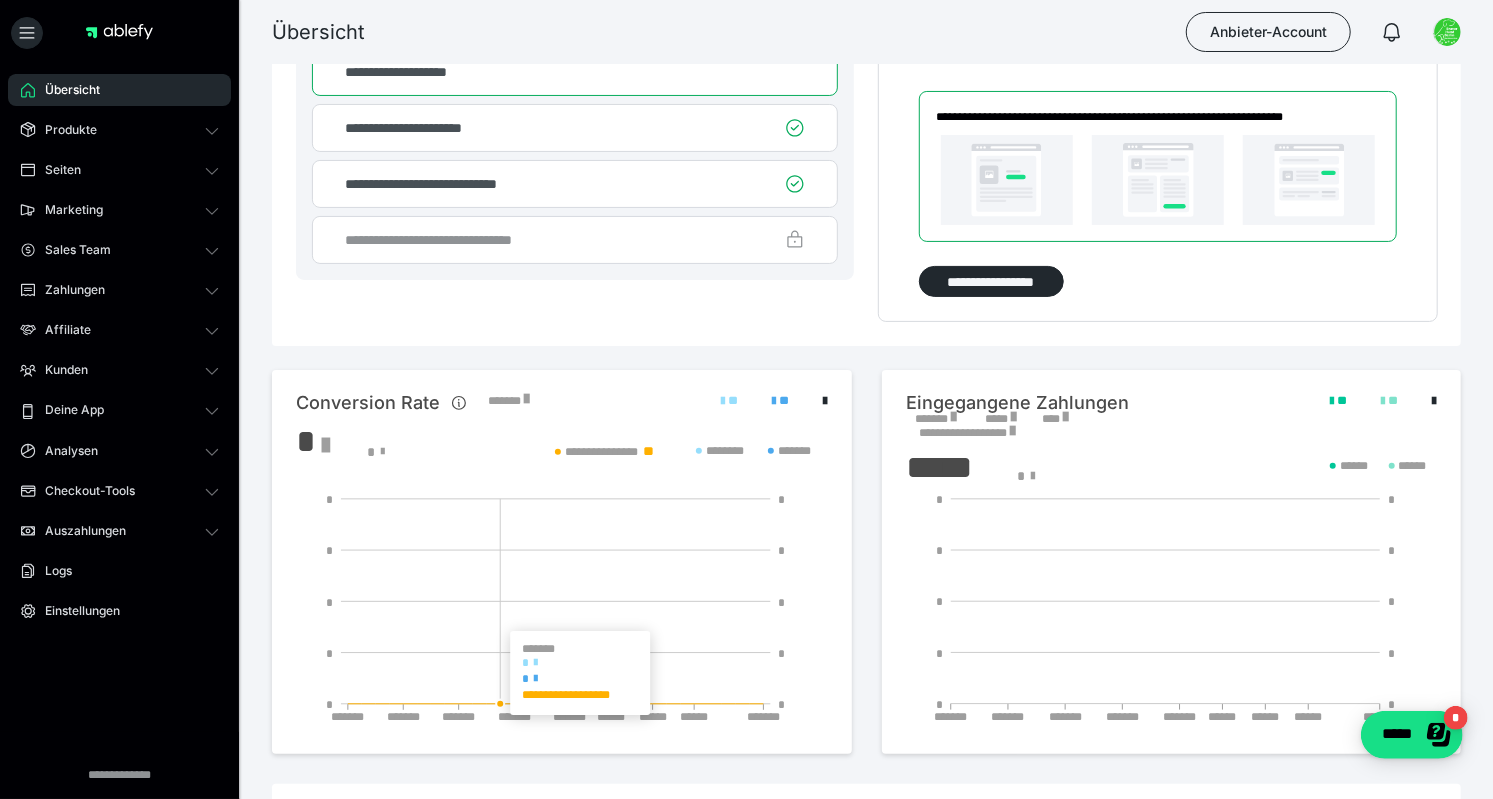 click on "**********" at bounding box center [562, 562] 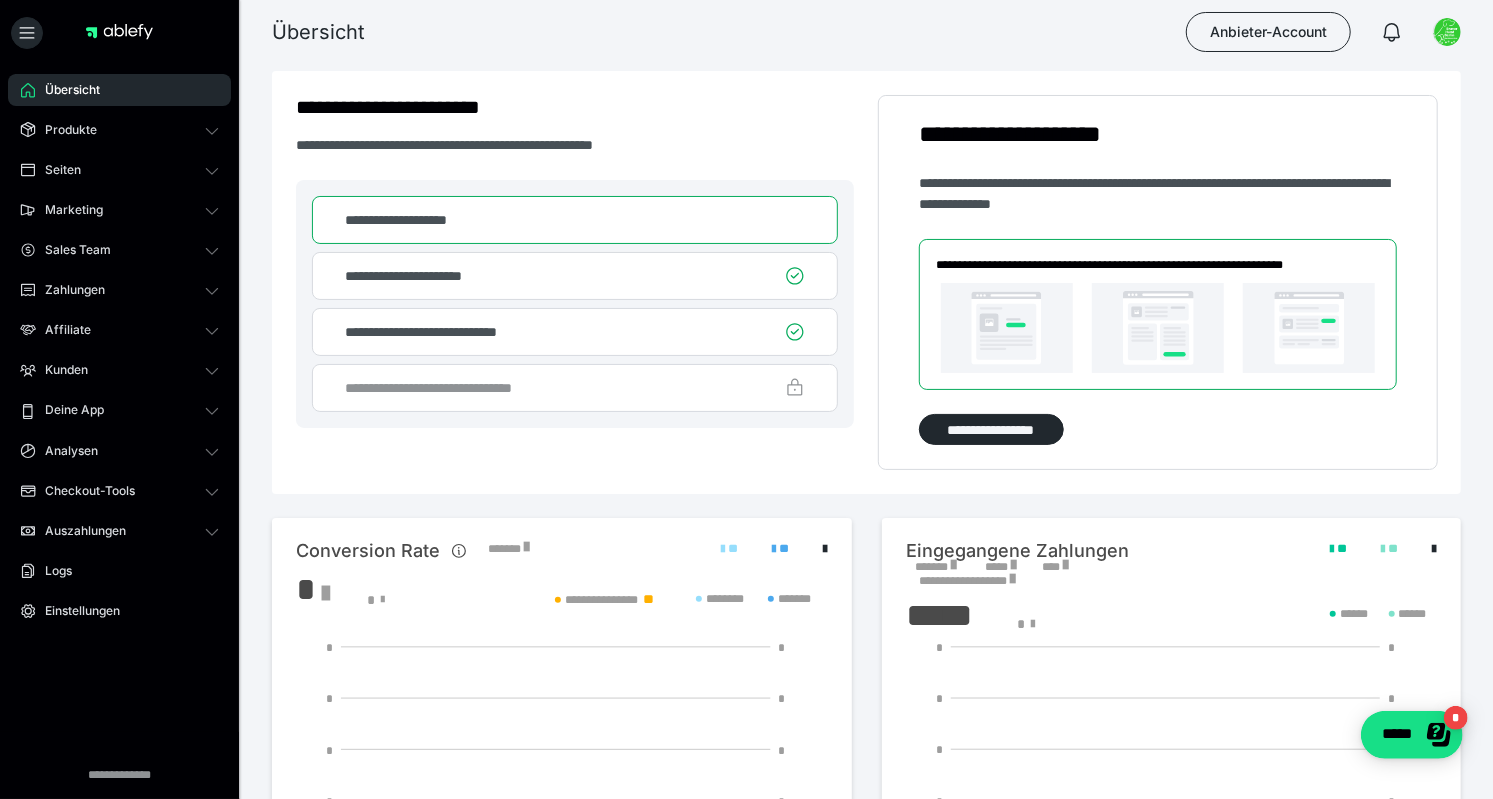 scroll, scrollTop: 0, scrollLeft: 0, axis: both 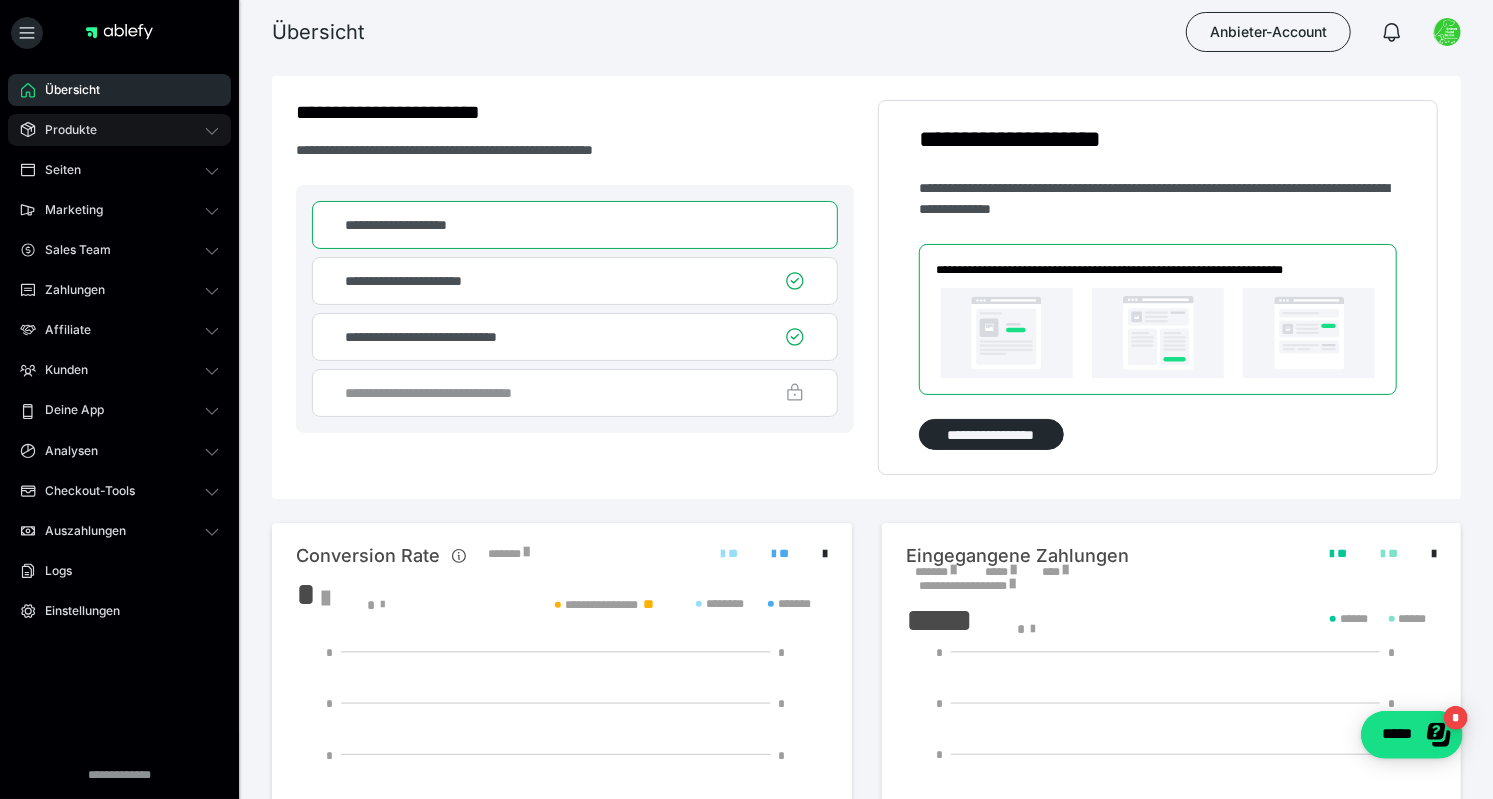 click on "Produkte" at bounding box center [119, 130] 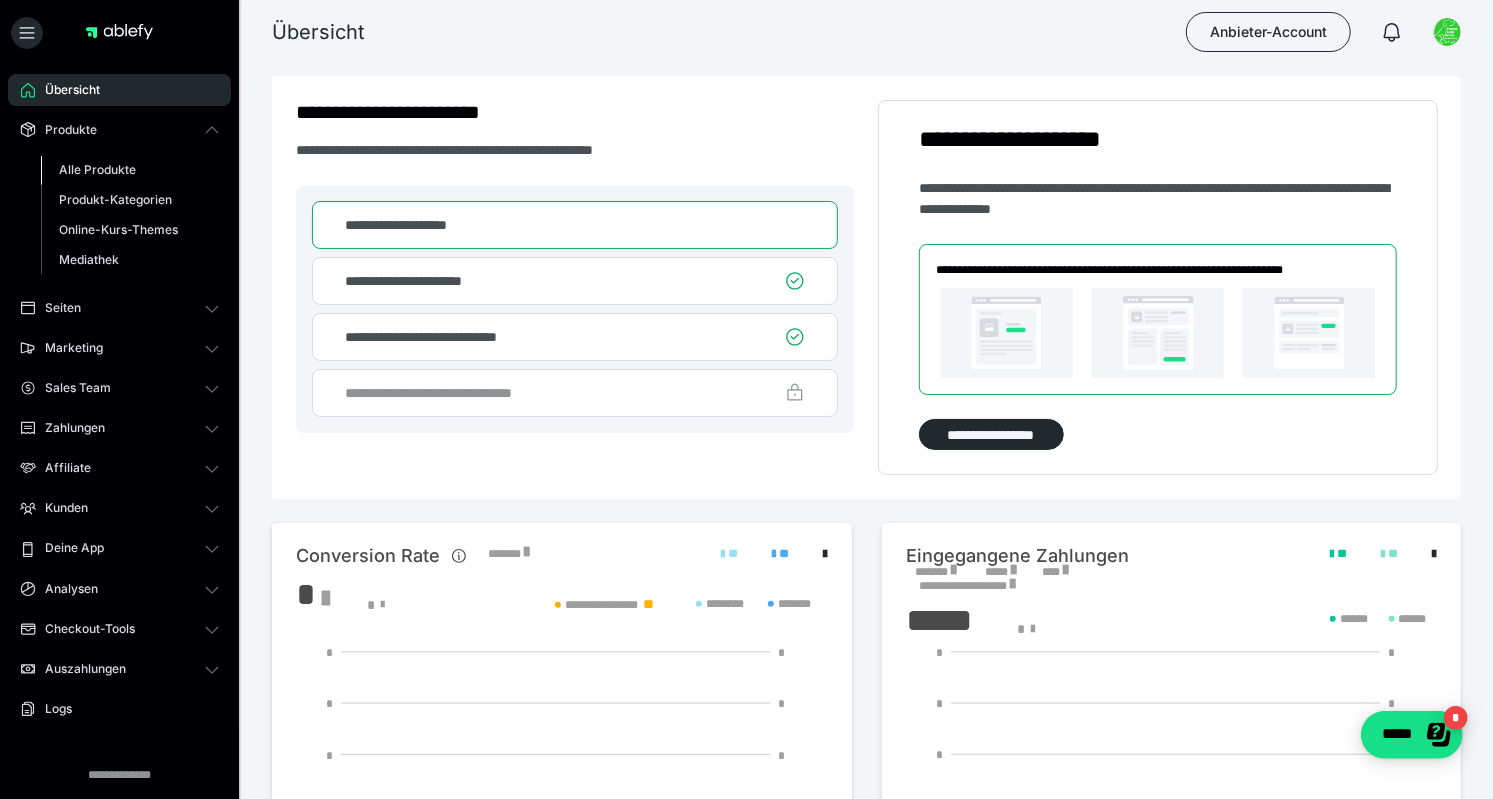 click on "Alle Produkte" at bounding box center [97, 169] 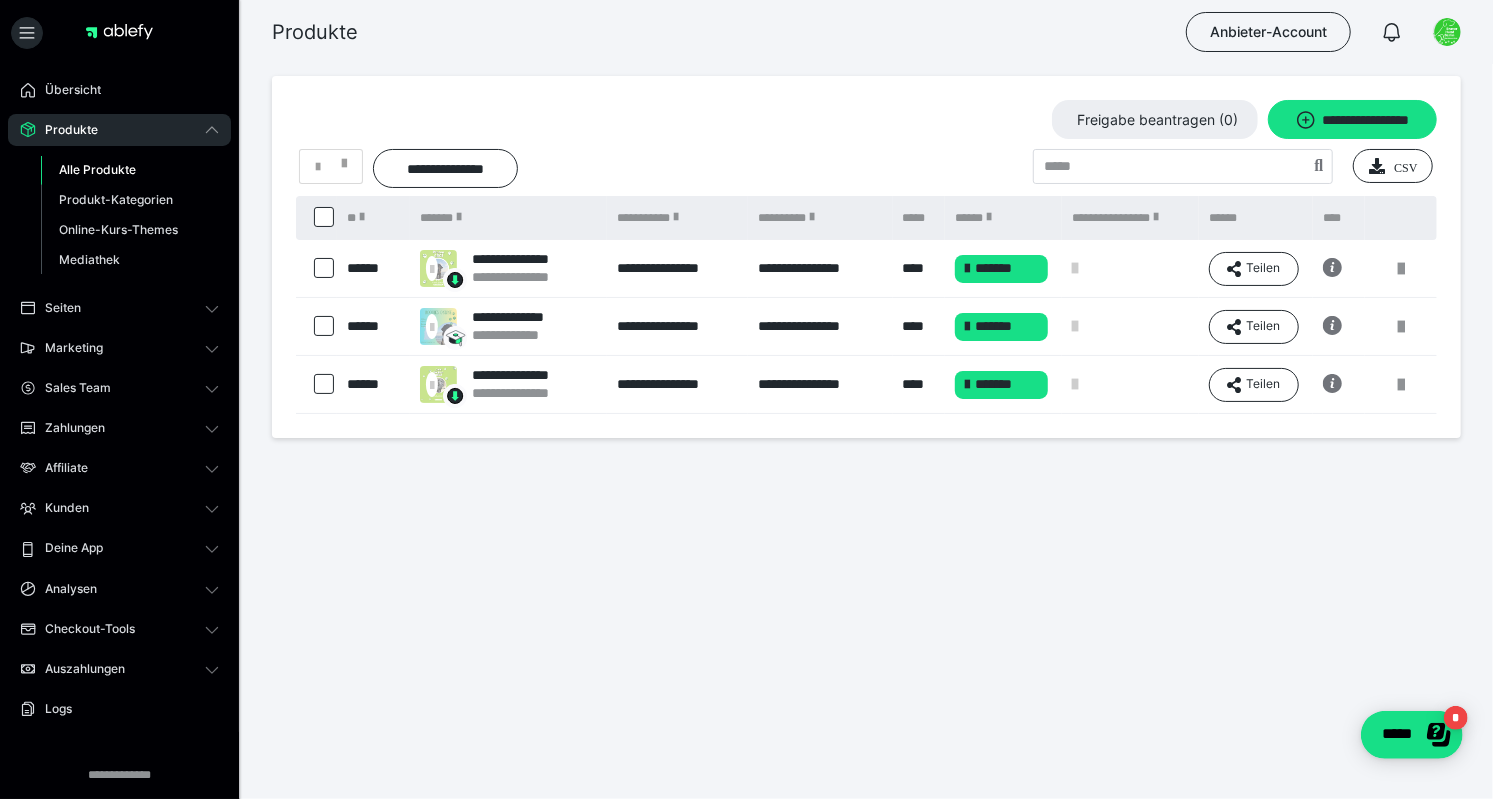 click on "Alle Produkte" at bounding box center (97, 169) 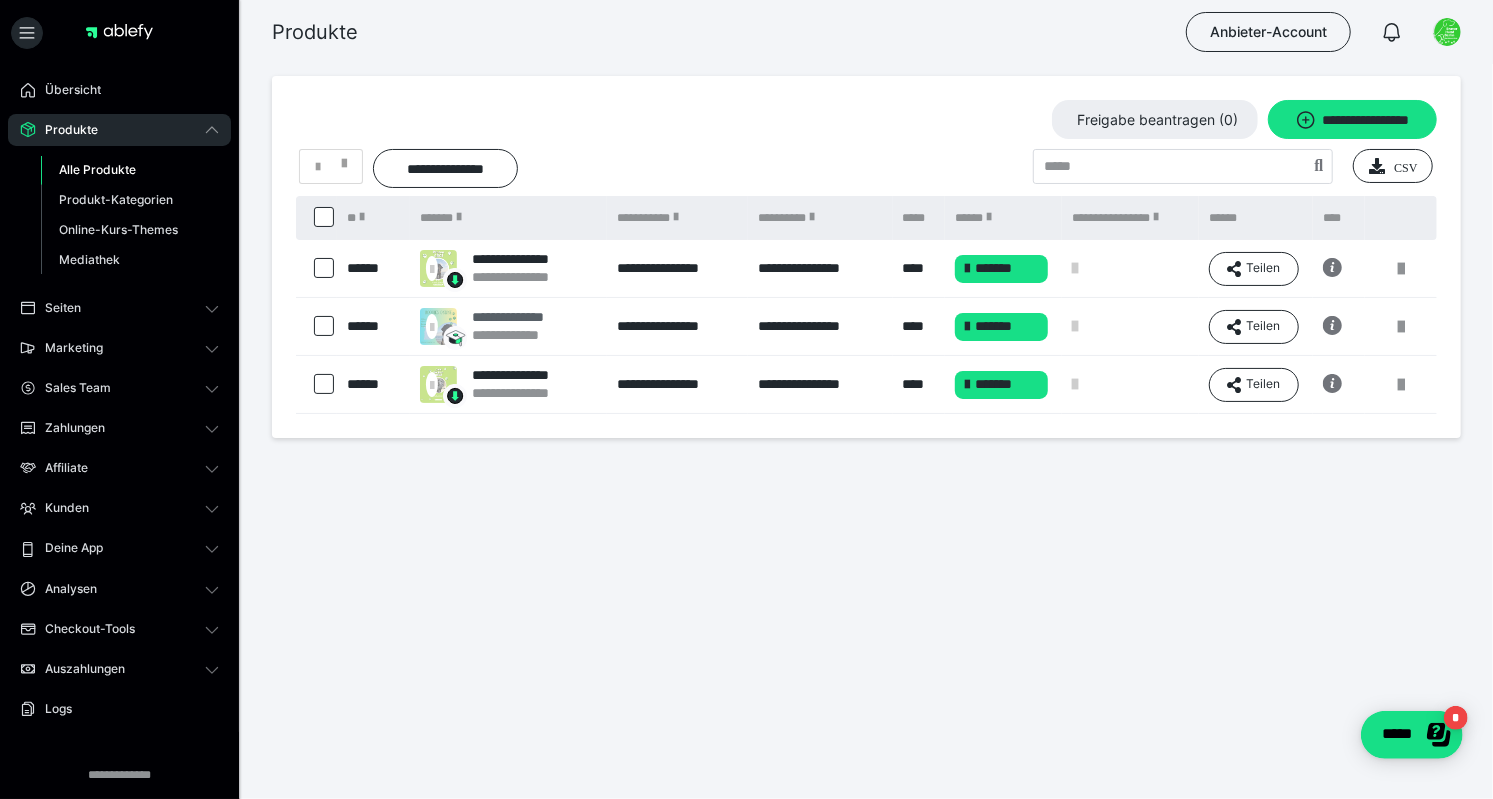 click on "**********" at bounding box center [521, 317] 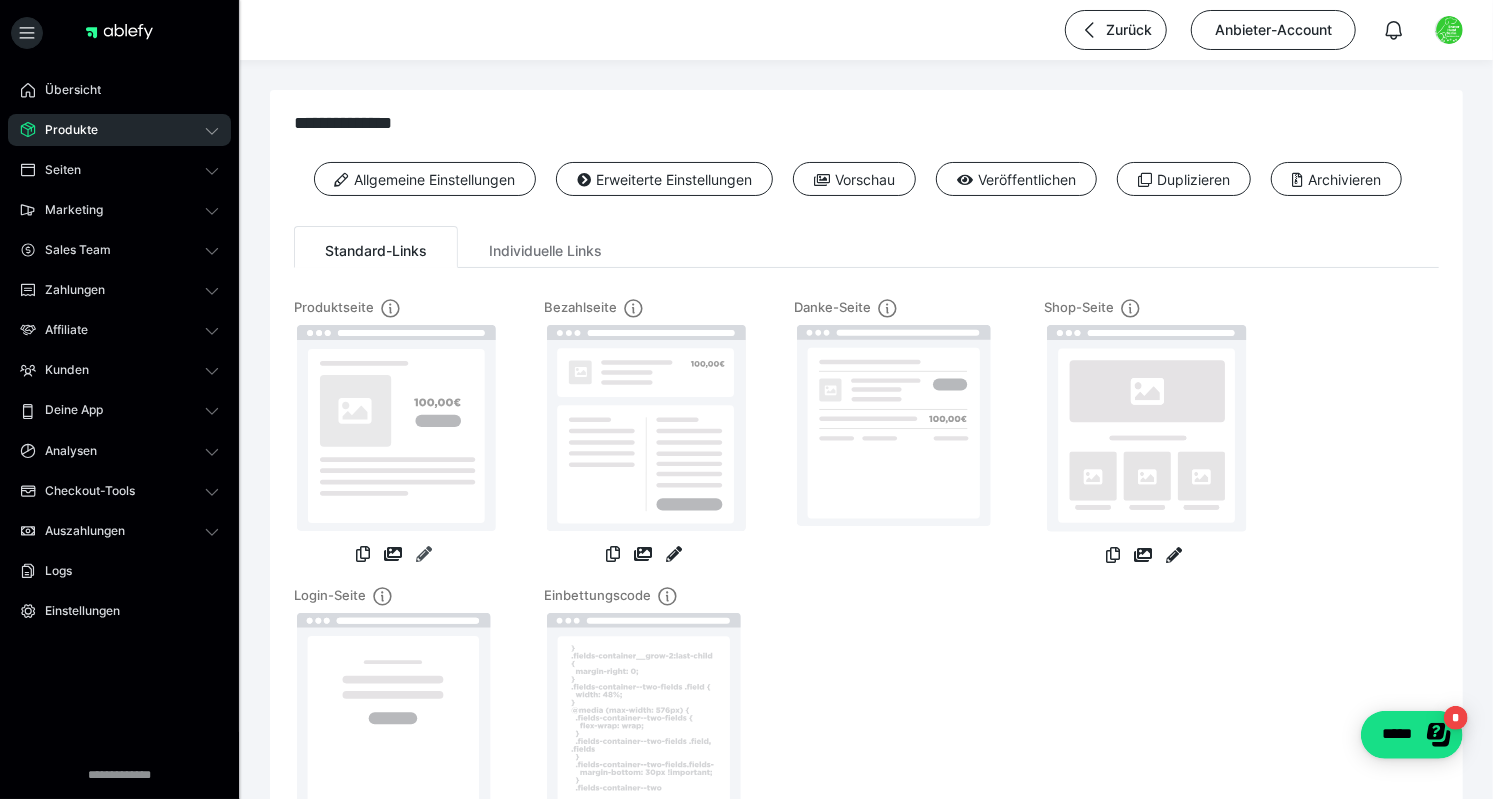click at bounding box center (424, 554) 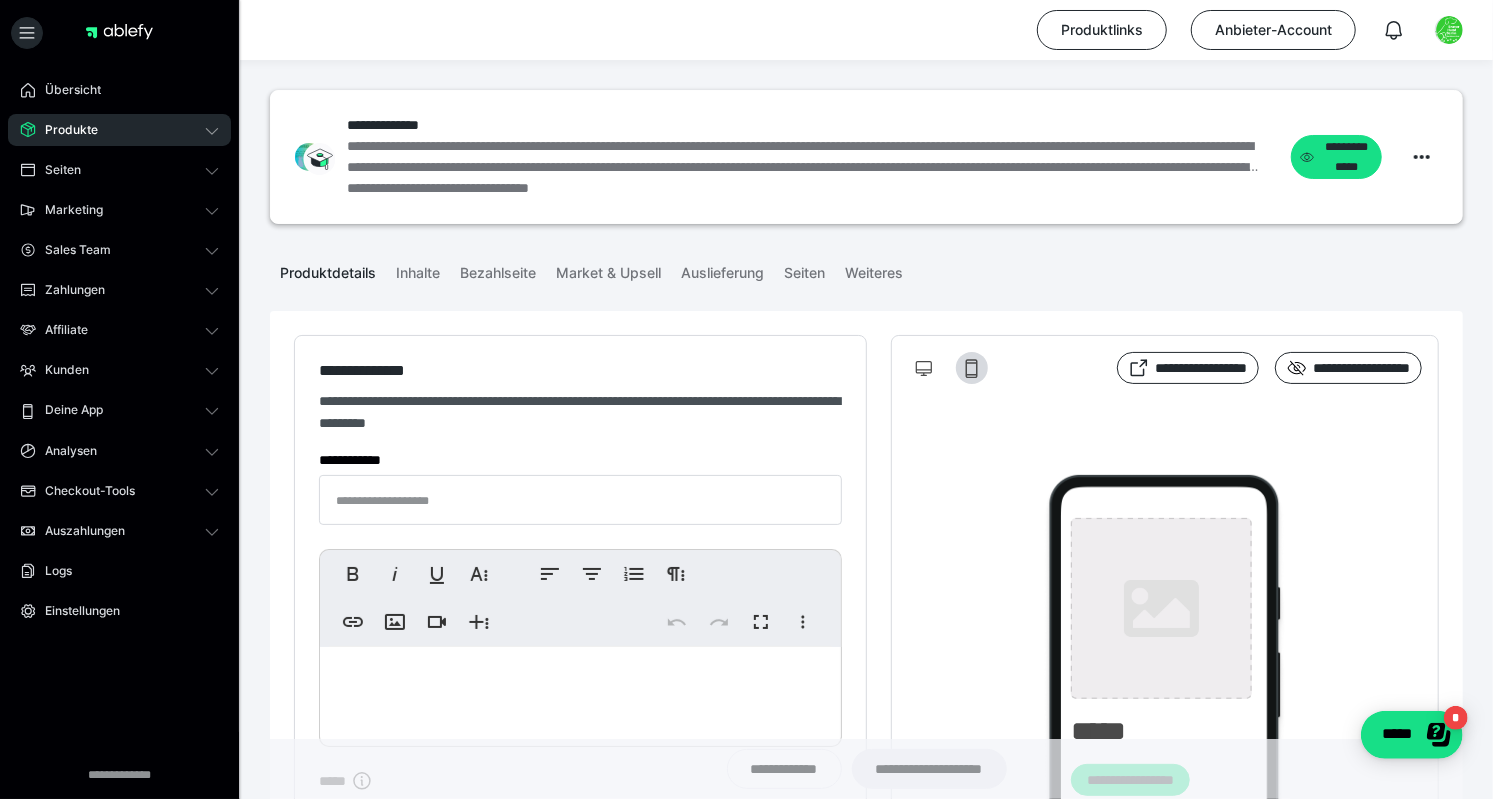 type on "**********" 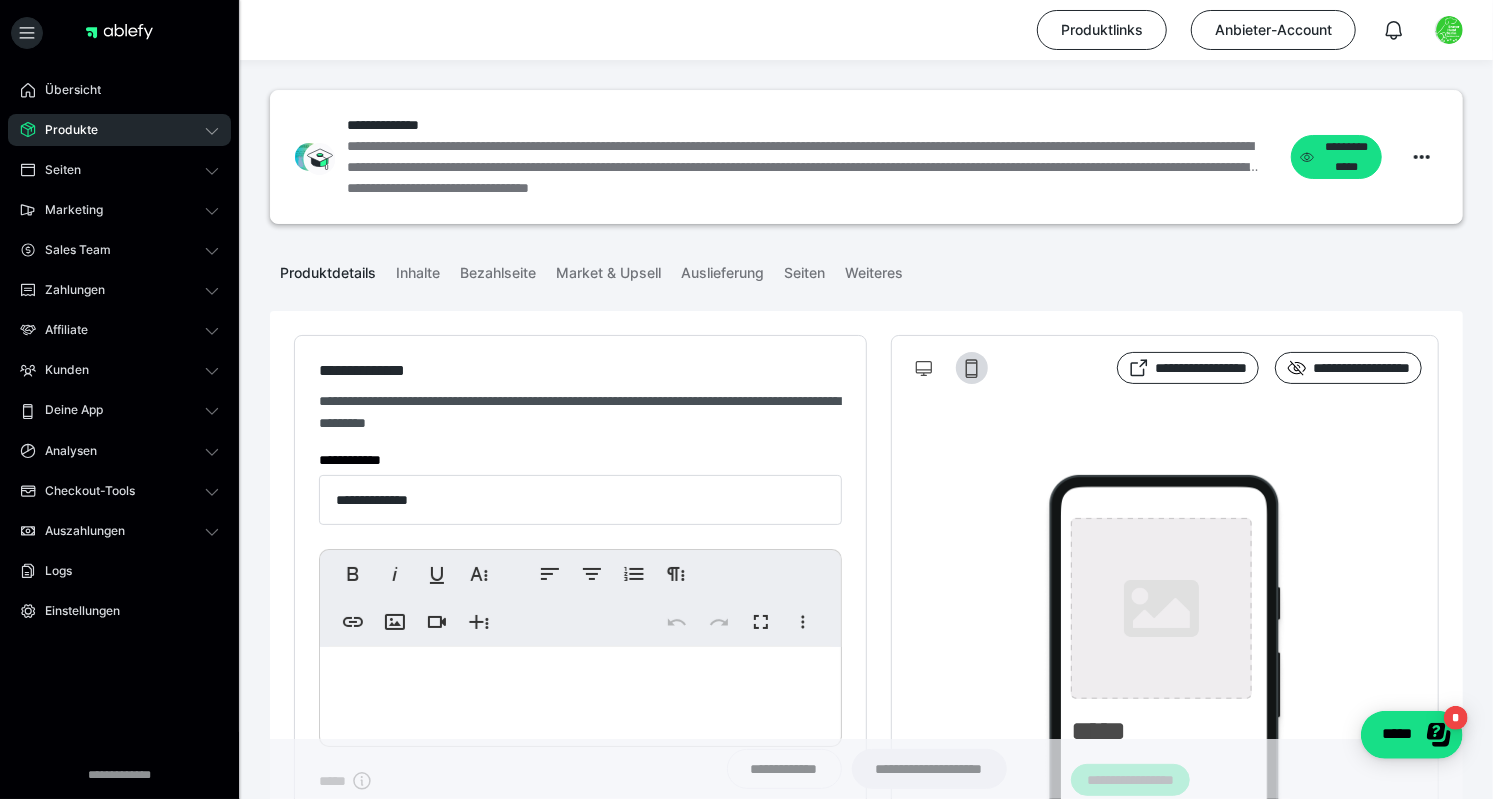 type on "**********" 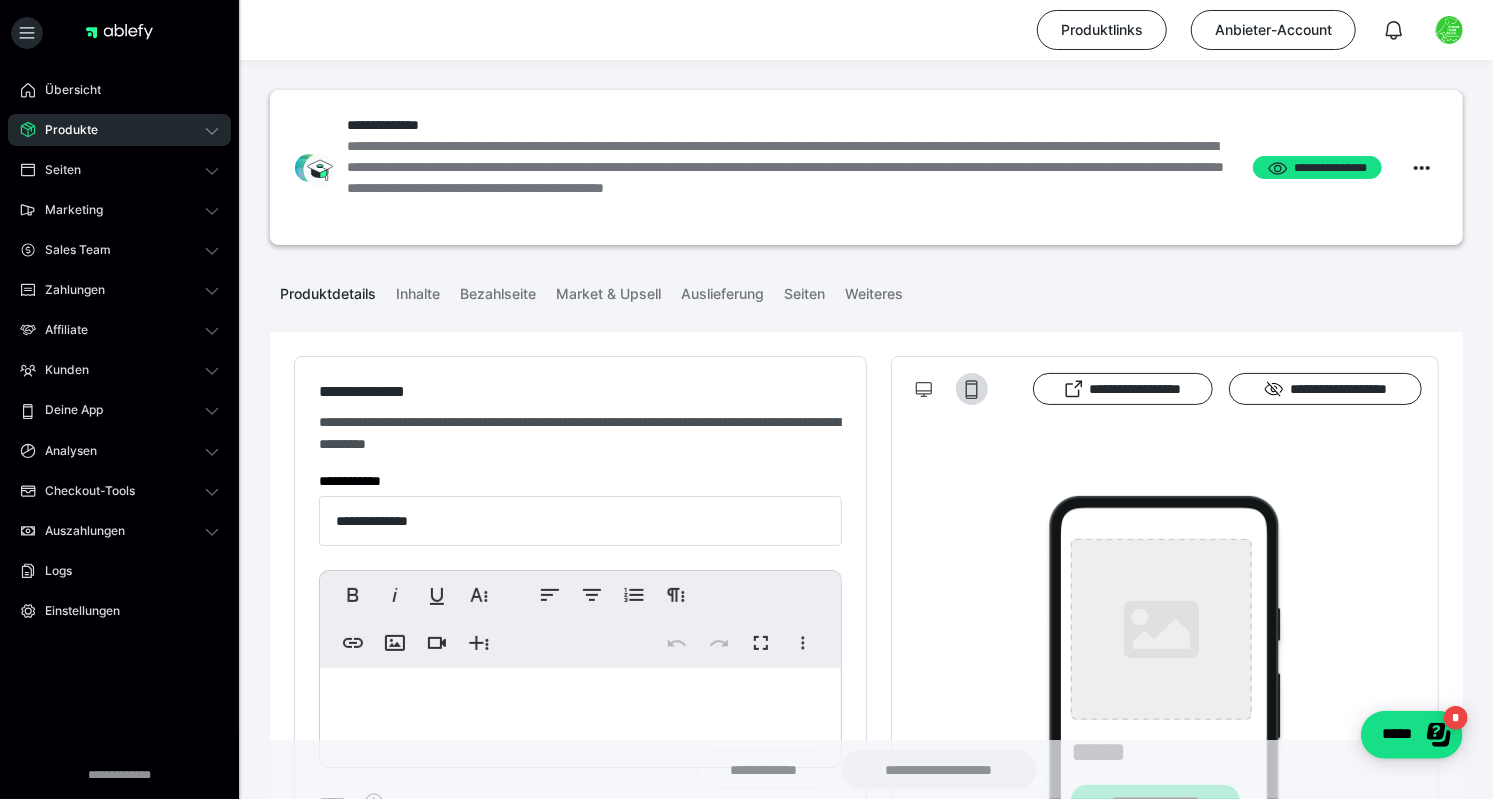 type on "**********" 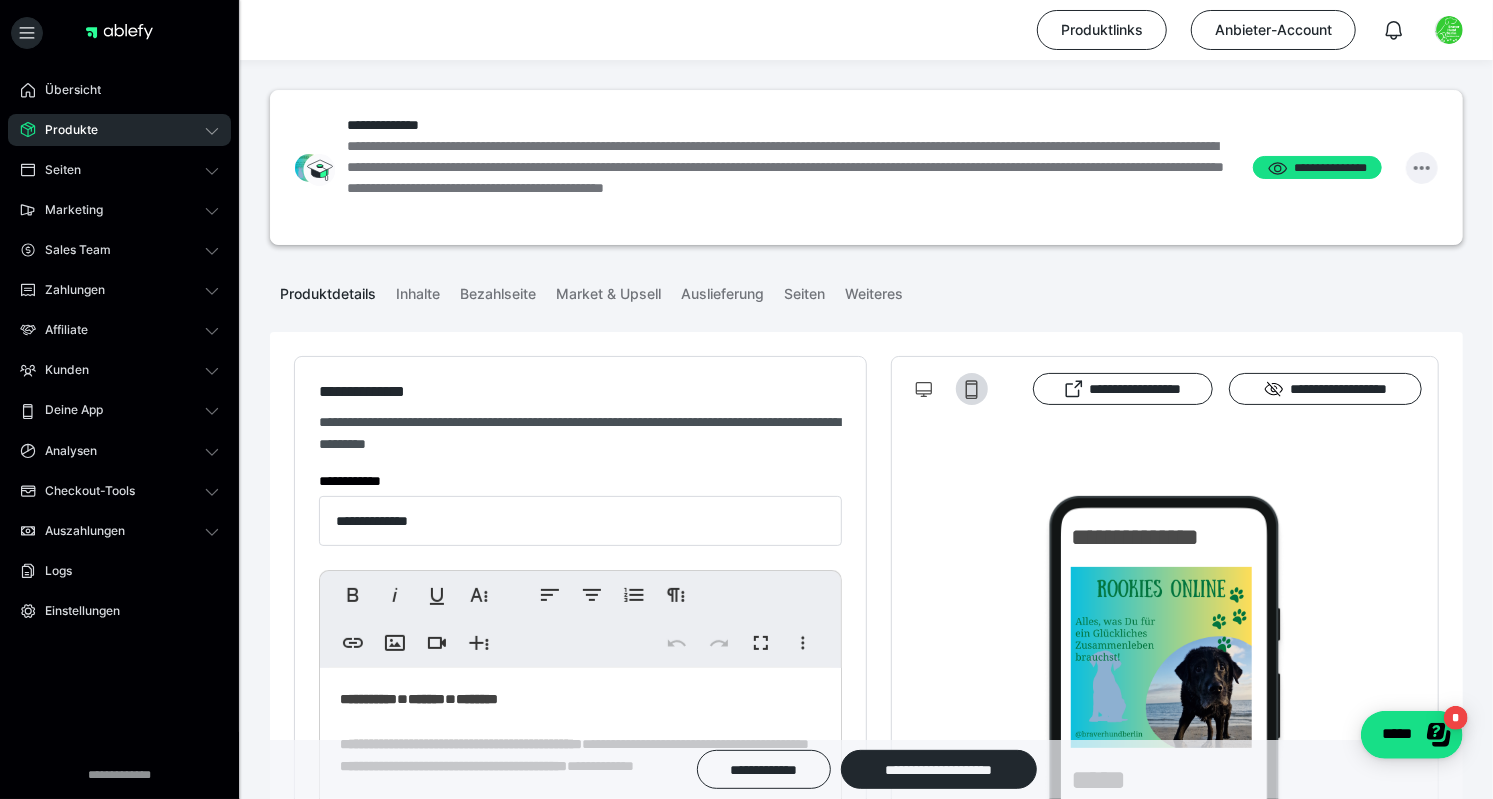 click at bounding box center (1422, 168) 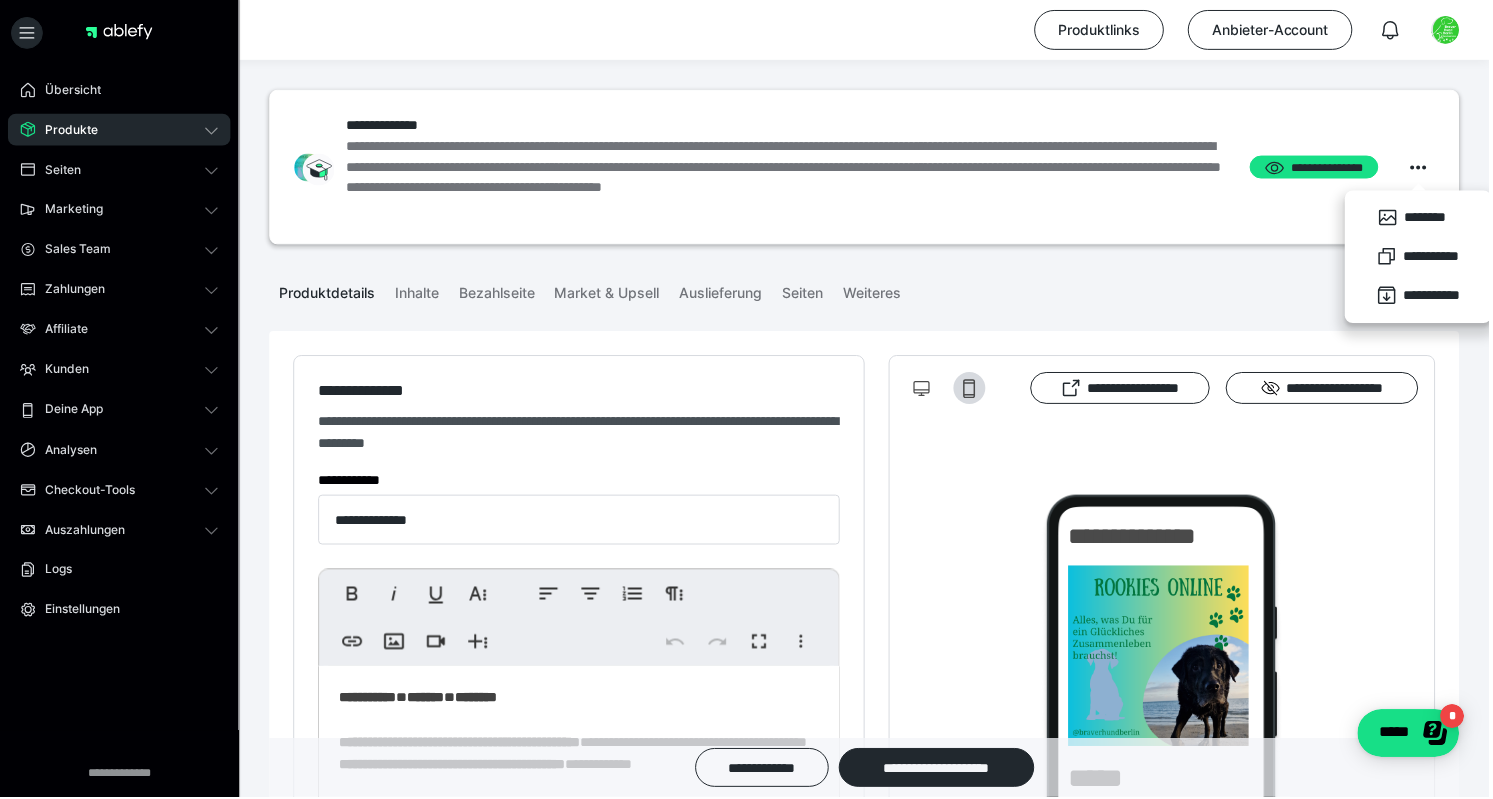 click on "**********" at bounding box center [787, 178] 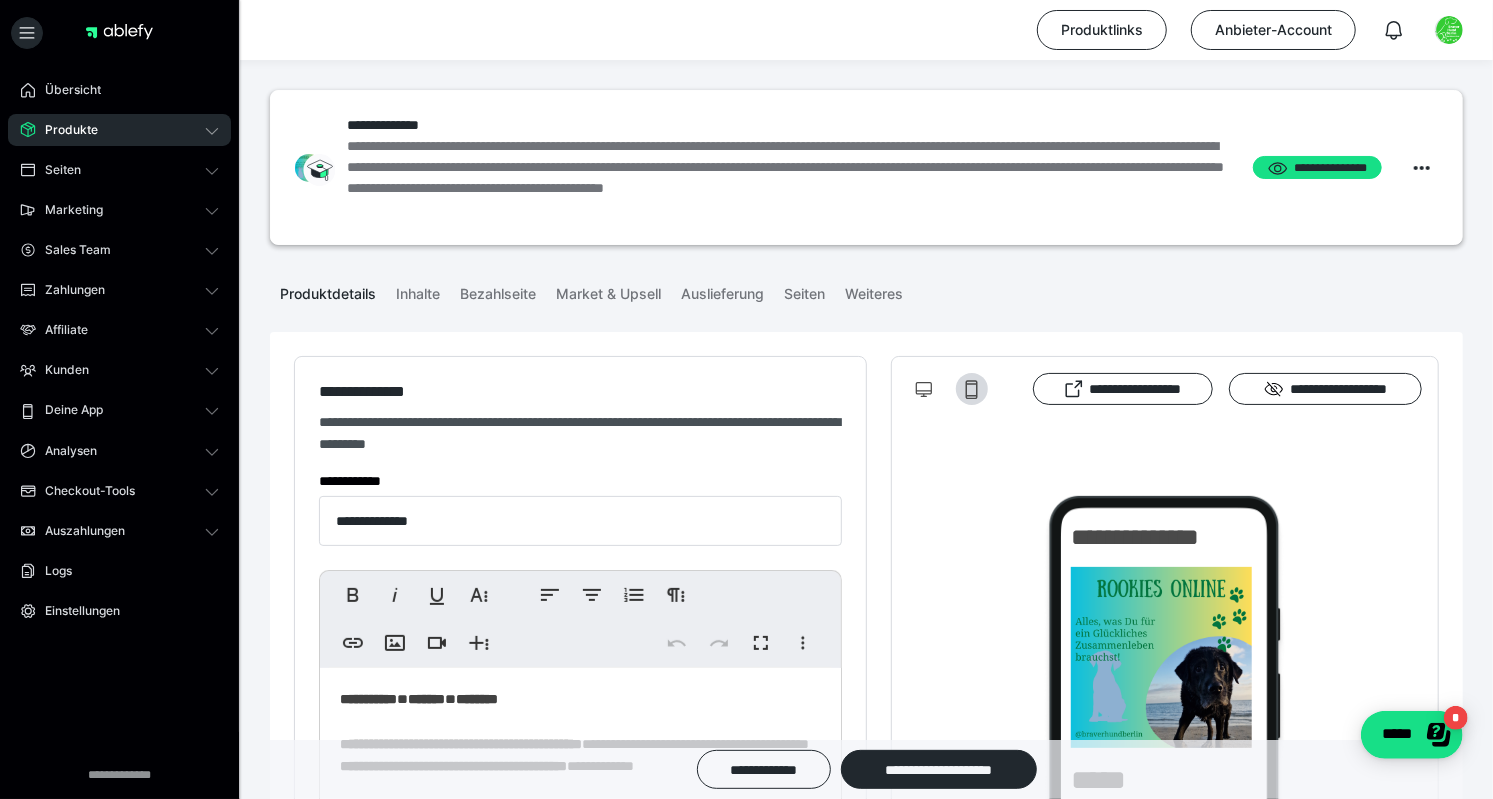 click on "**********" at bounding box center [787, 178] 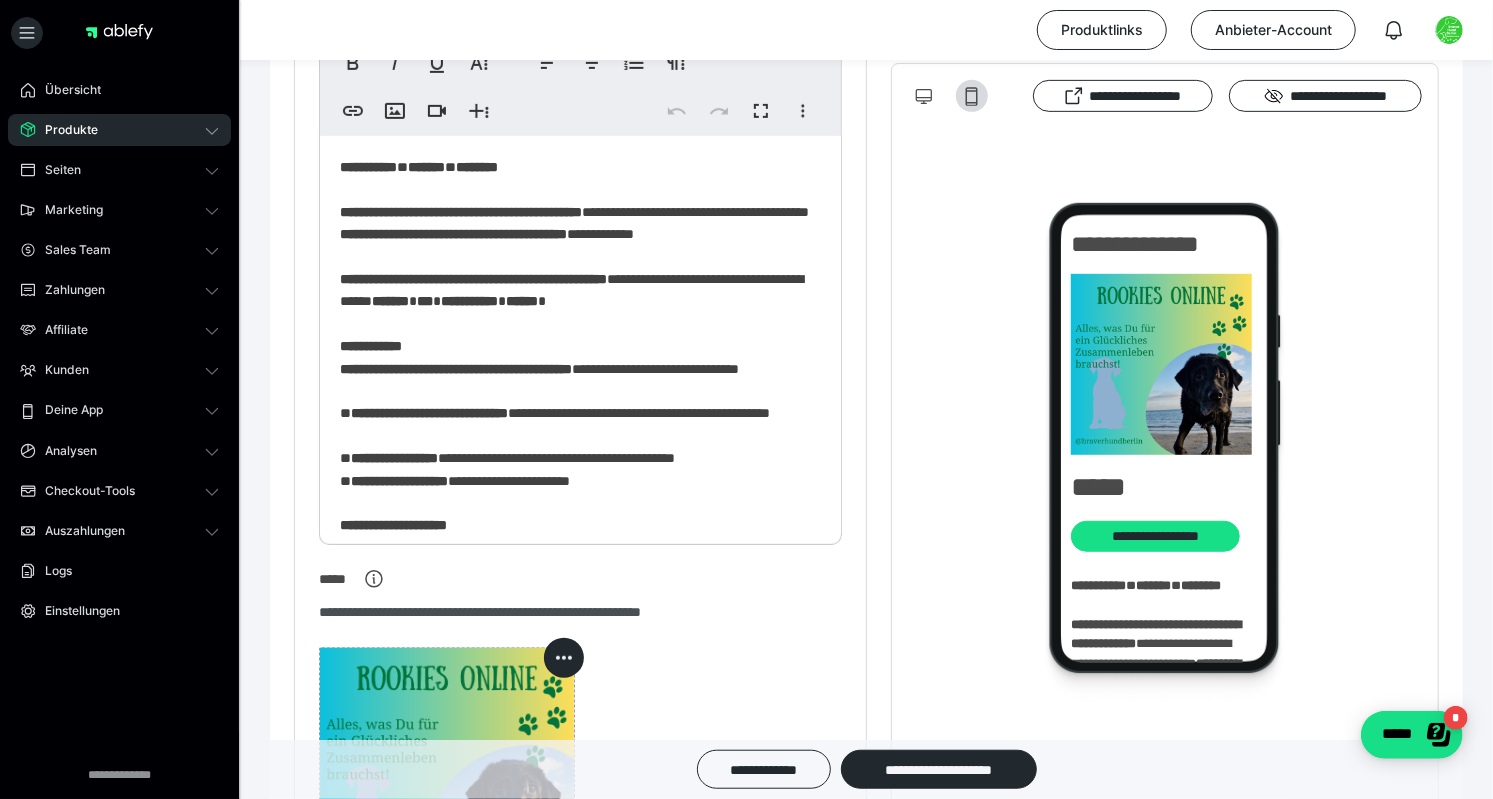 scroll, scrollTop: 534, scrollLeft: 0, axis: vertical 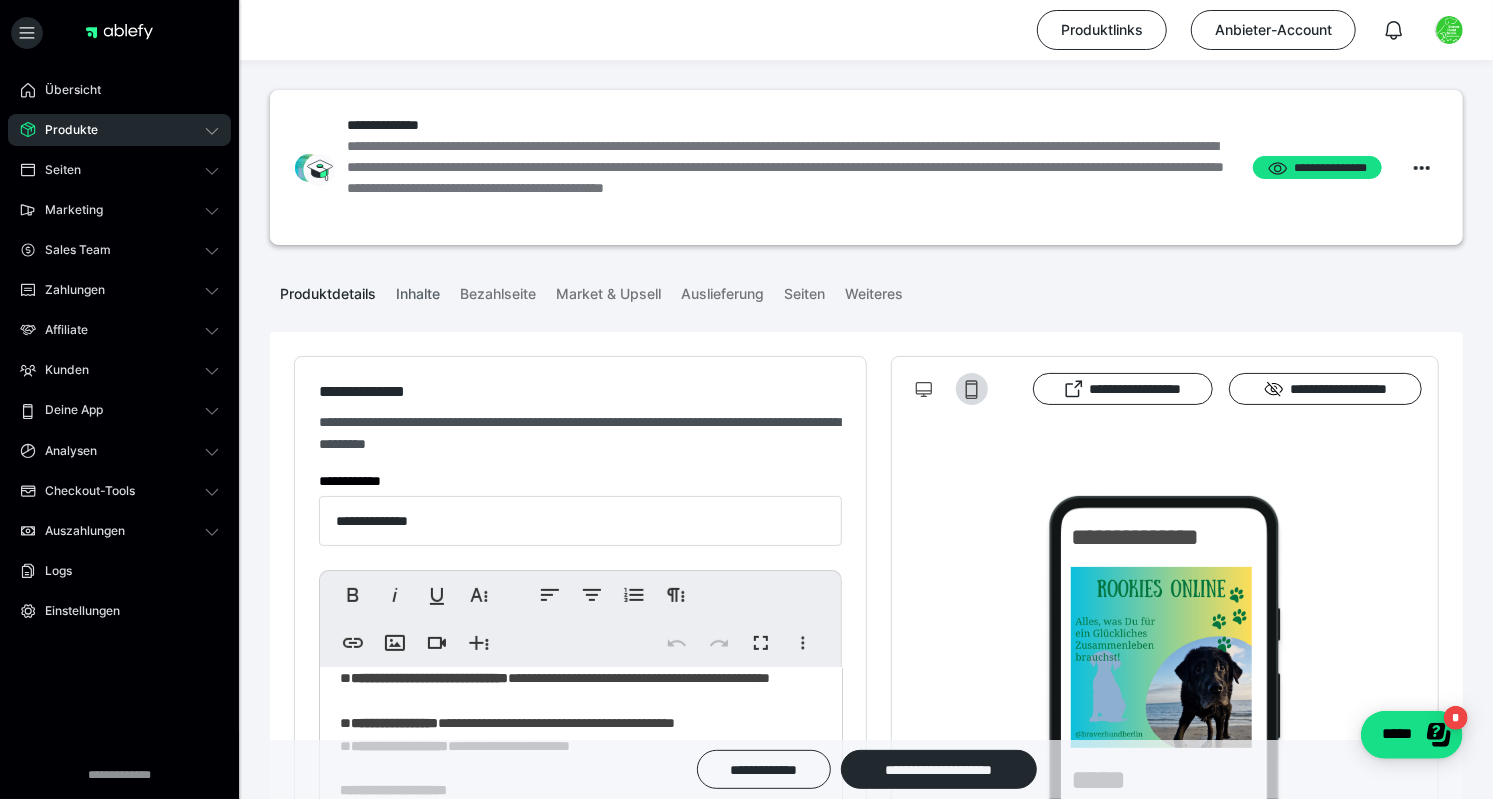 click on "Inhalte" at bounding box center (418, 290) 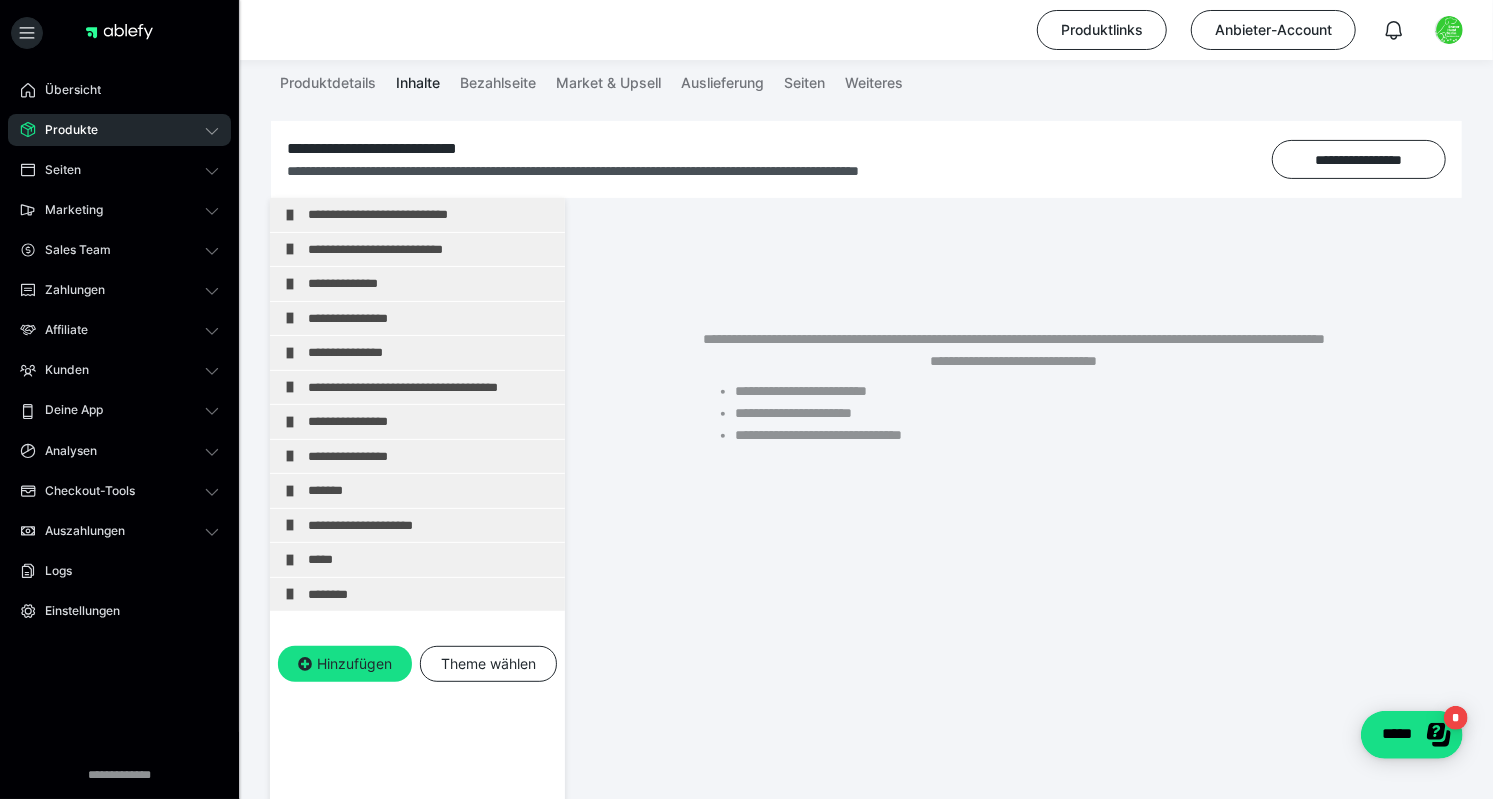 scroll, scrollTop: 215, scrollLeft: 0, axis: vertical 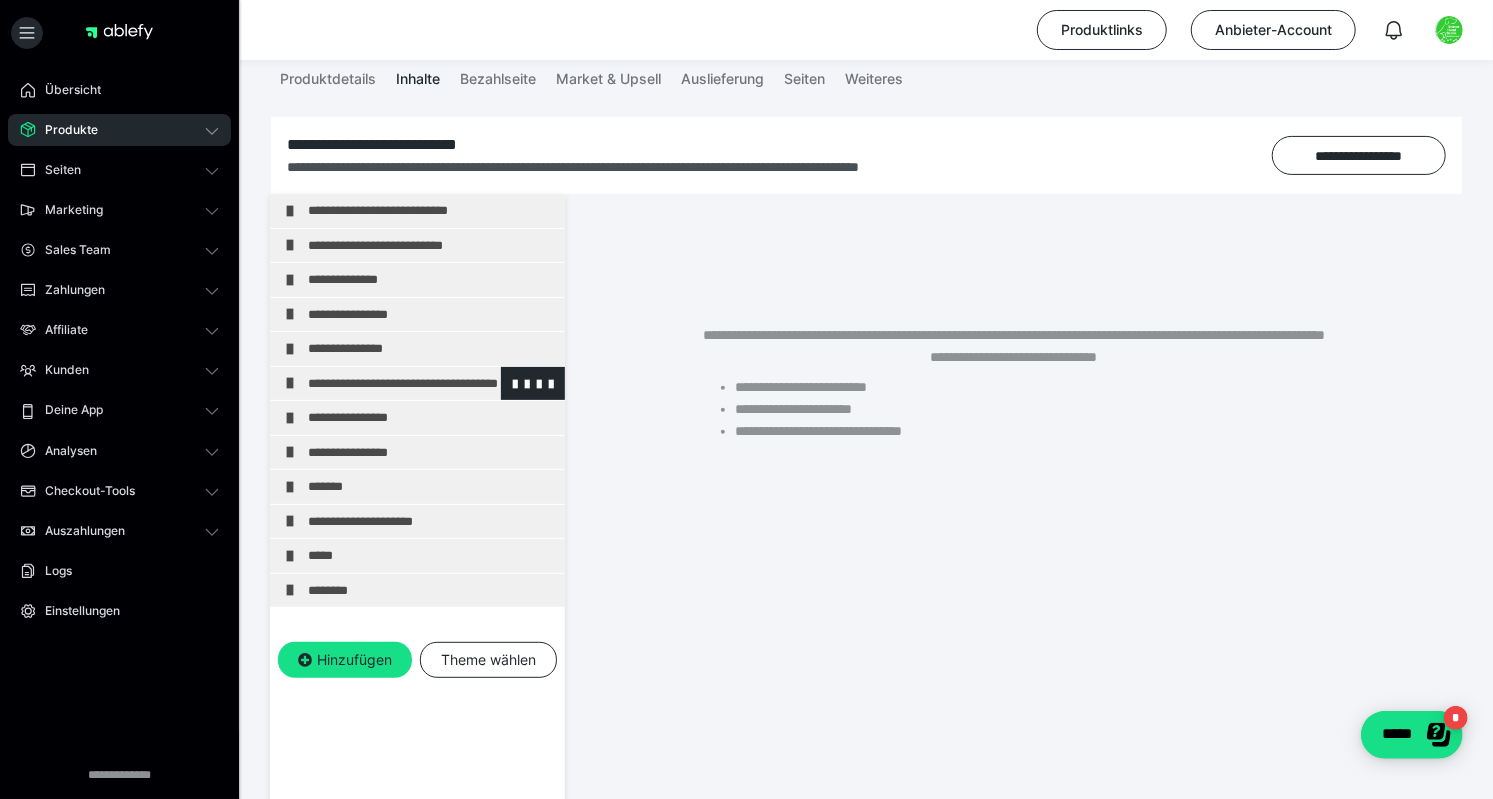 click on "**********" at bounding box center (431, 384) 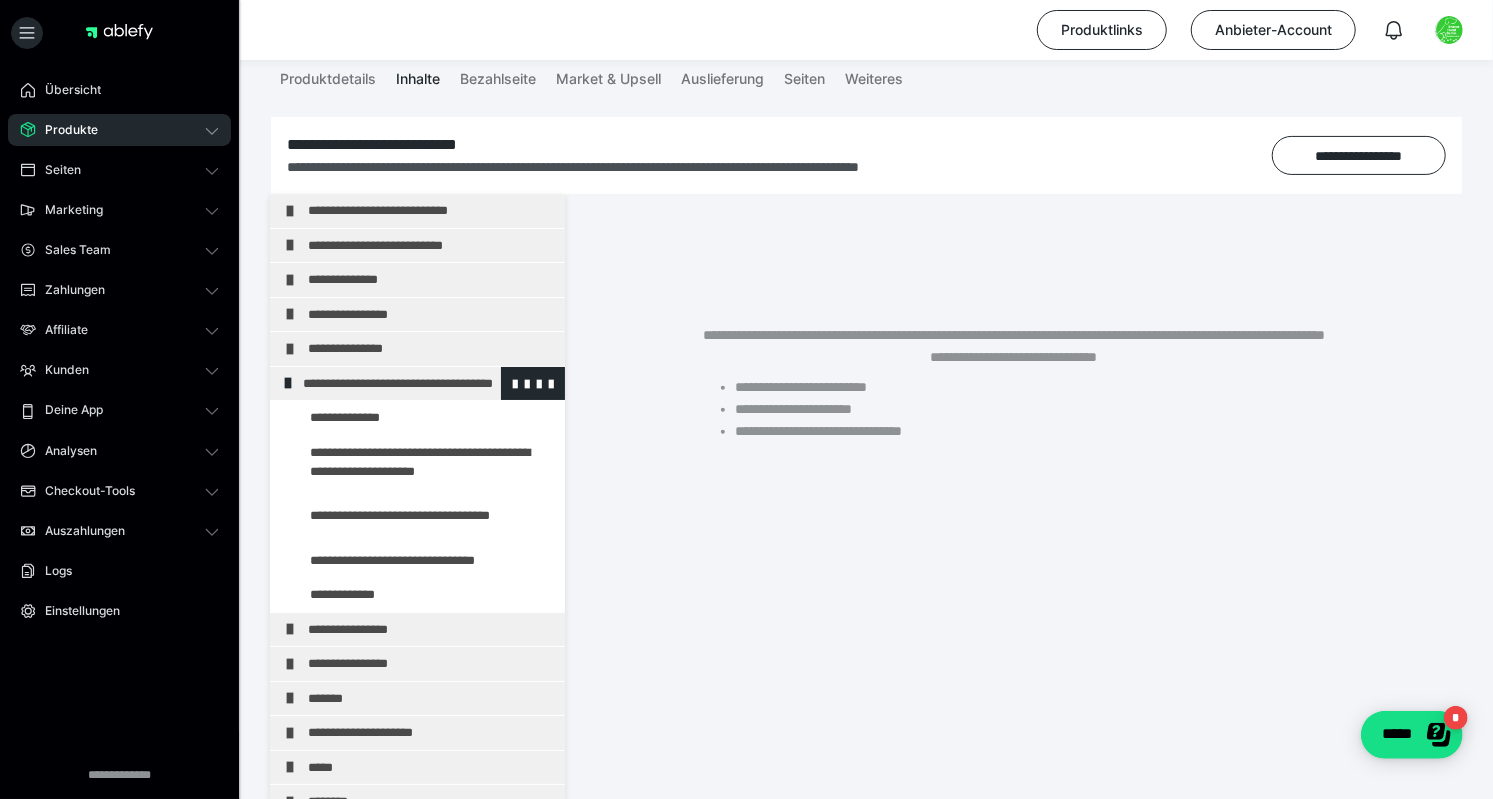 click at bounding box center (288, 383) 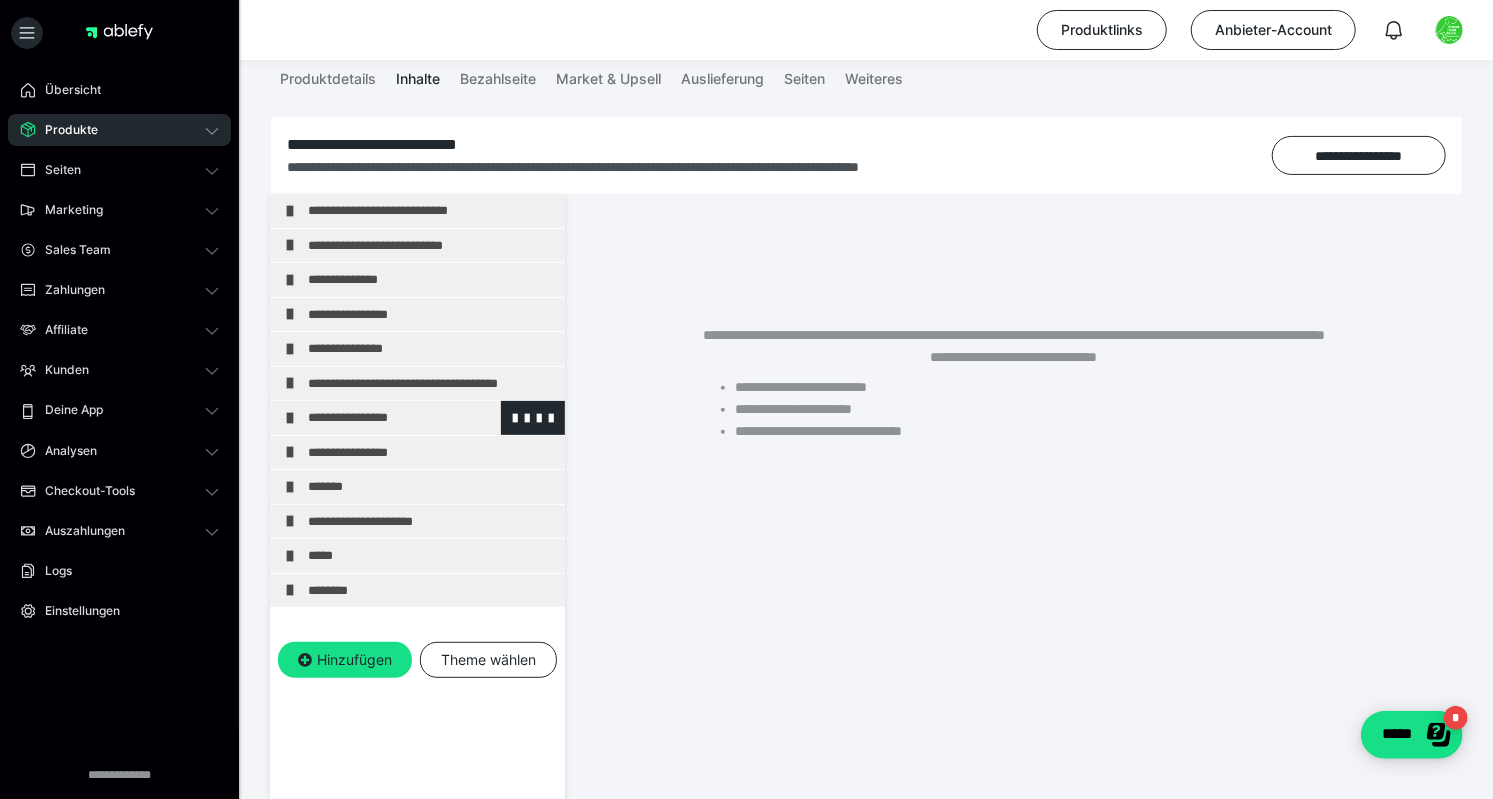 click at bounding box center [290, 418] 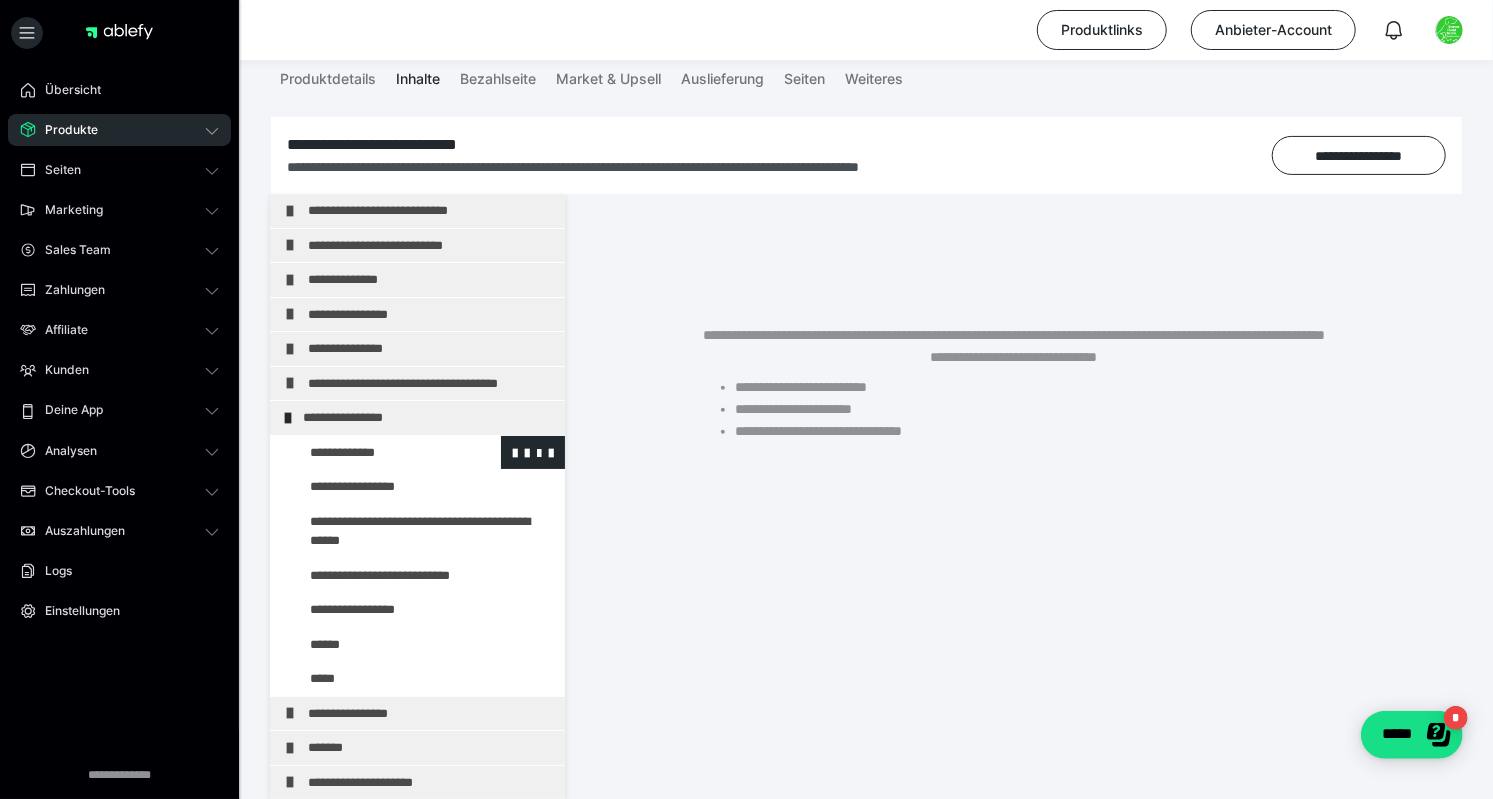 click at bounding box center (375, 453) 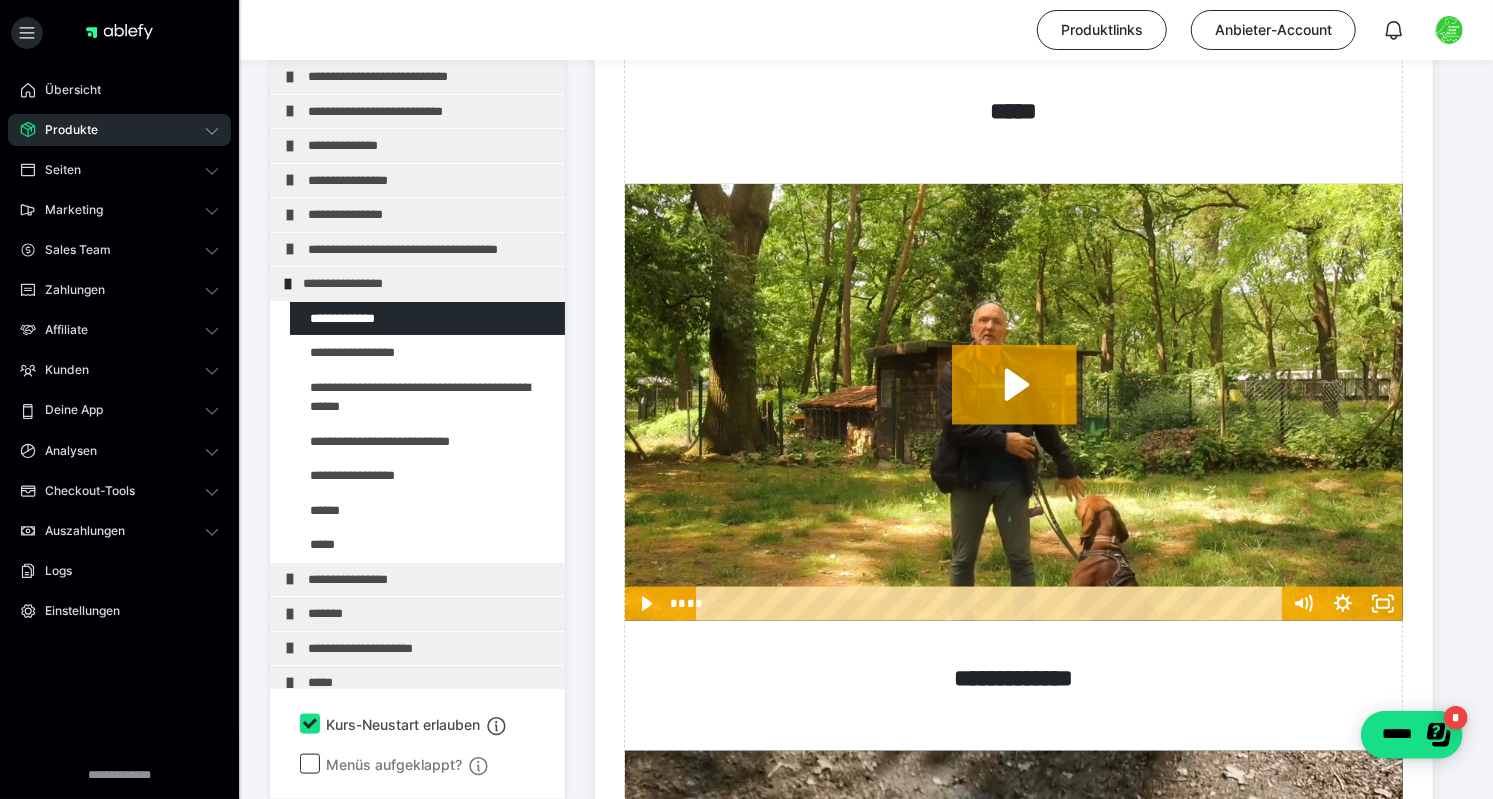 scroll, scrollTop: 1065, scrollLeft: 0, axis: vertical 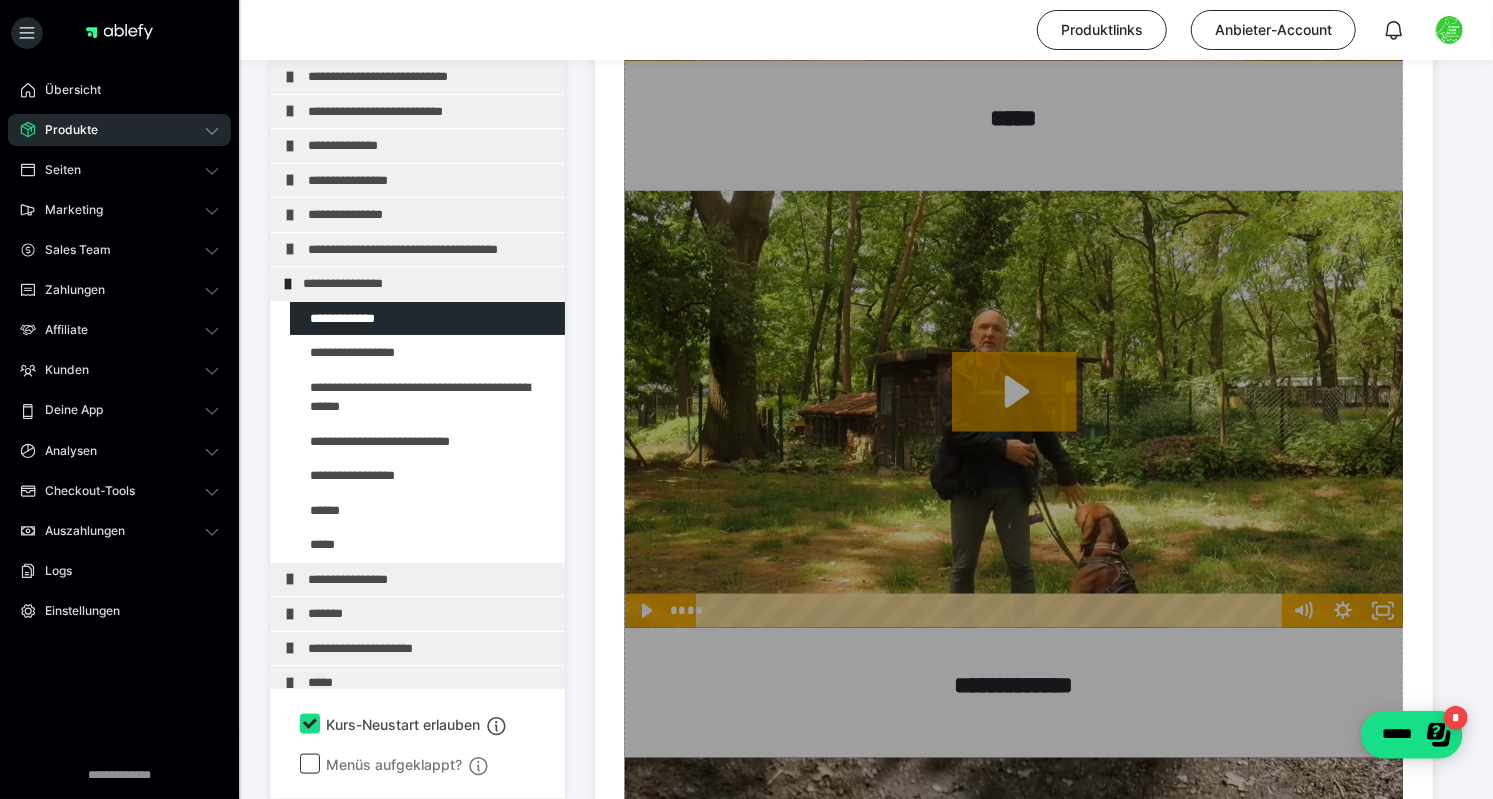 click at bounding box center (1013, 939) 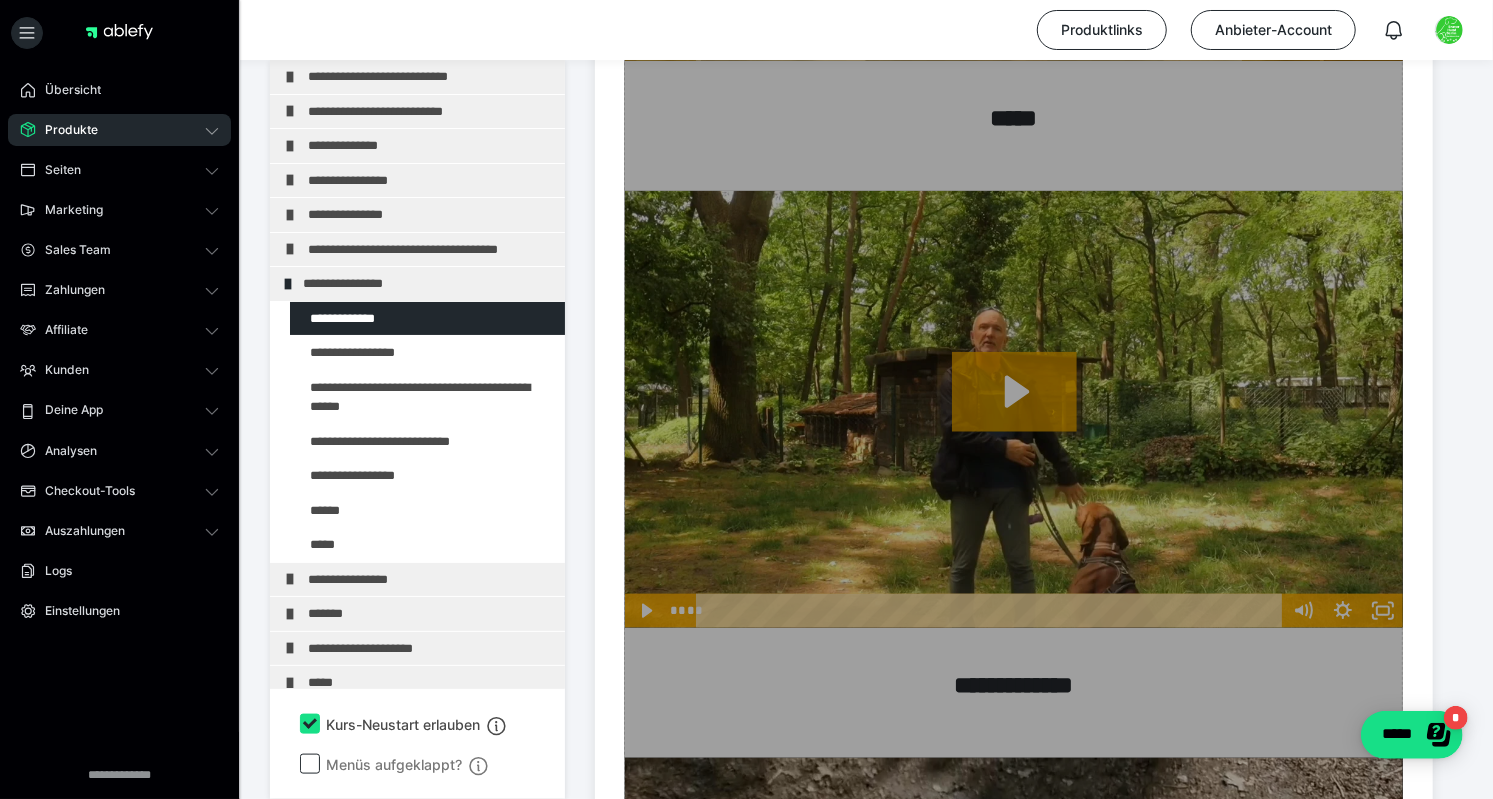 click on "Zum Pagebuilder" at bounding box center [1013, 939] 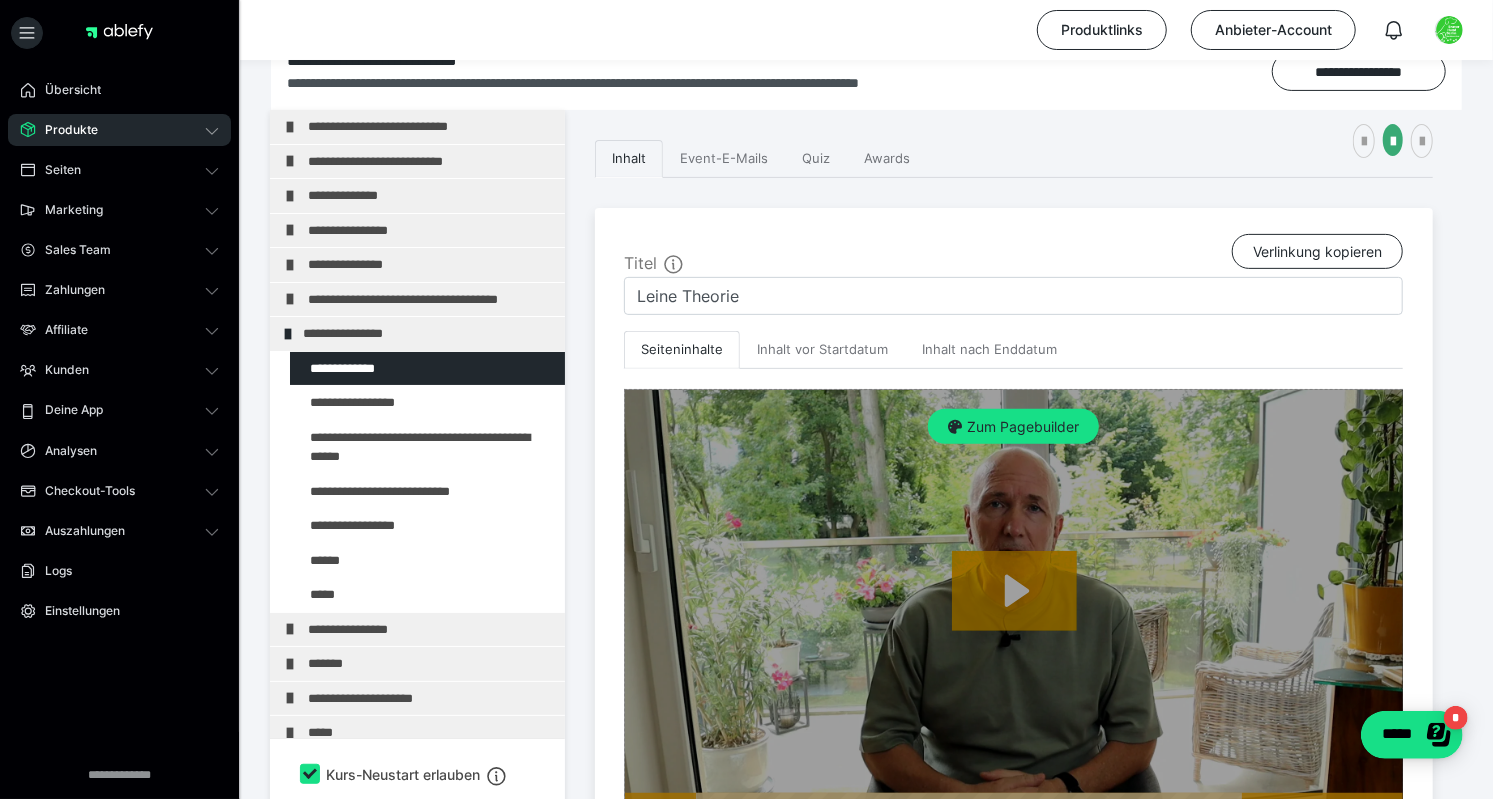 scroll, scrollTop: 288, scrollLeft: 0, axis: vertical 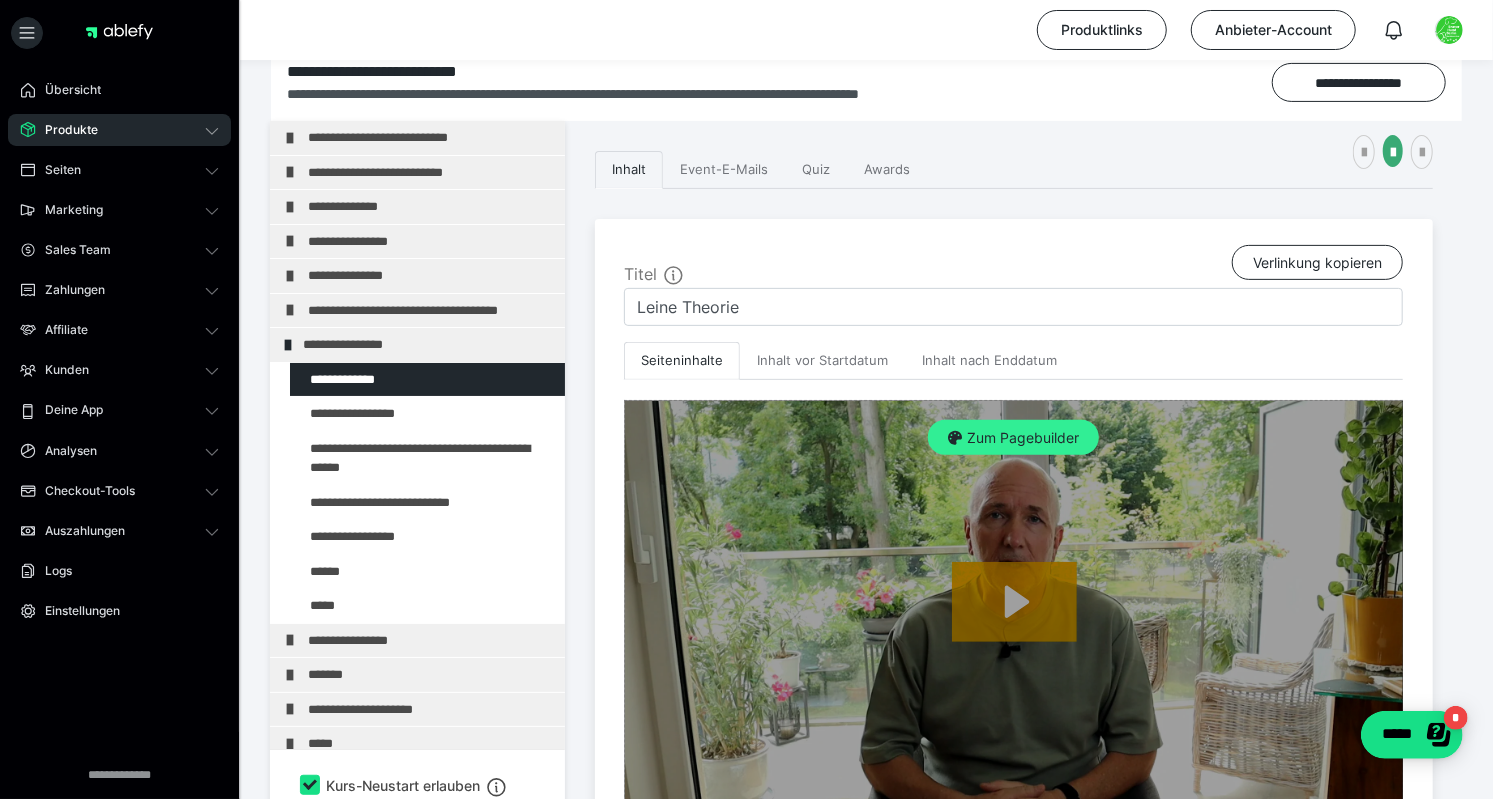 click on "Zum Pagebuilder" at bounding box center [1013, 438] 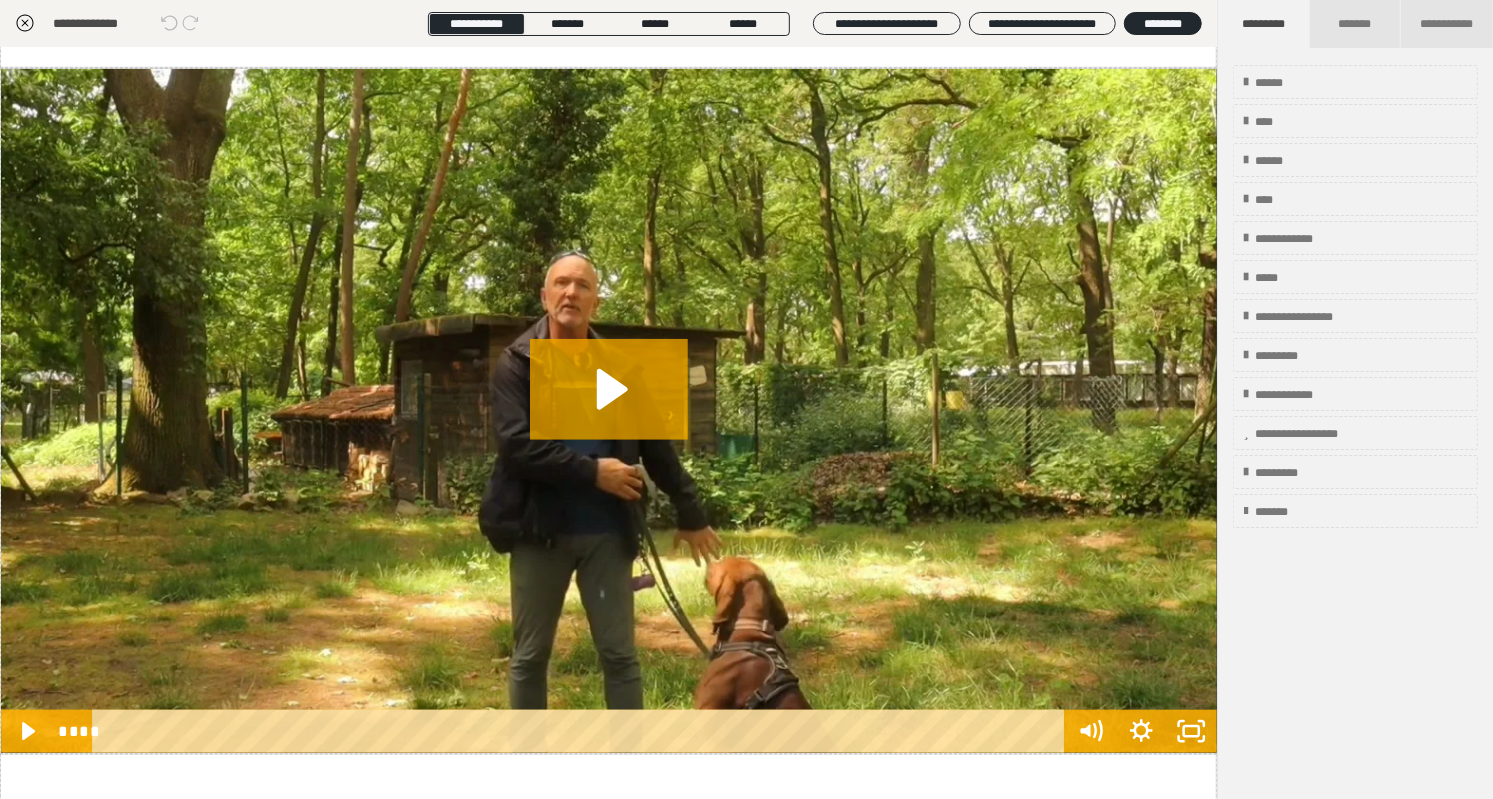 scroll, scrollTop: 842, scrollLeft: 0, axis: vertical 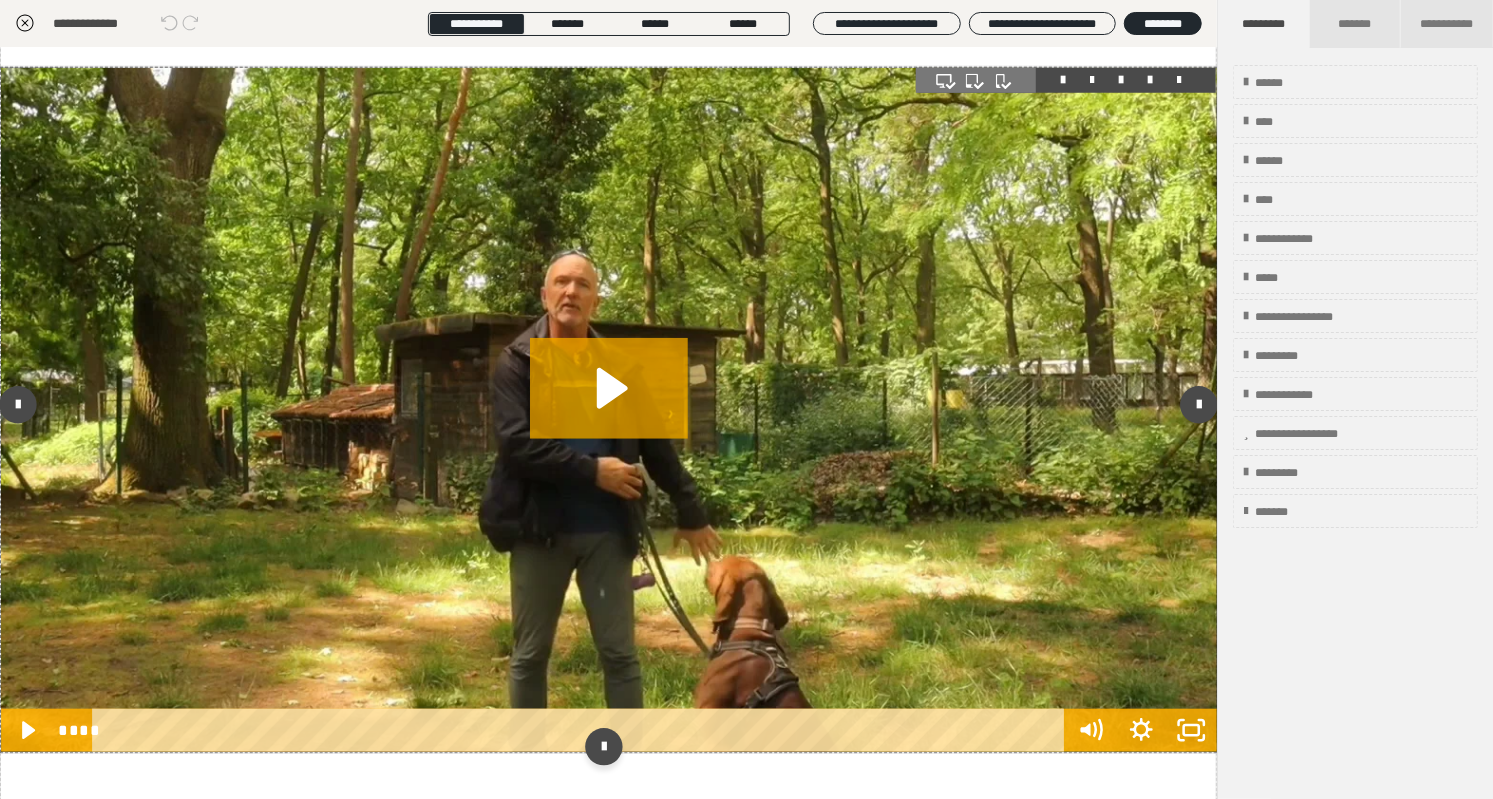 click 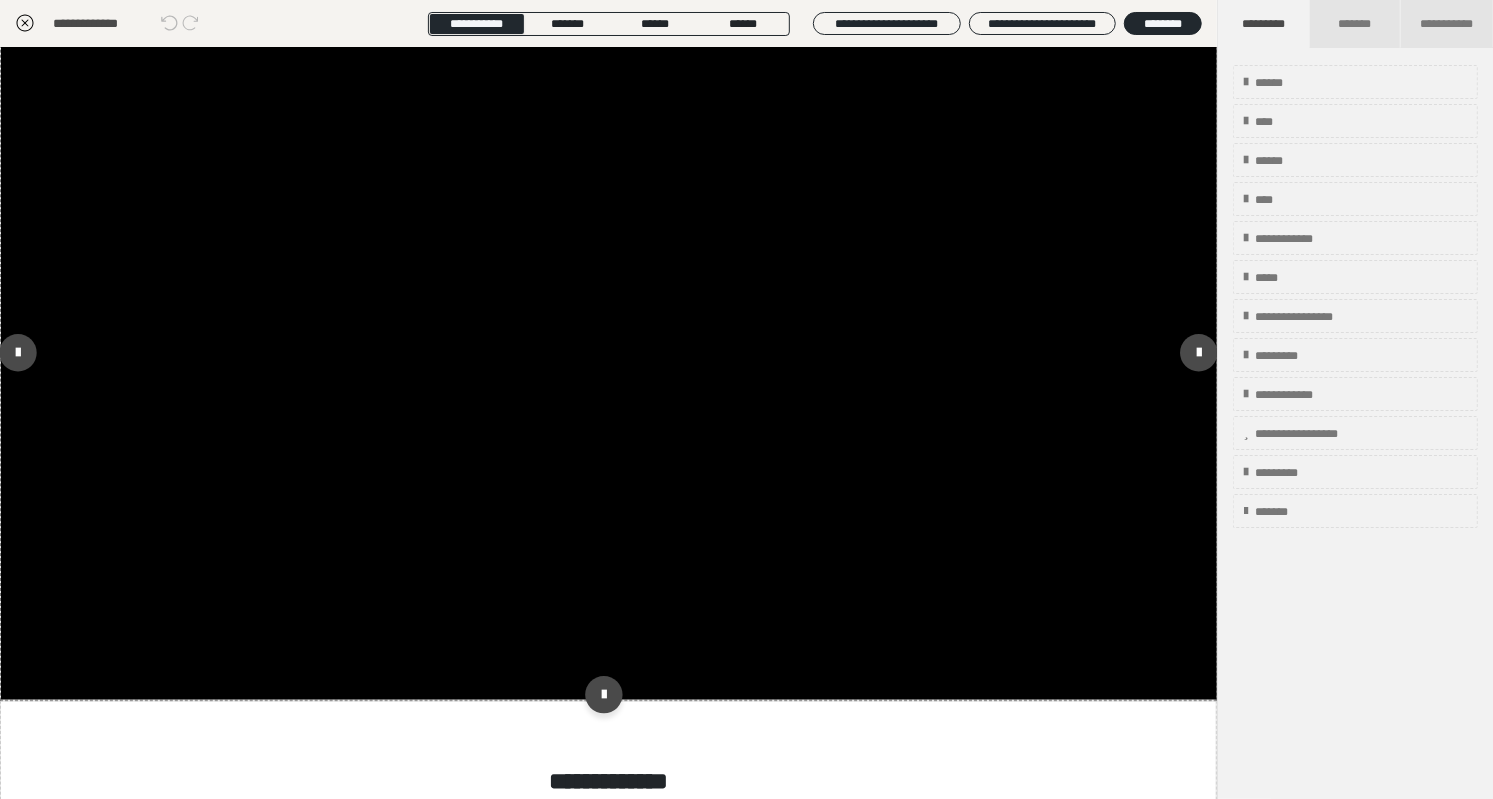 scroll, scrollTop: 903, scrollLeft: 0, axis: vertical 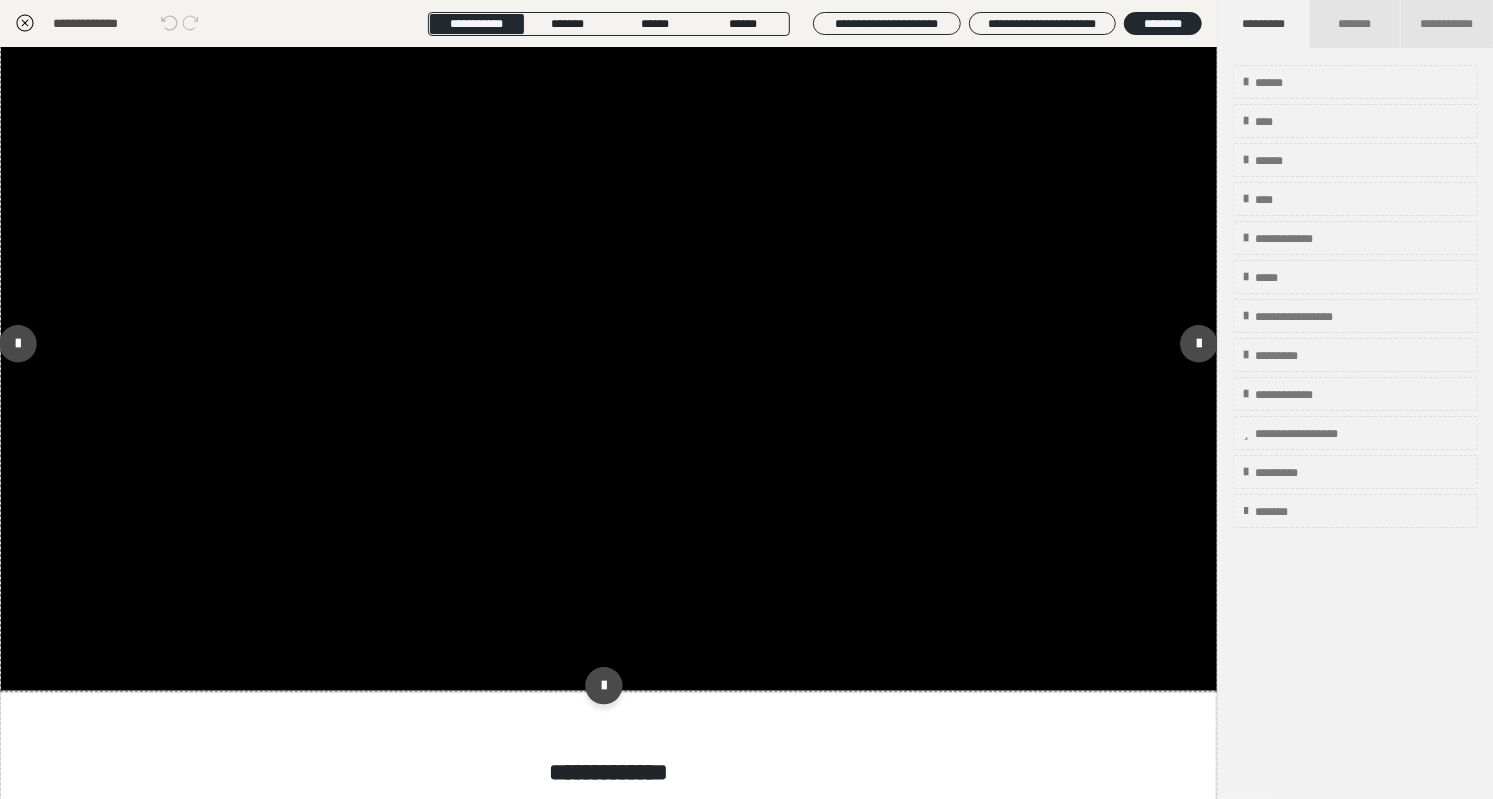 click at bounding box center (609, 349) 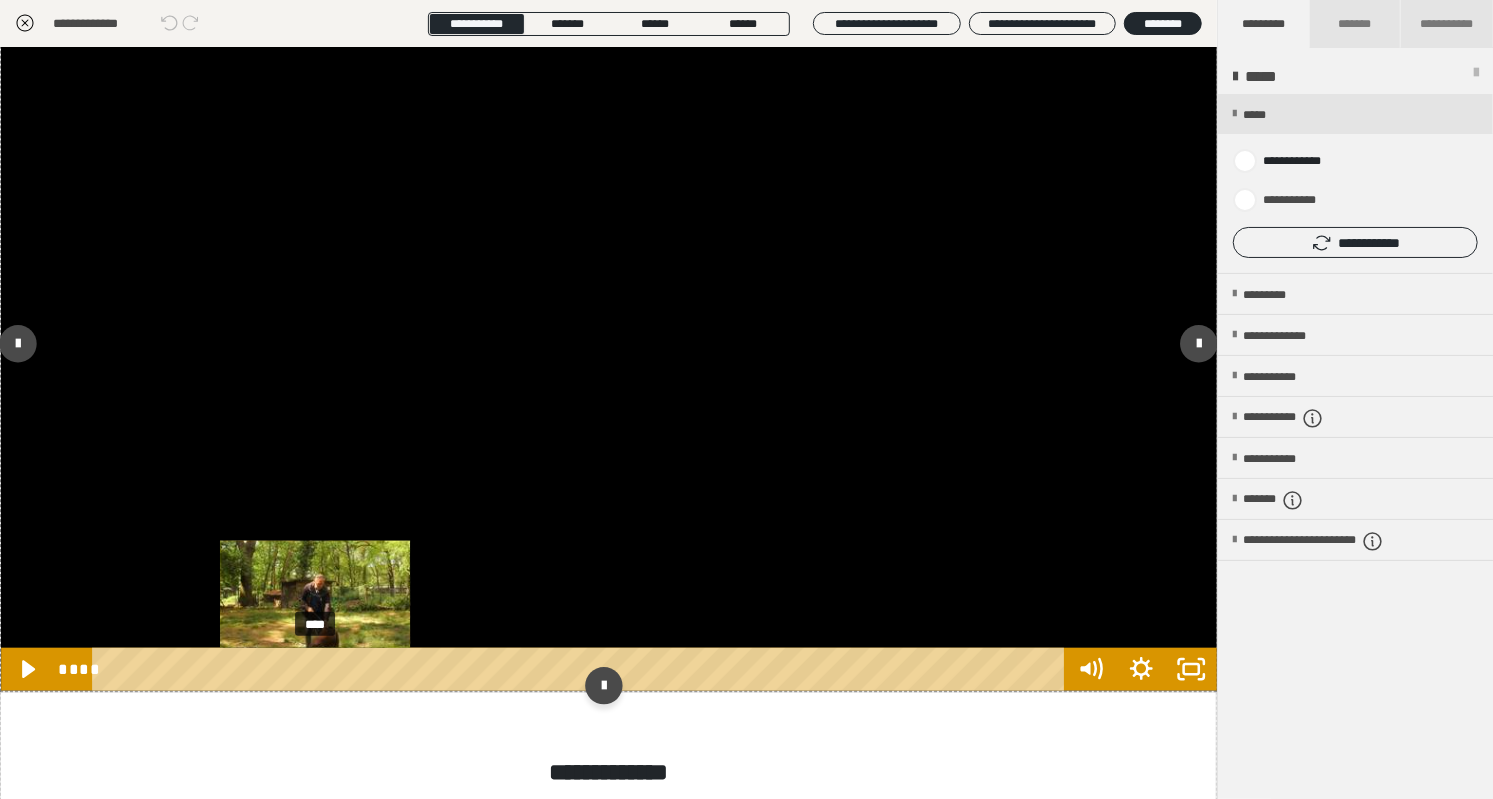click 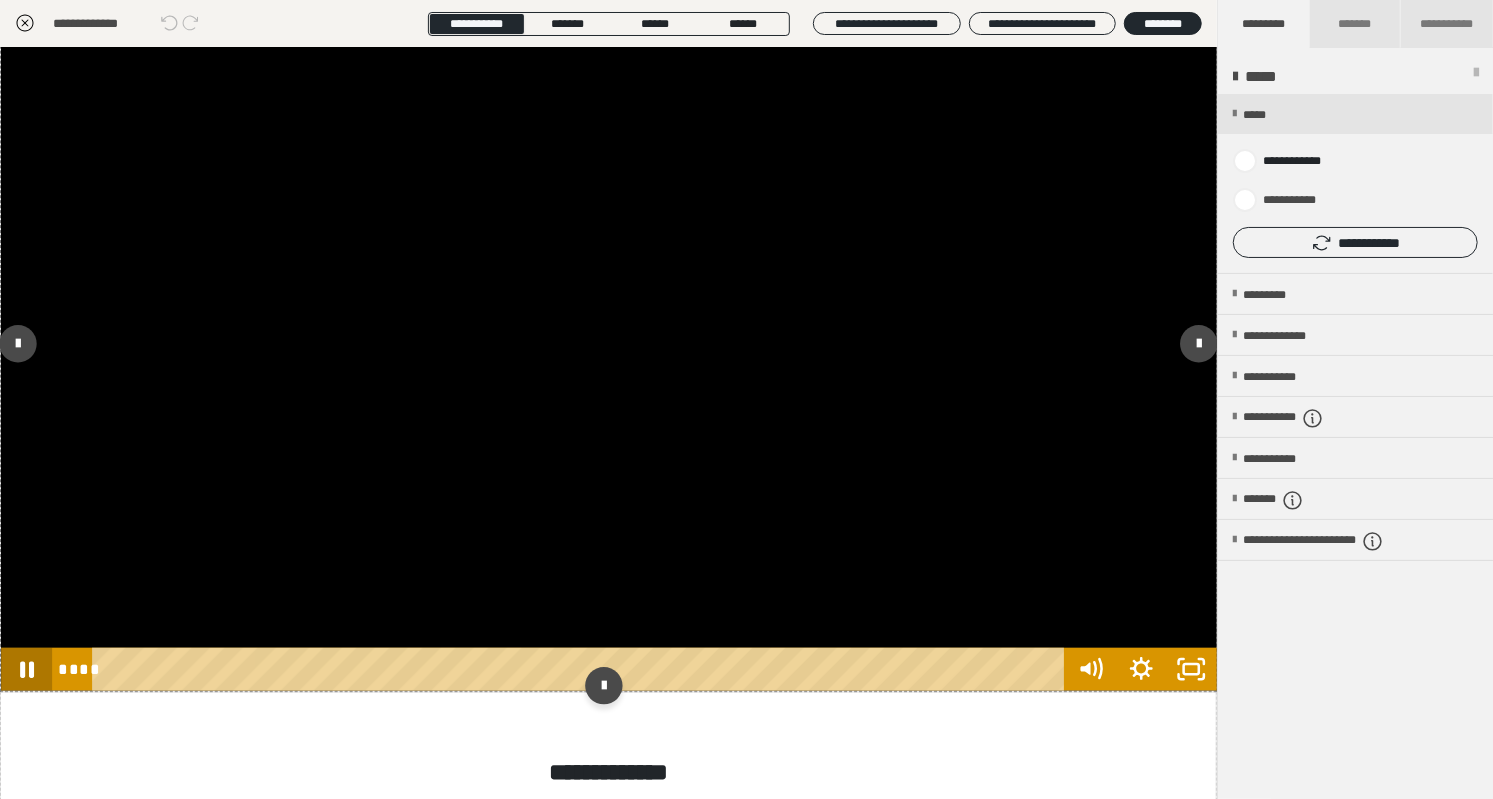 click on "****" at bounding box center [582, 669] 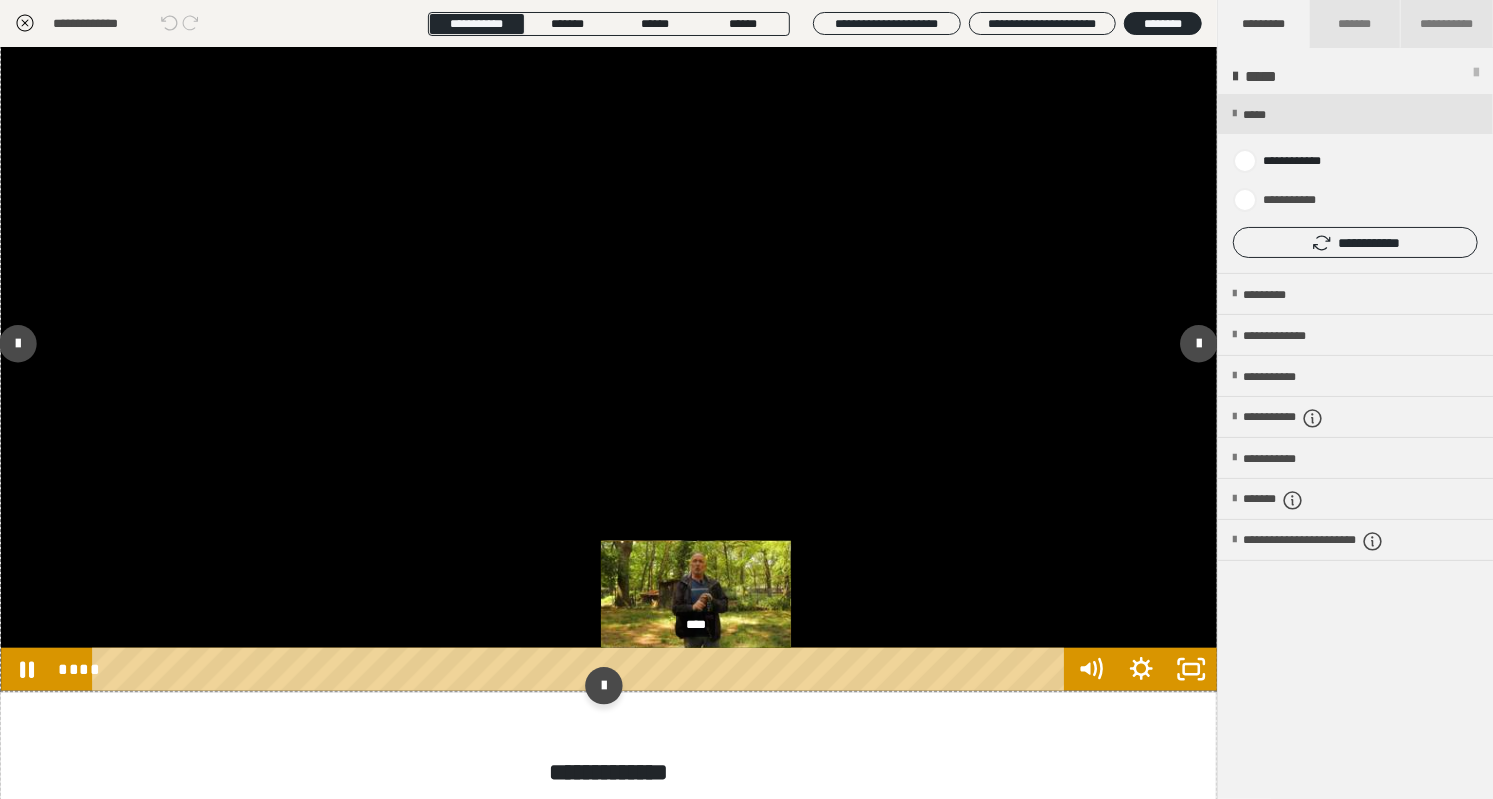 click on "****" at bounding box center (582, 669) 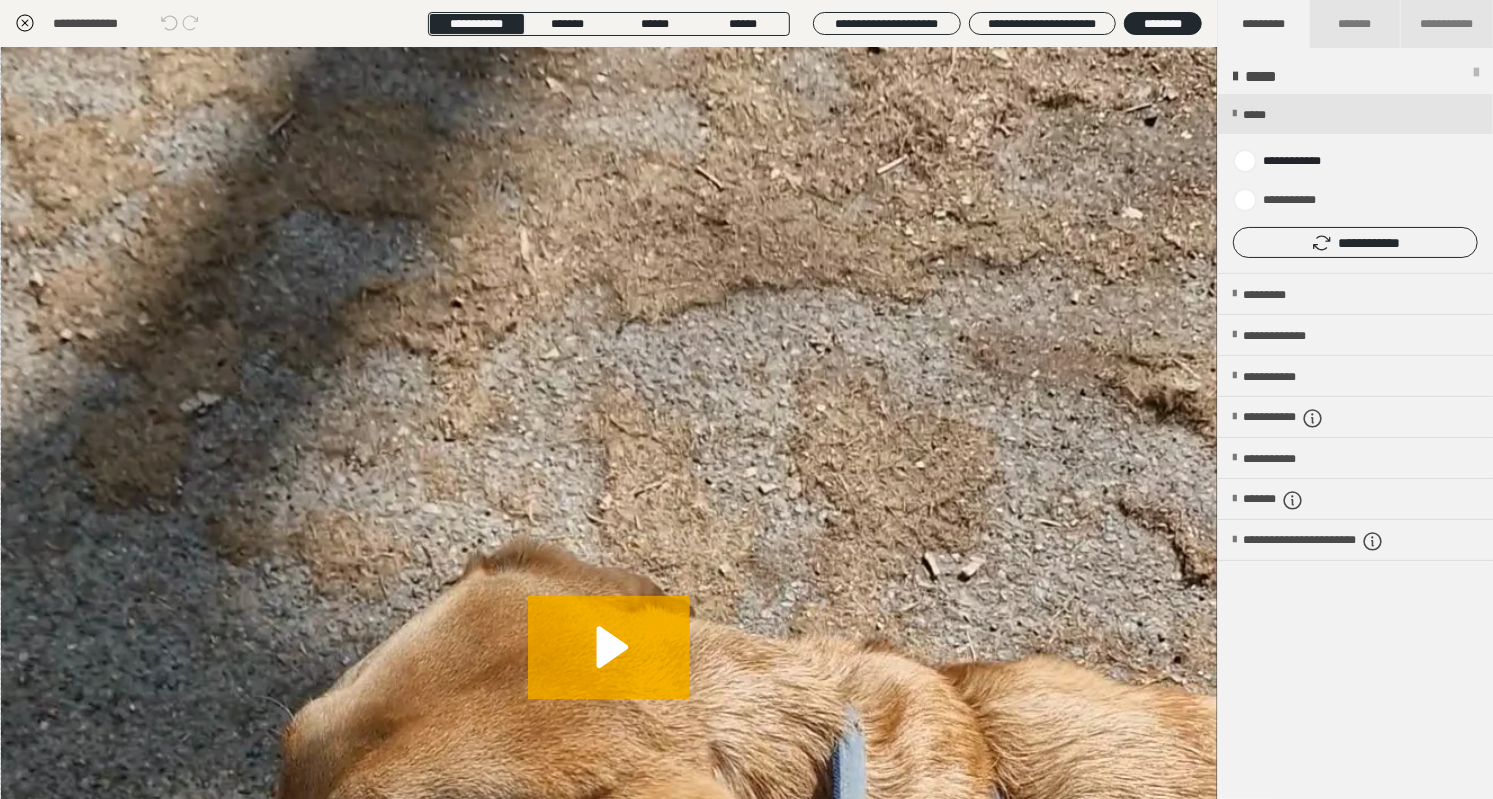 scroll, scrollTop: 2187, scrollLeft: 0, axis: vertical 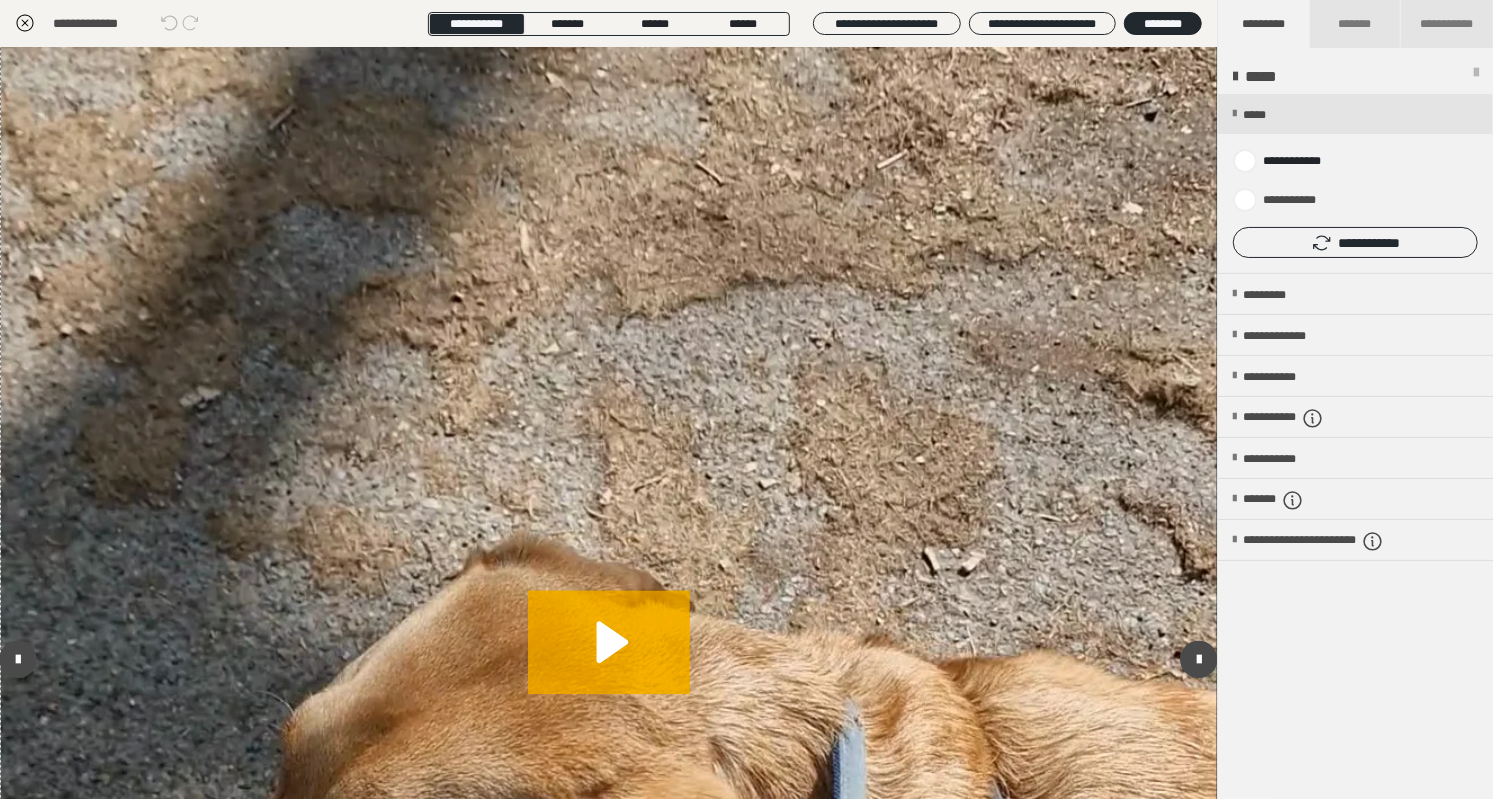 click 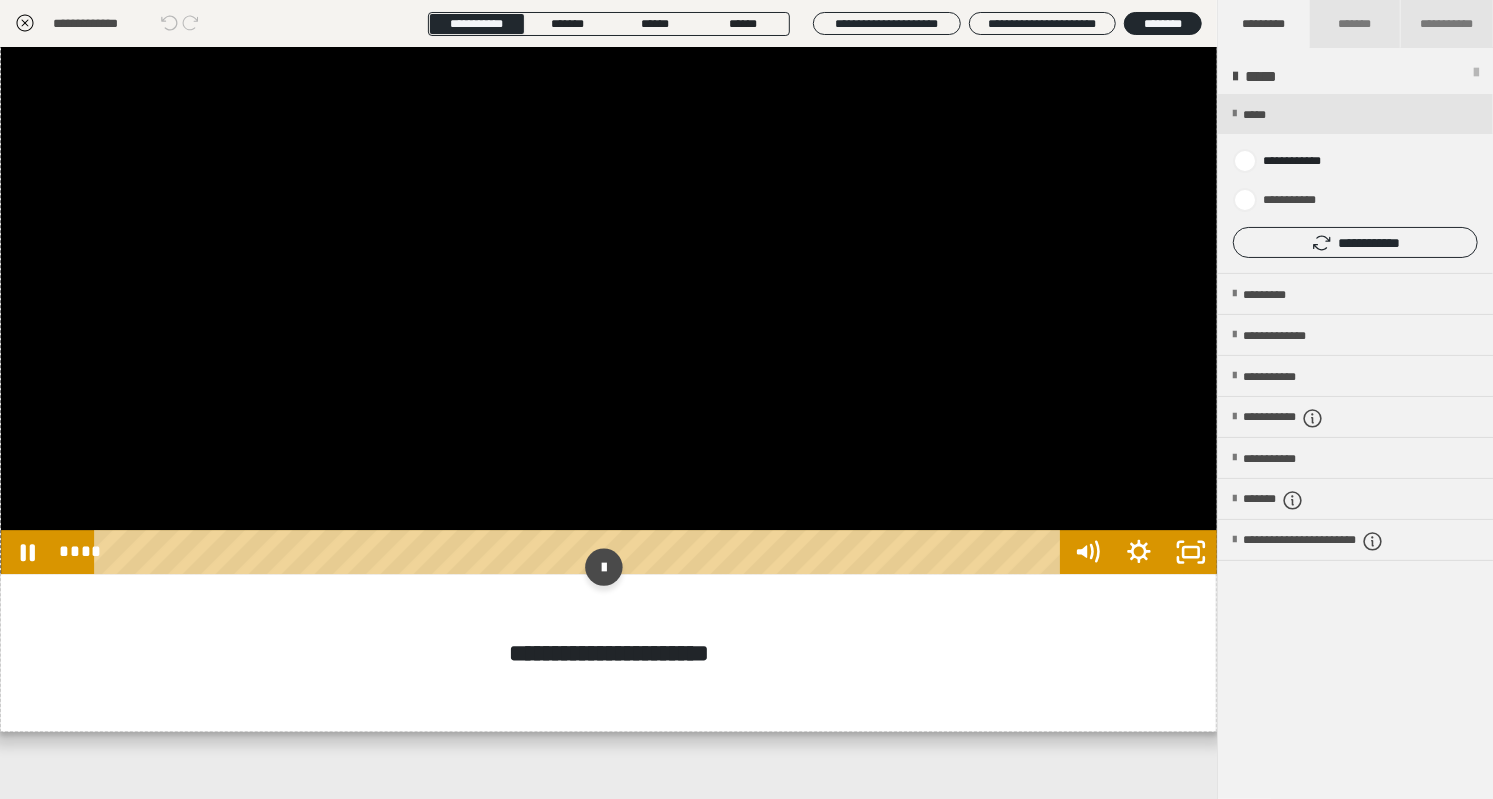 scroll, scrollTop: 3360, scrollLeft: 0, axis: vertical 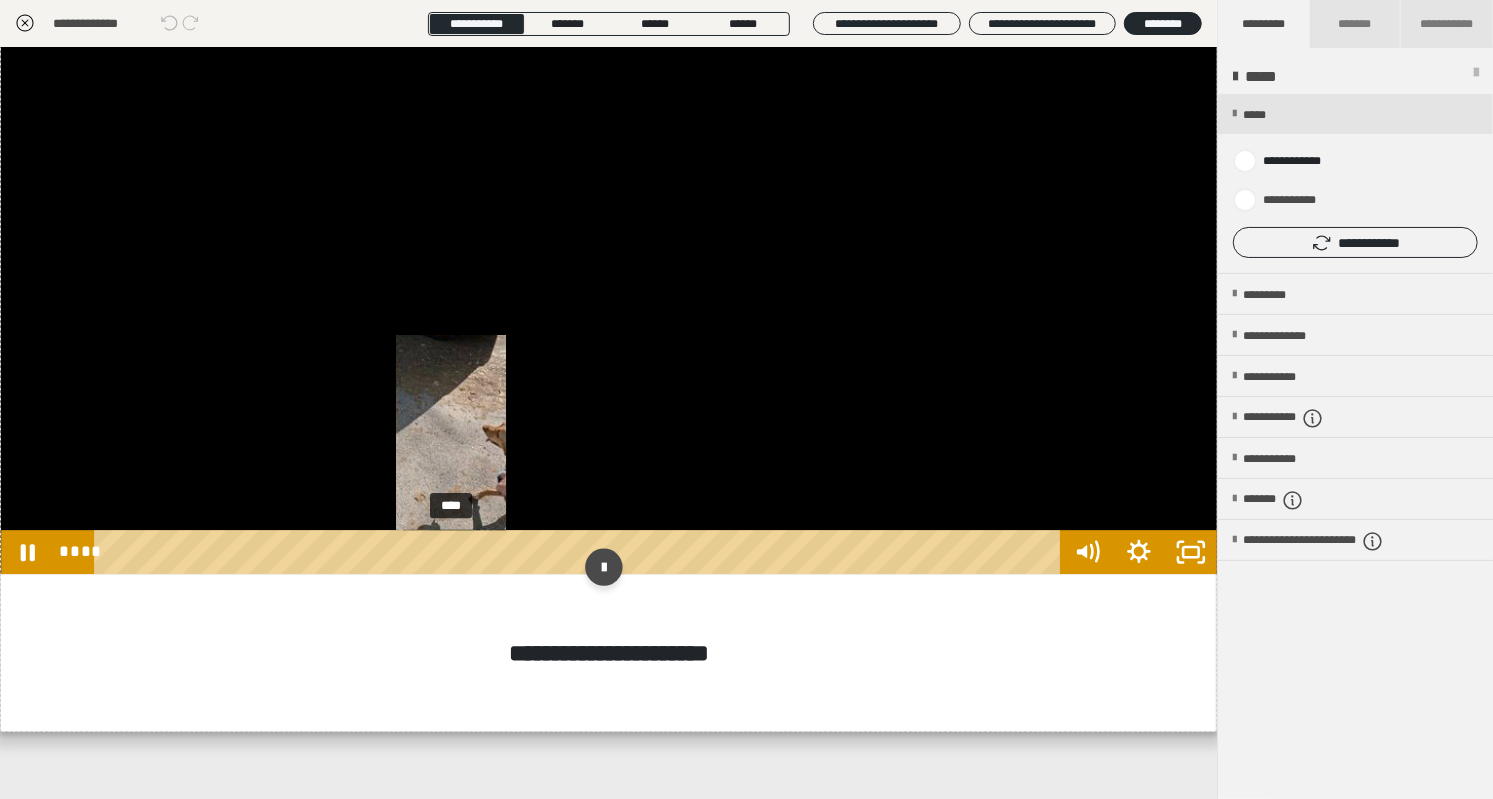 click 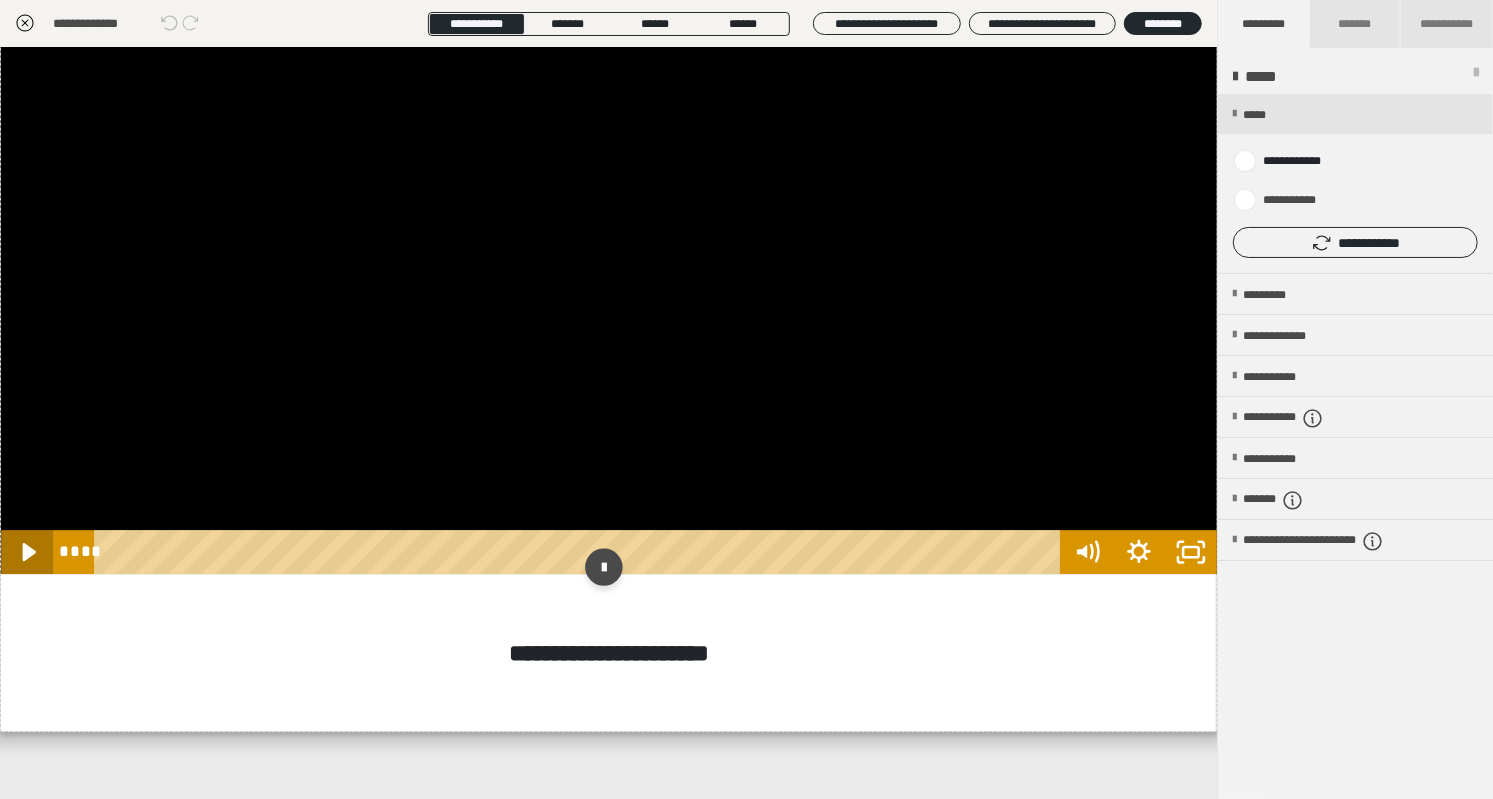 click 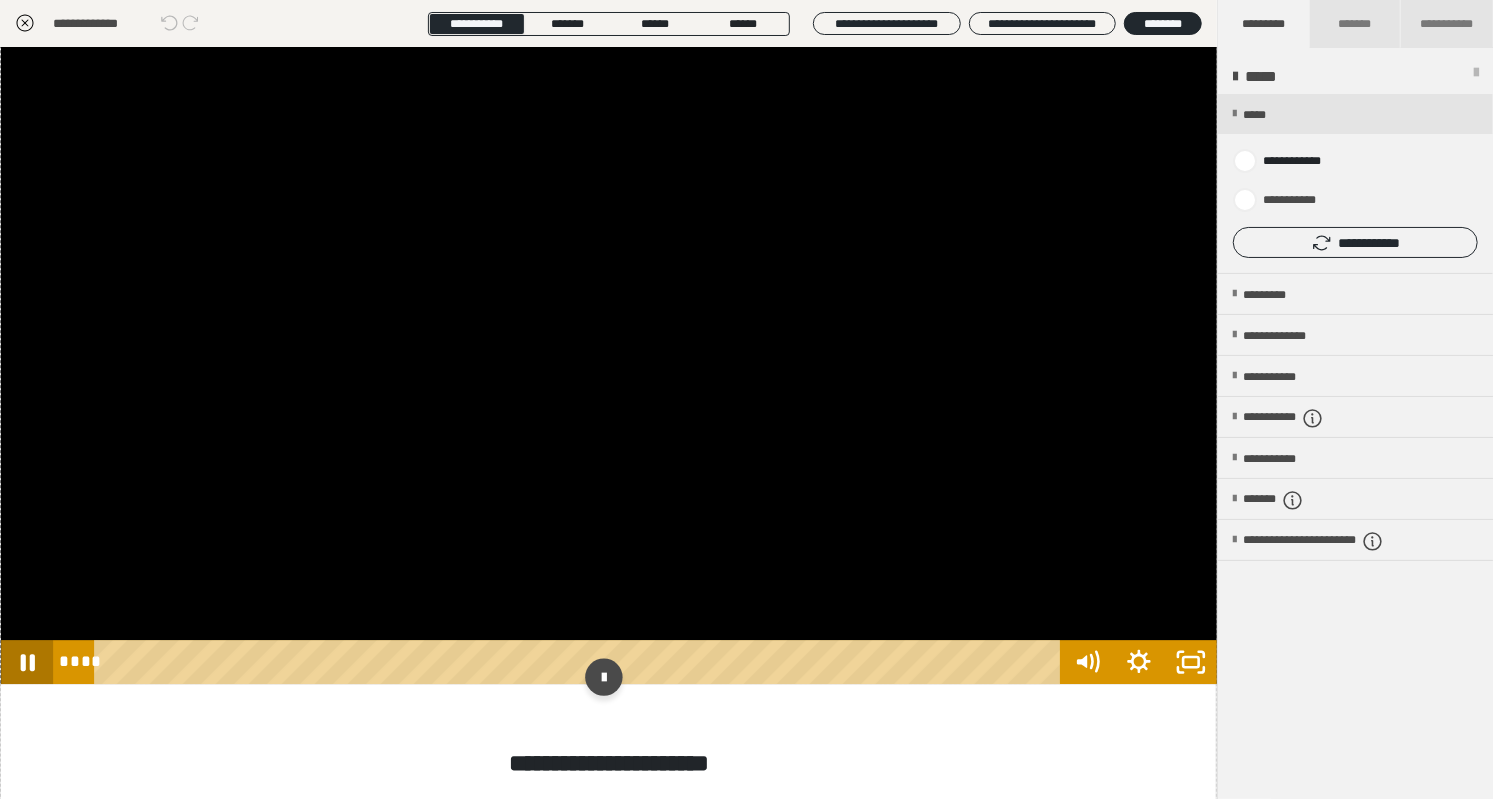 scroll, scrollTop: 3253, scrollLeft: 0, axis: vertical 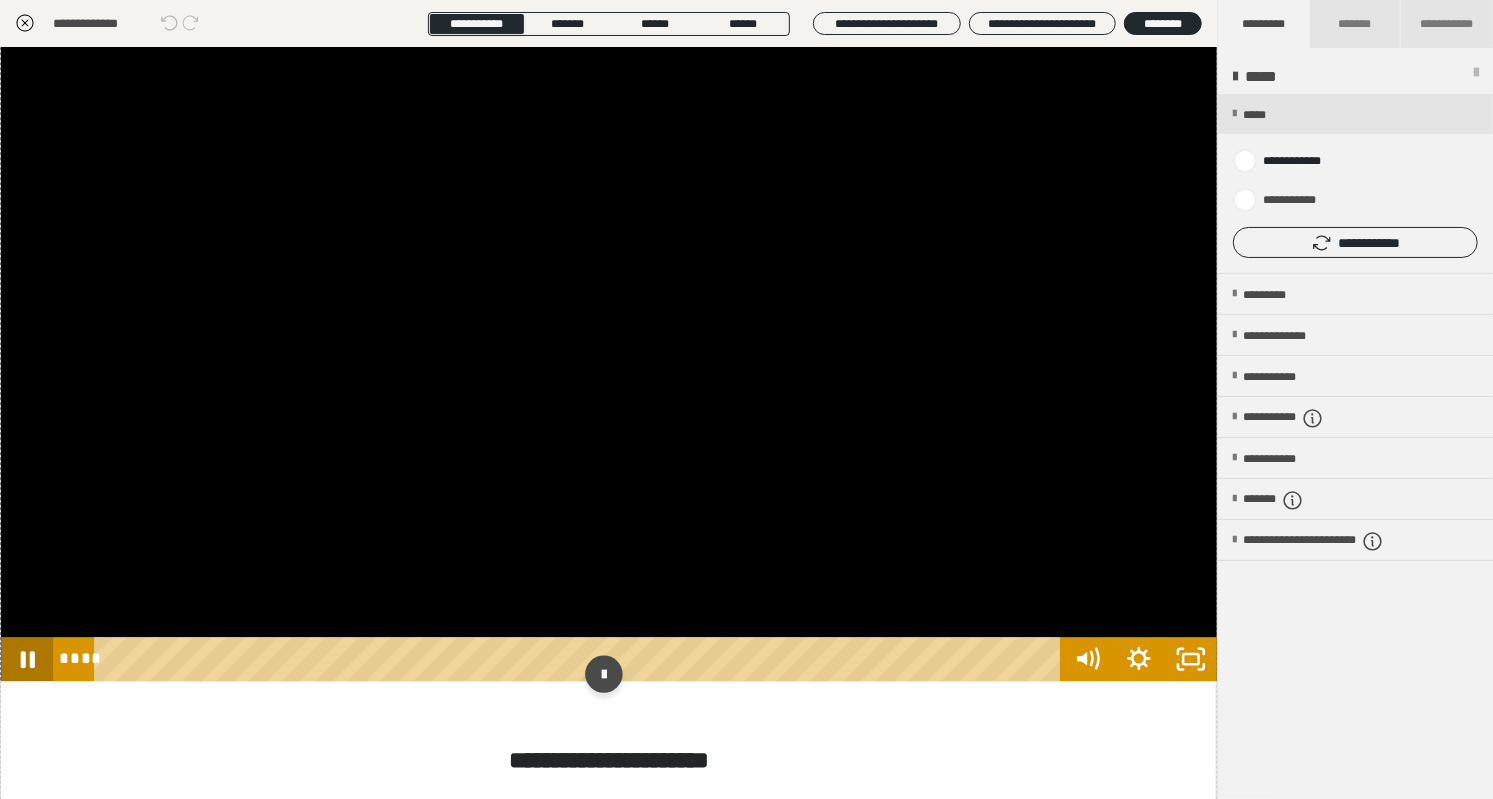 click 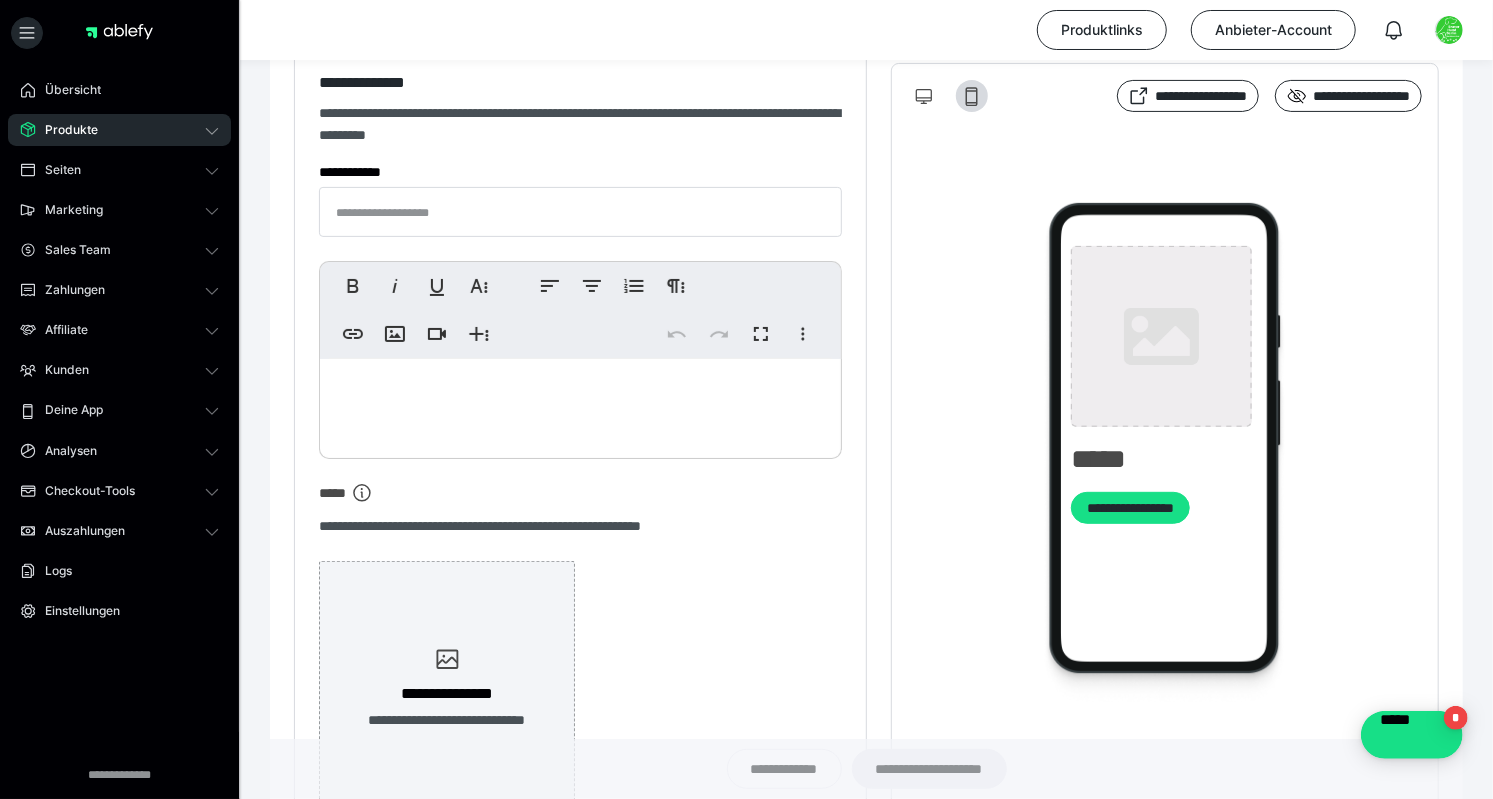 type on "**********" 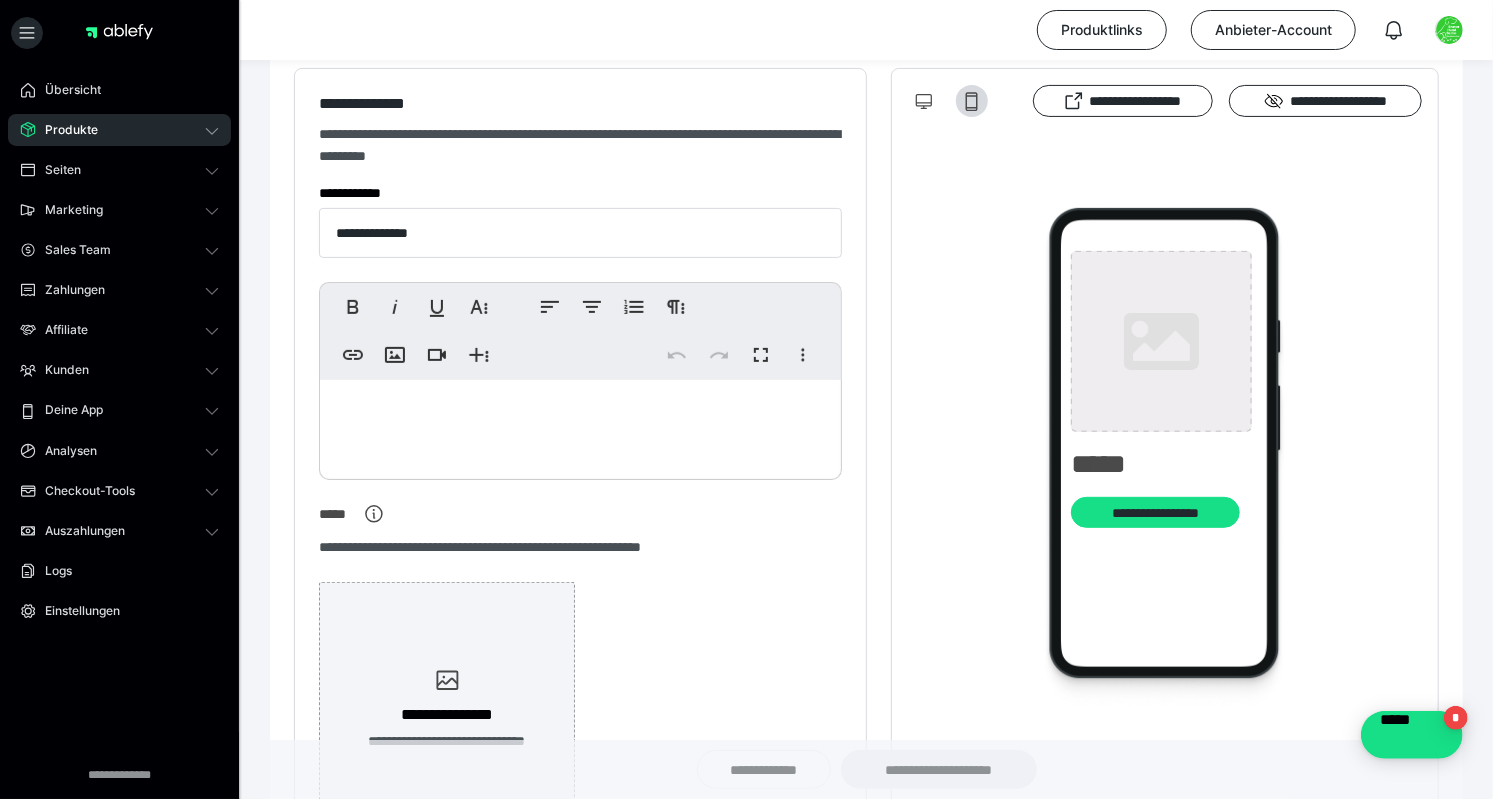 scroll, scrollTop: 0, scrollLeft: 0, axis: both 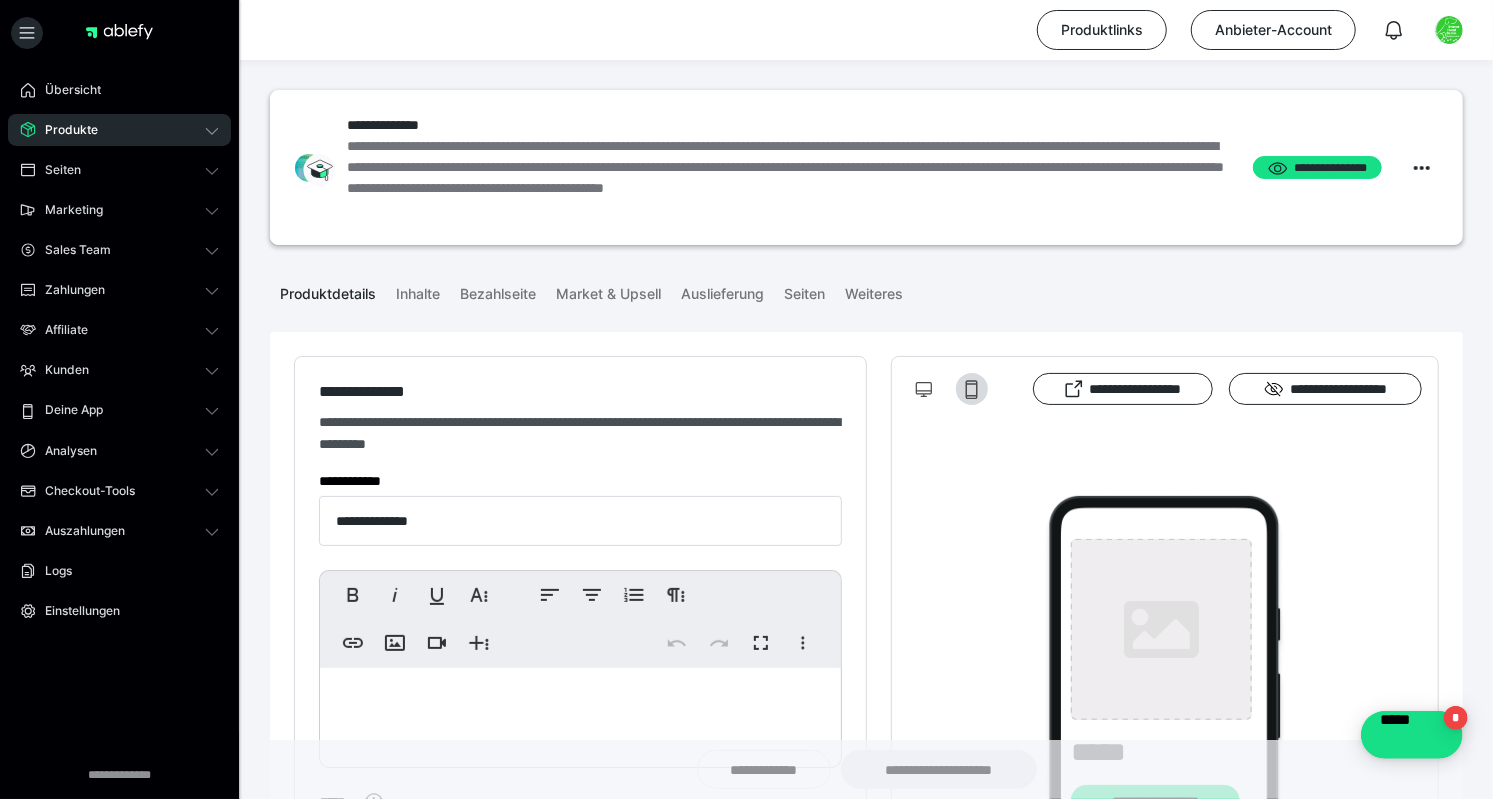type on "**********" 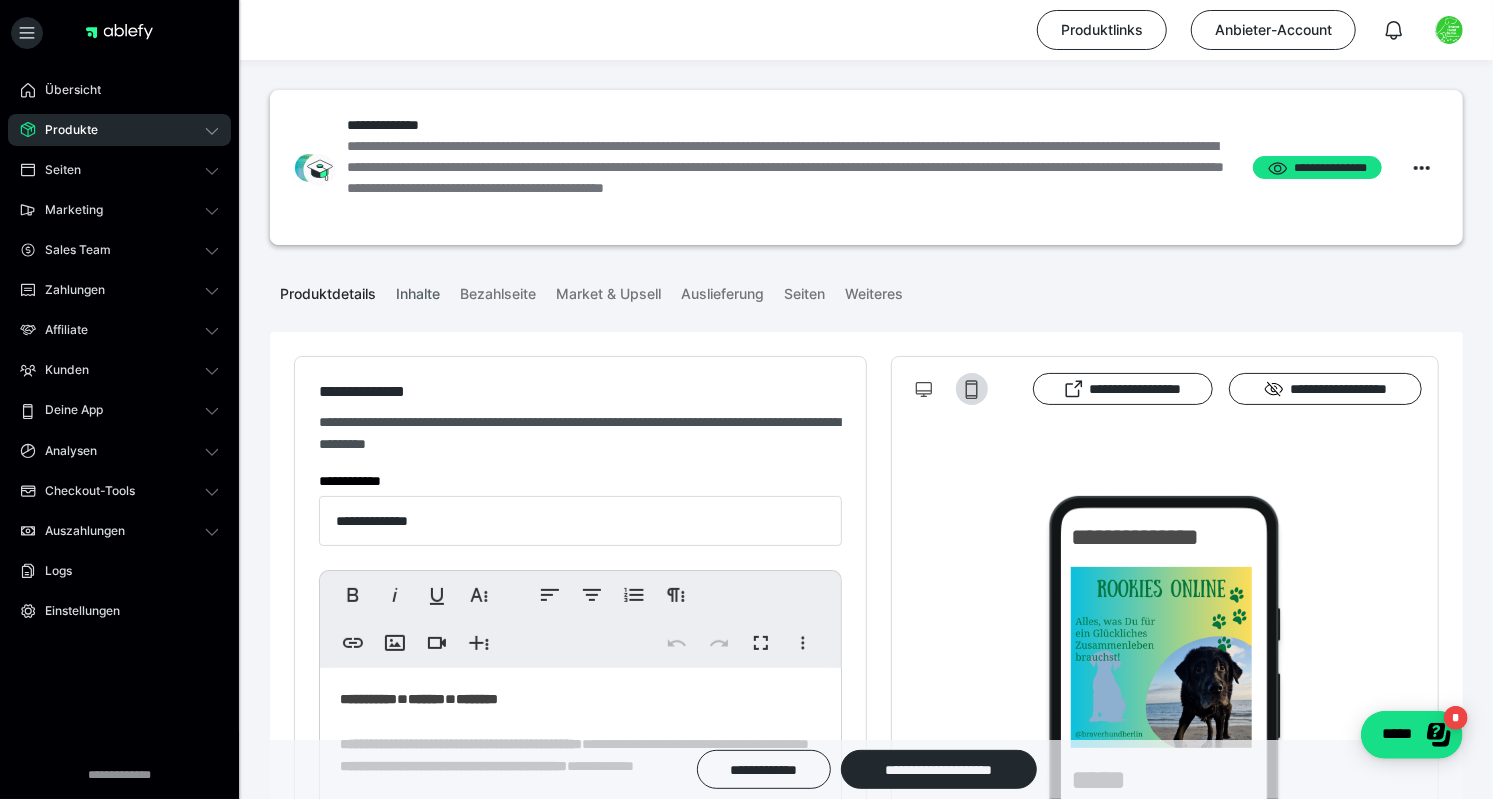 click on "Inhalte" at bounding box center [418, 290] 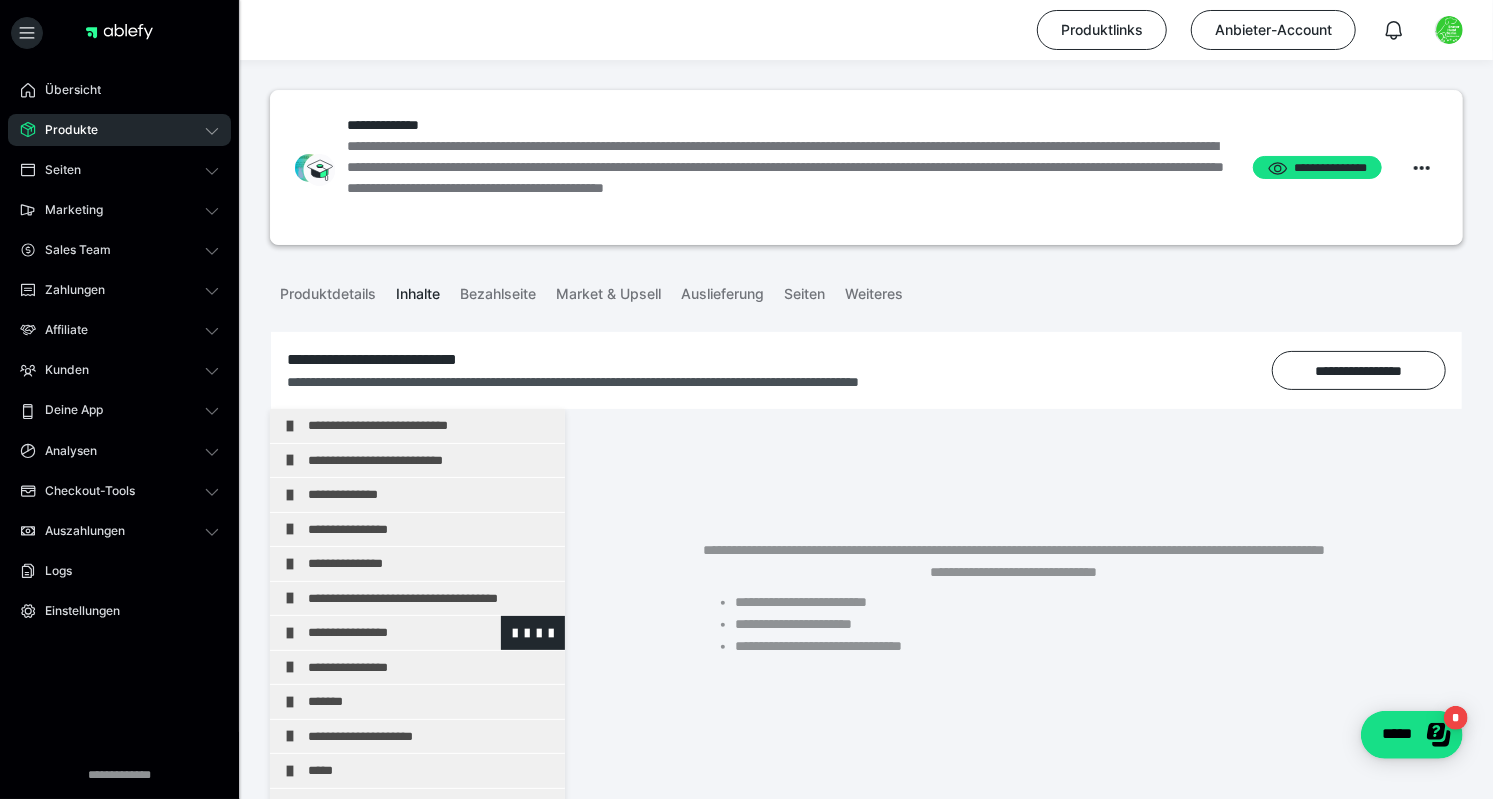 click at bounding box center (290, 633) 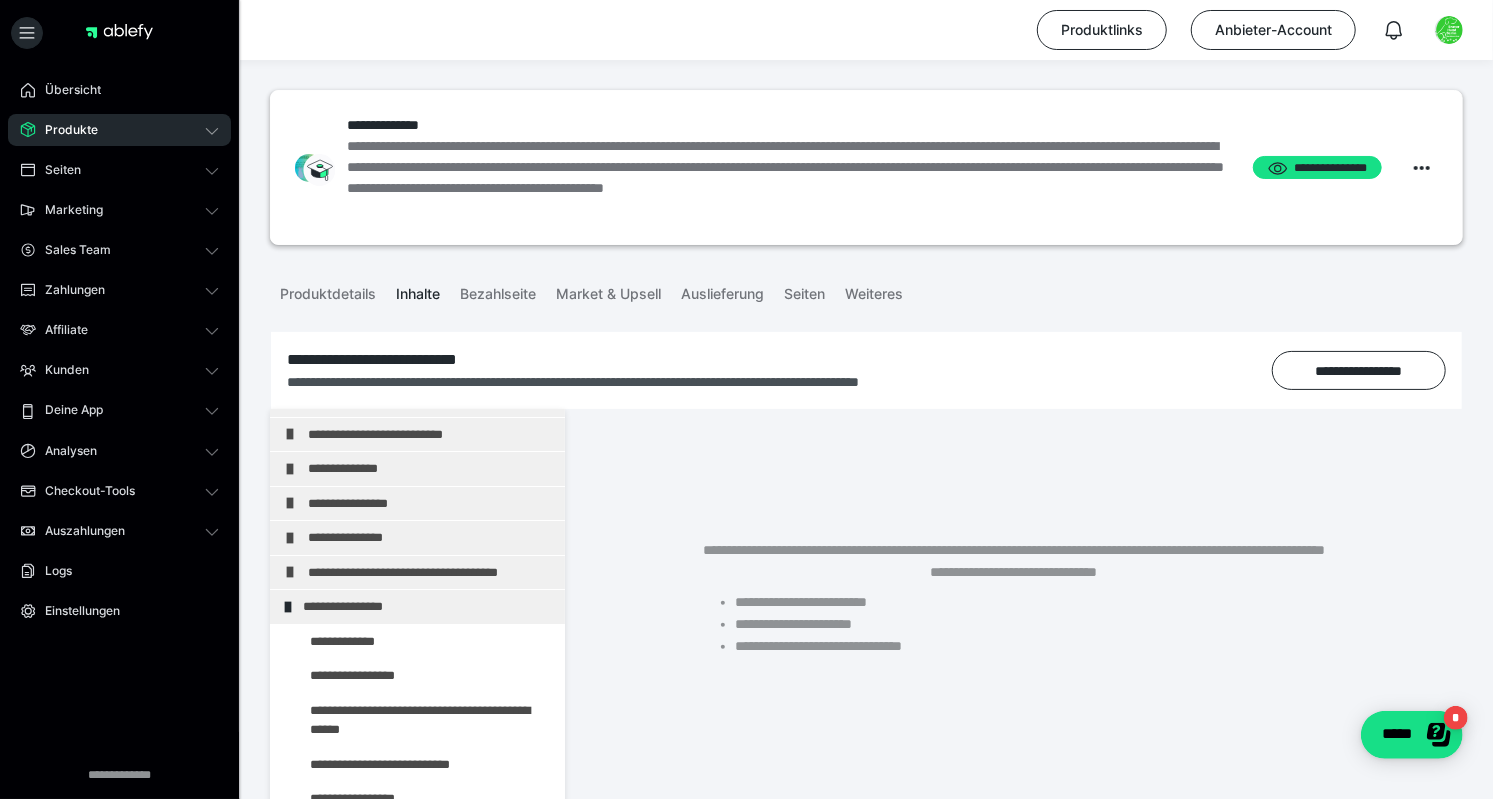 scroll, scrollTop: 54, scrollLeft: 0, axis: vertical 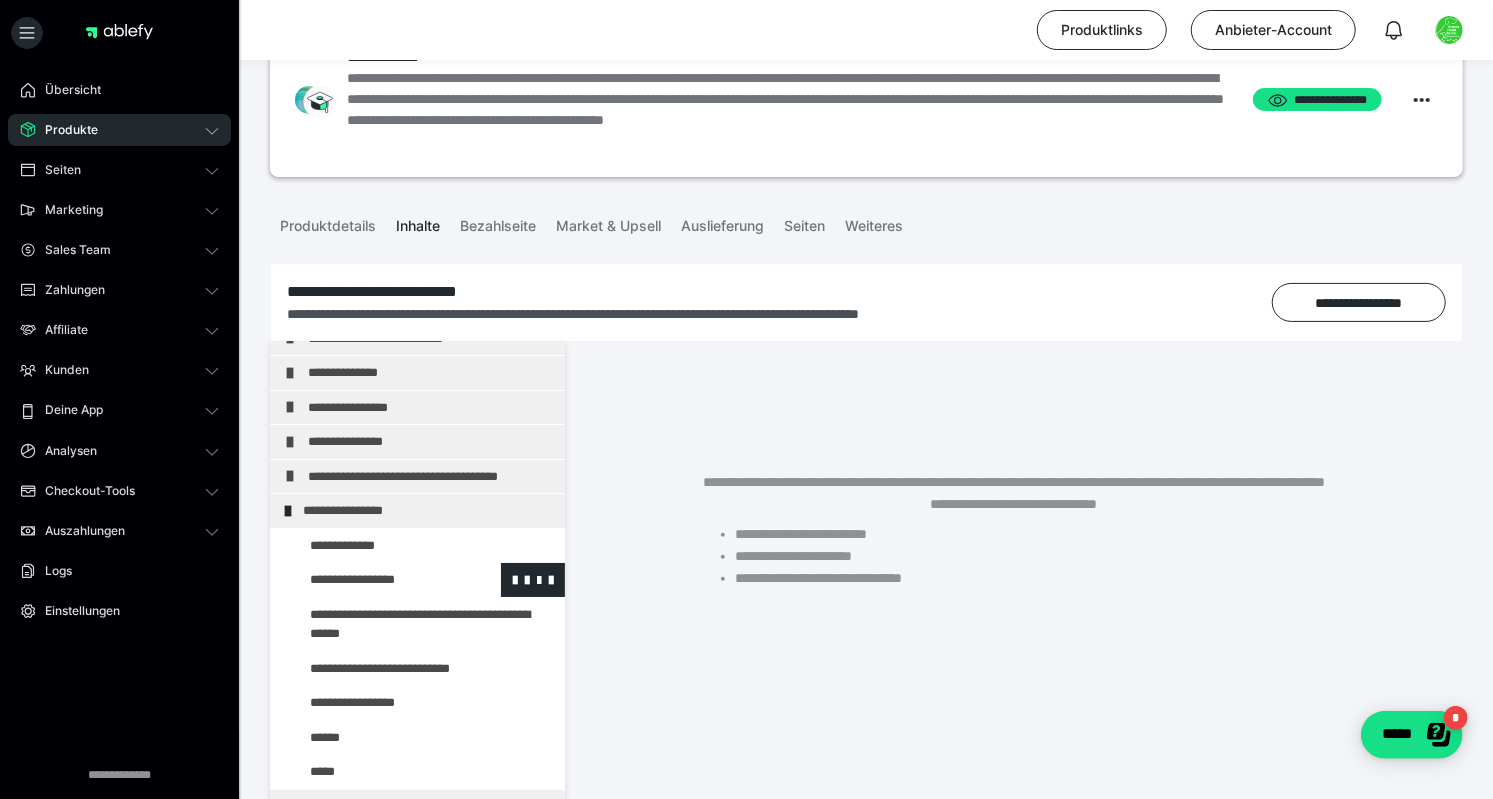 click at bounding box center [375, 580] 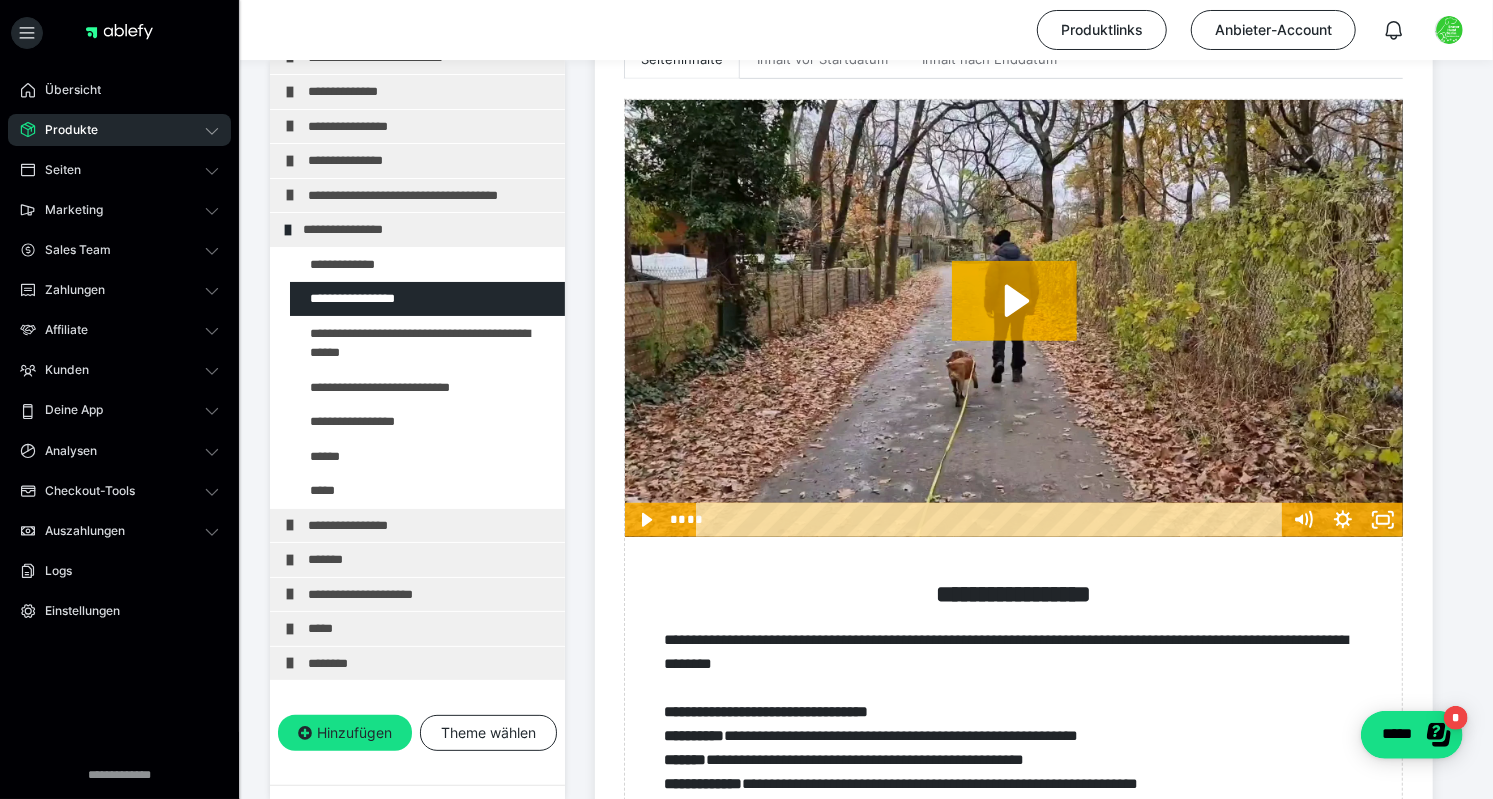 scroll, scrollTop: 599, scrollLeft: 0, axis: vertical 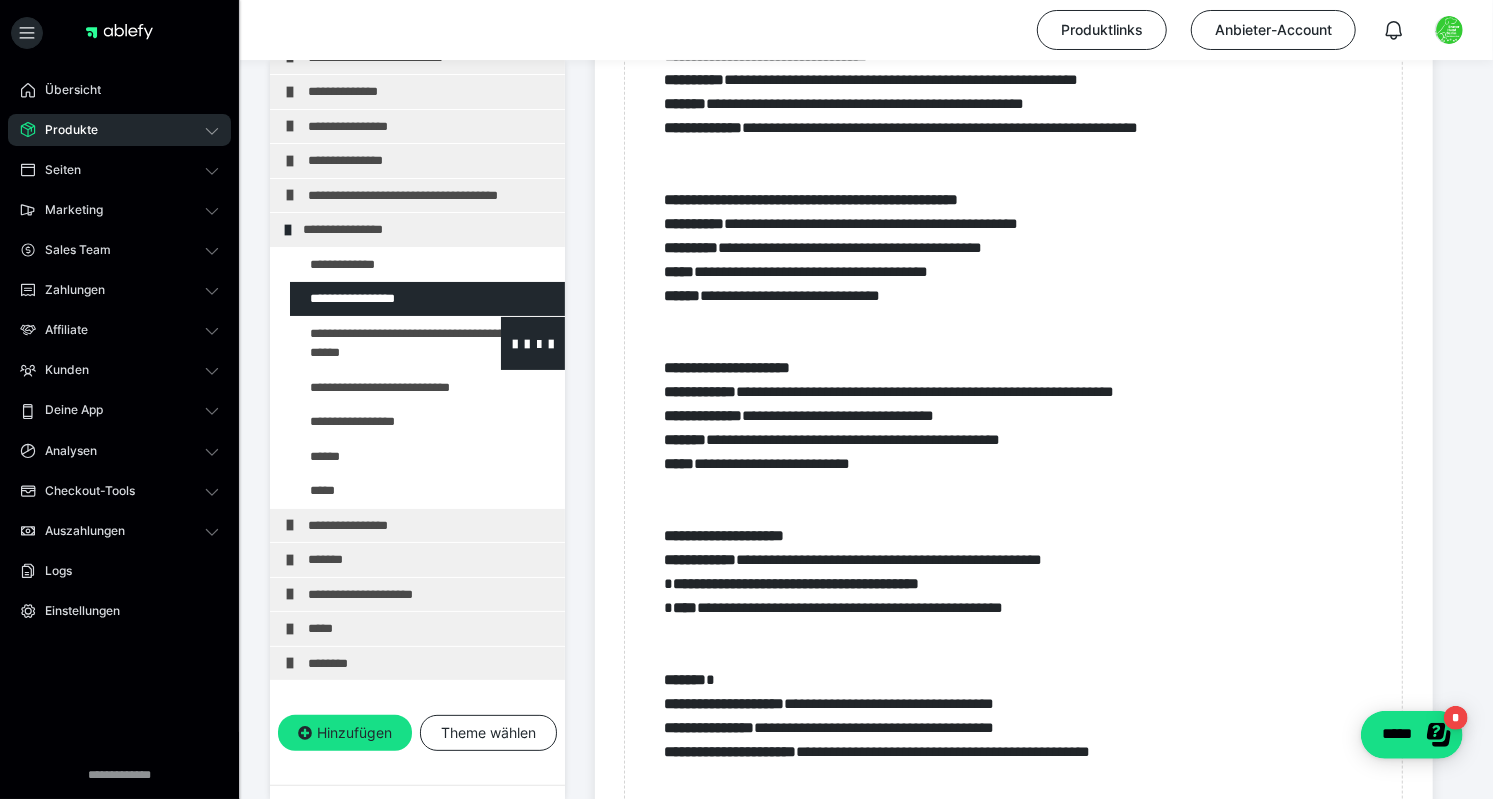 click at bounding box center [375, 343] 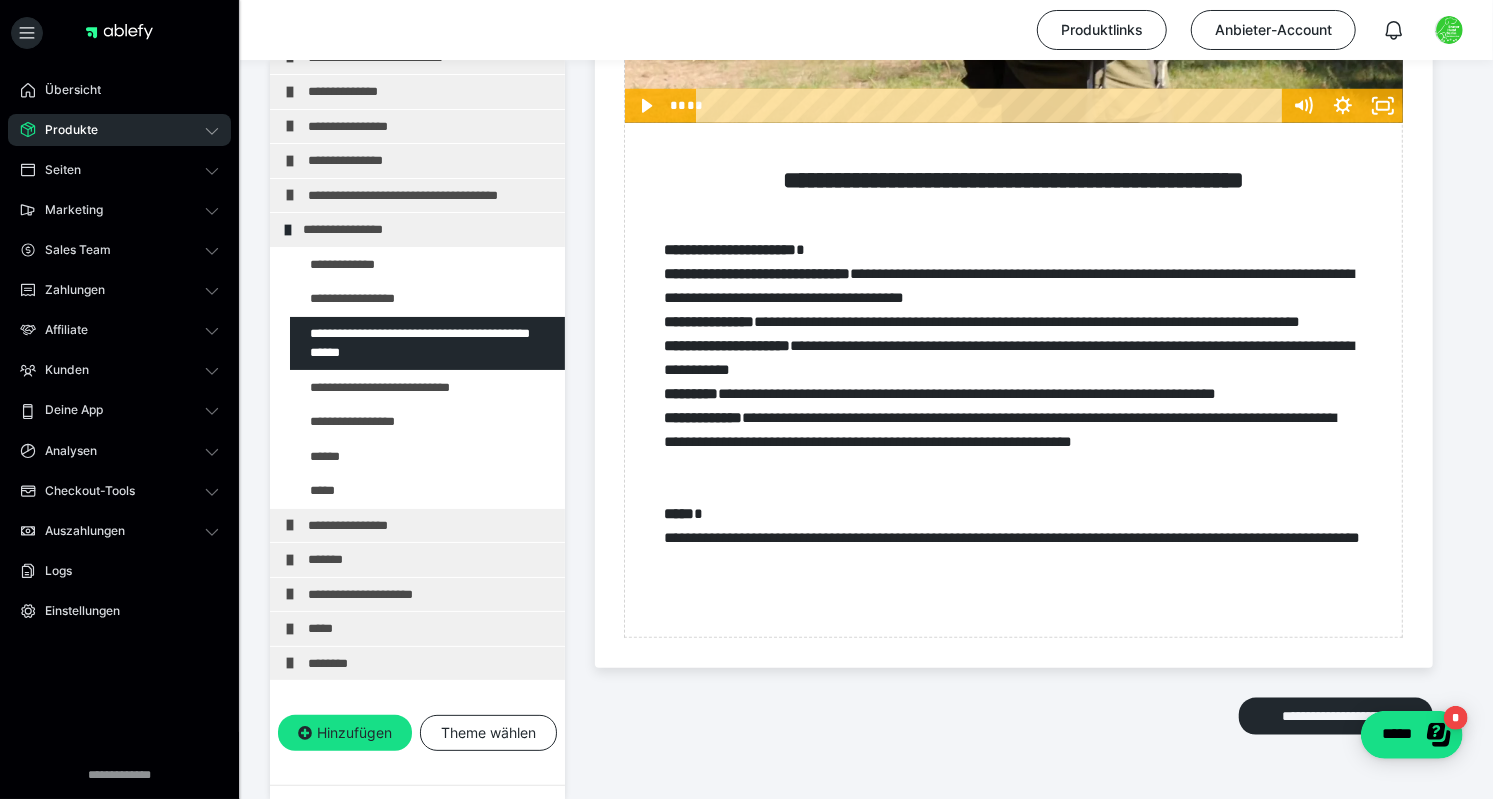 scroll, scrollTop: 1005, scrollLeft: 0, axis: vertical 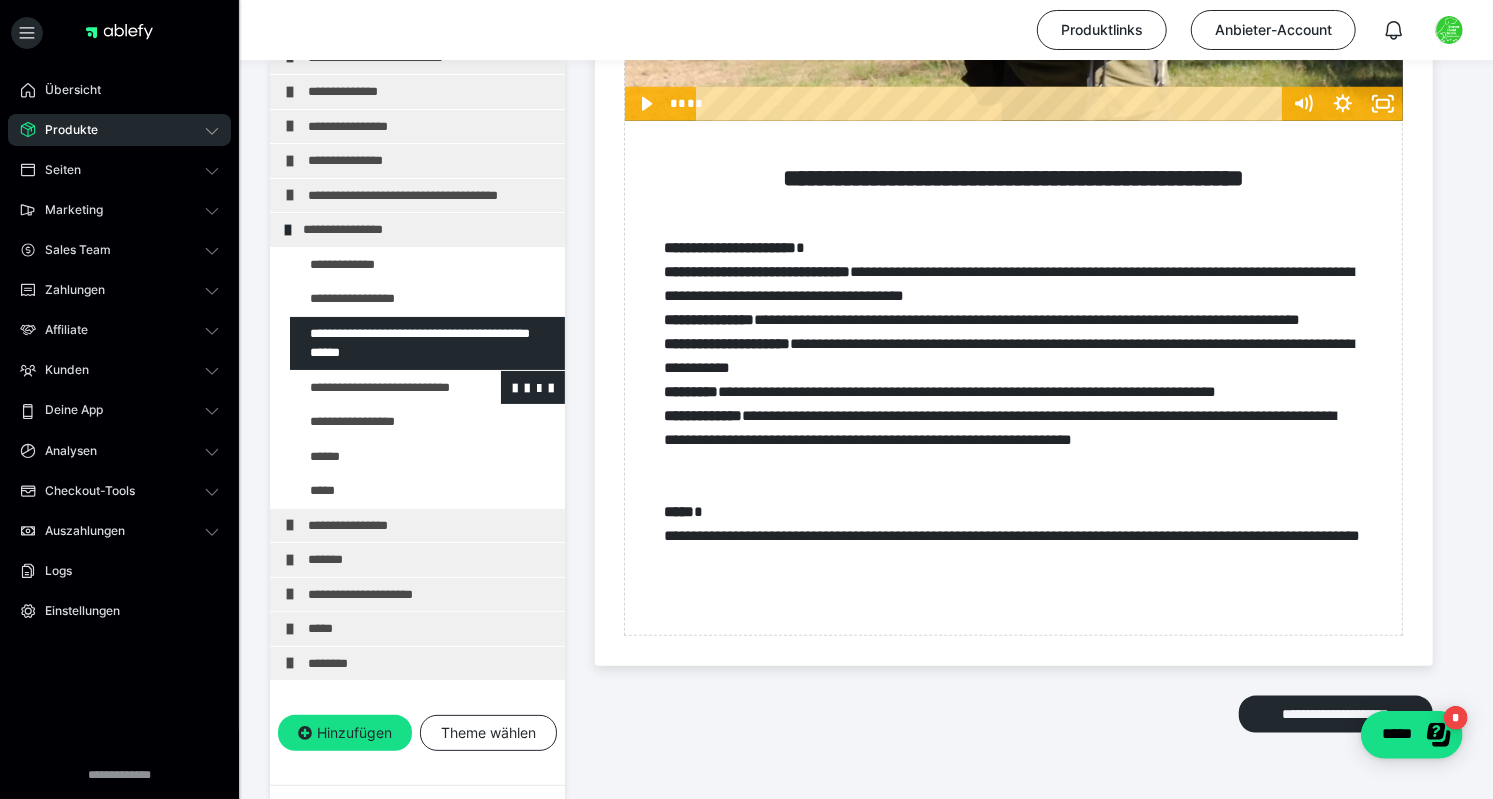 click at bounding box center [375, 388] 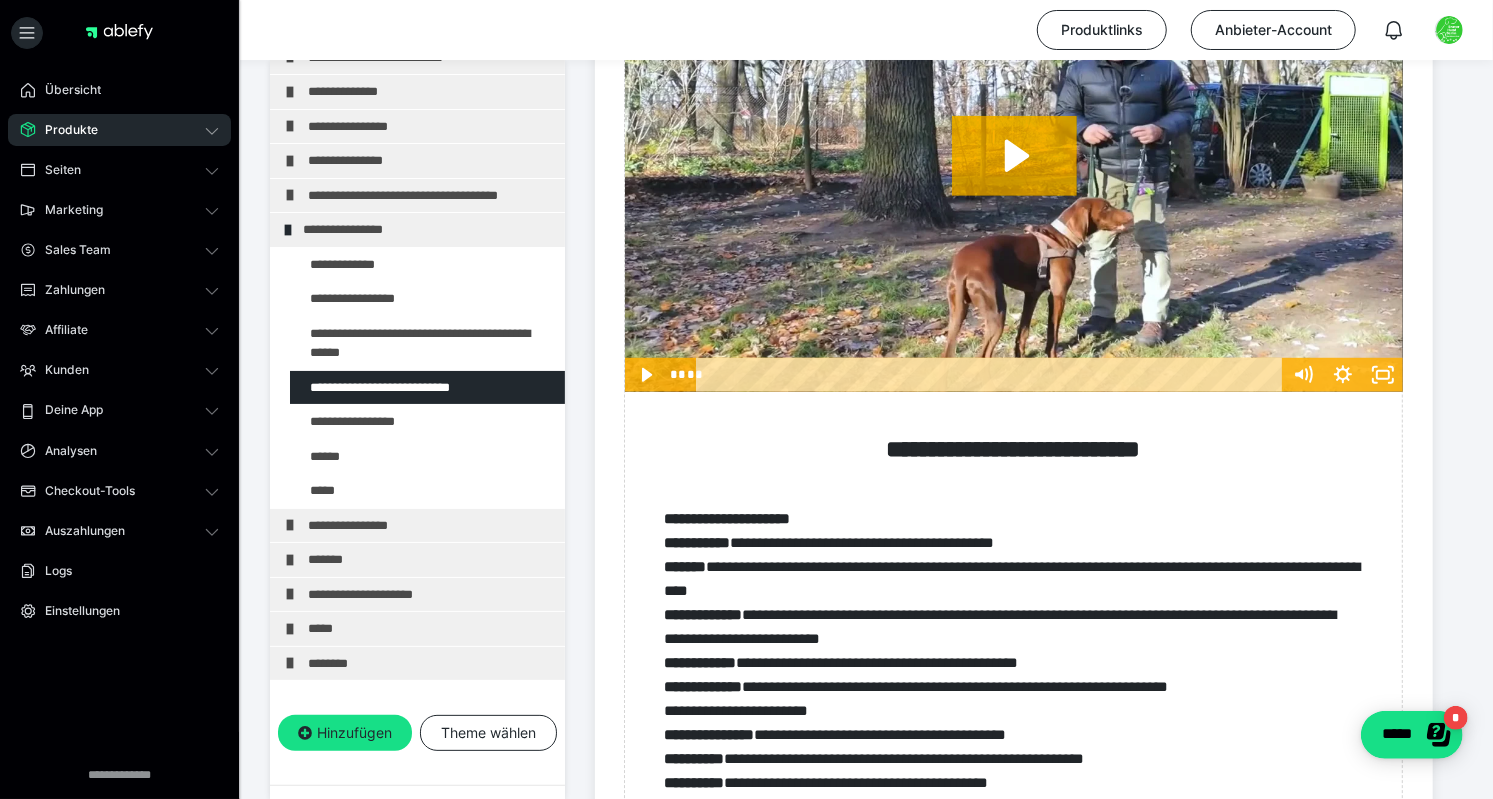 scroll, scrollTop: 745, scrollLeft: 0, axis: vertical 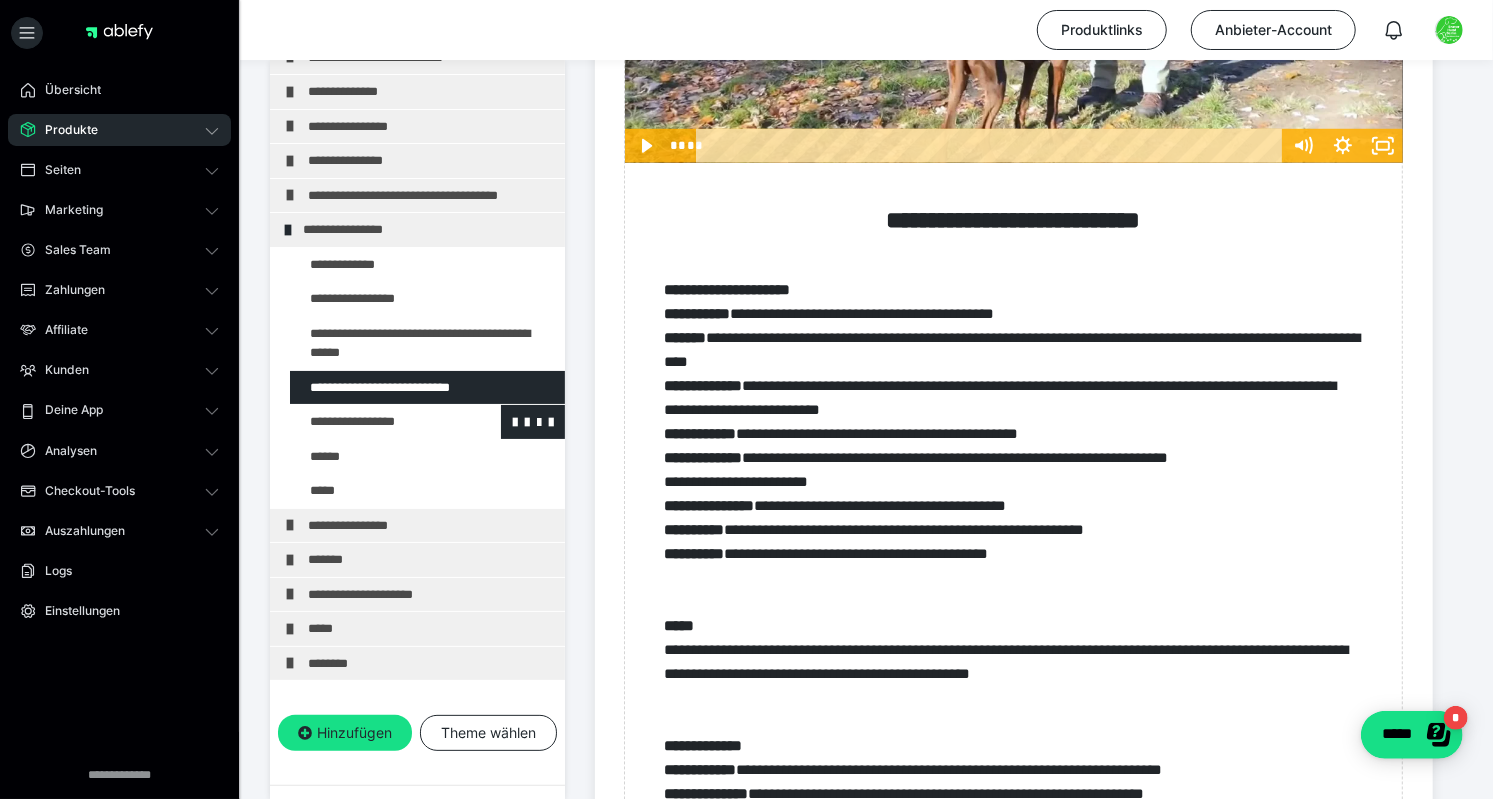 click at bounding box center (375, 422) 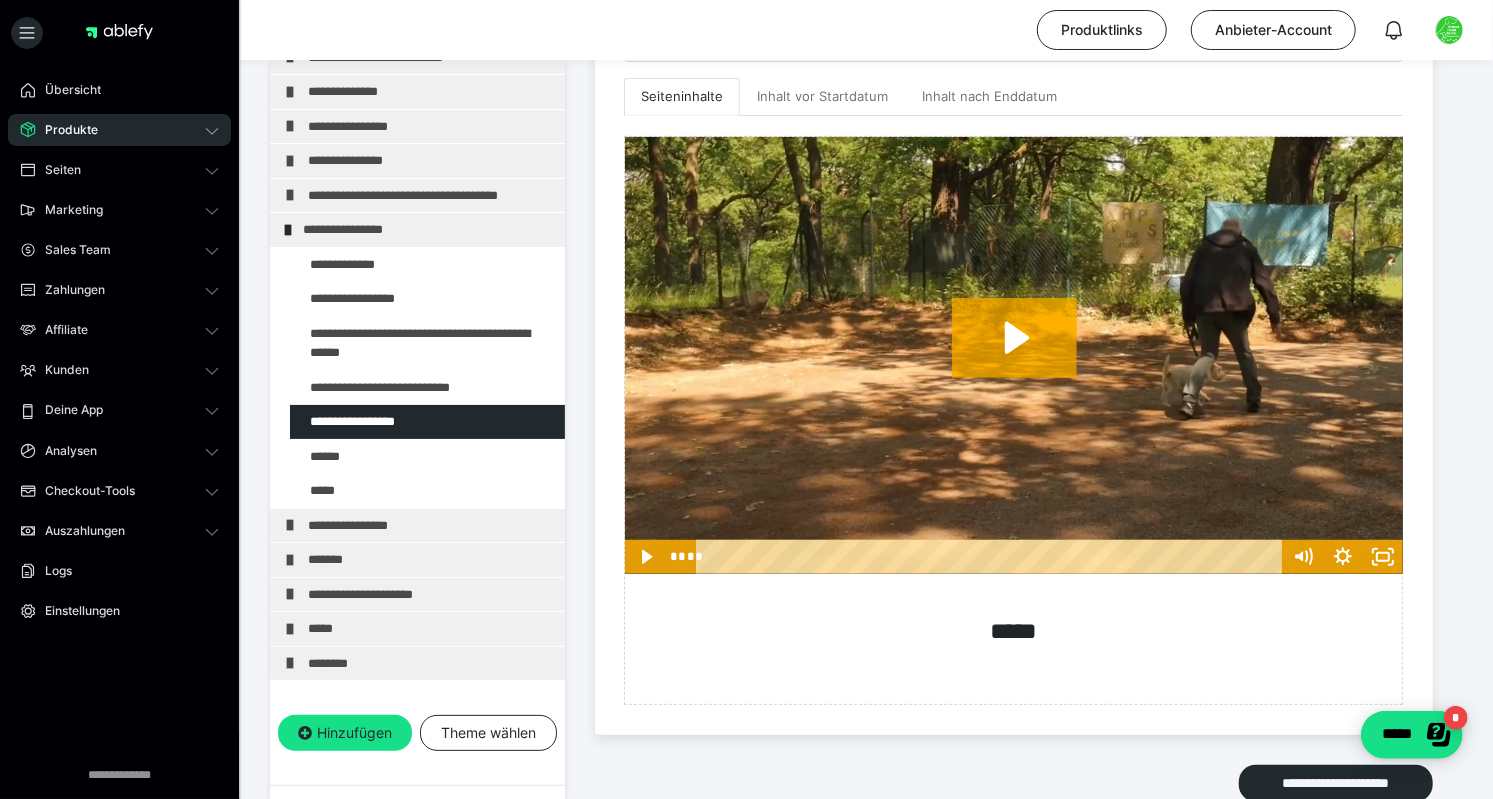 scroll, scrollTop: 553, scrollLeft: 0, axis: vertical 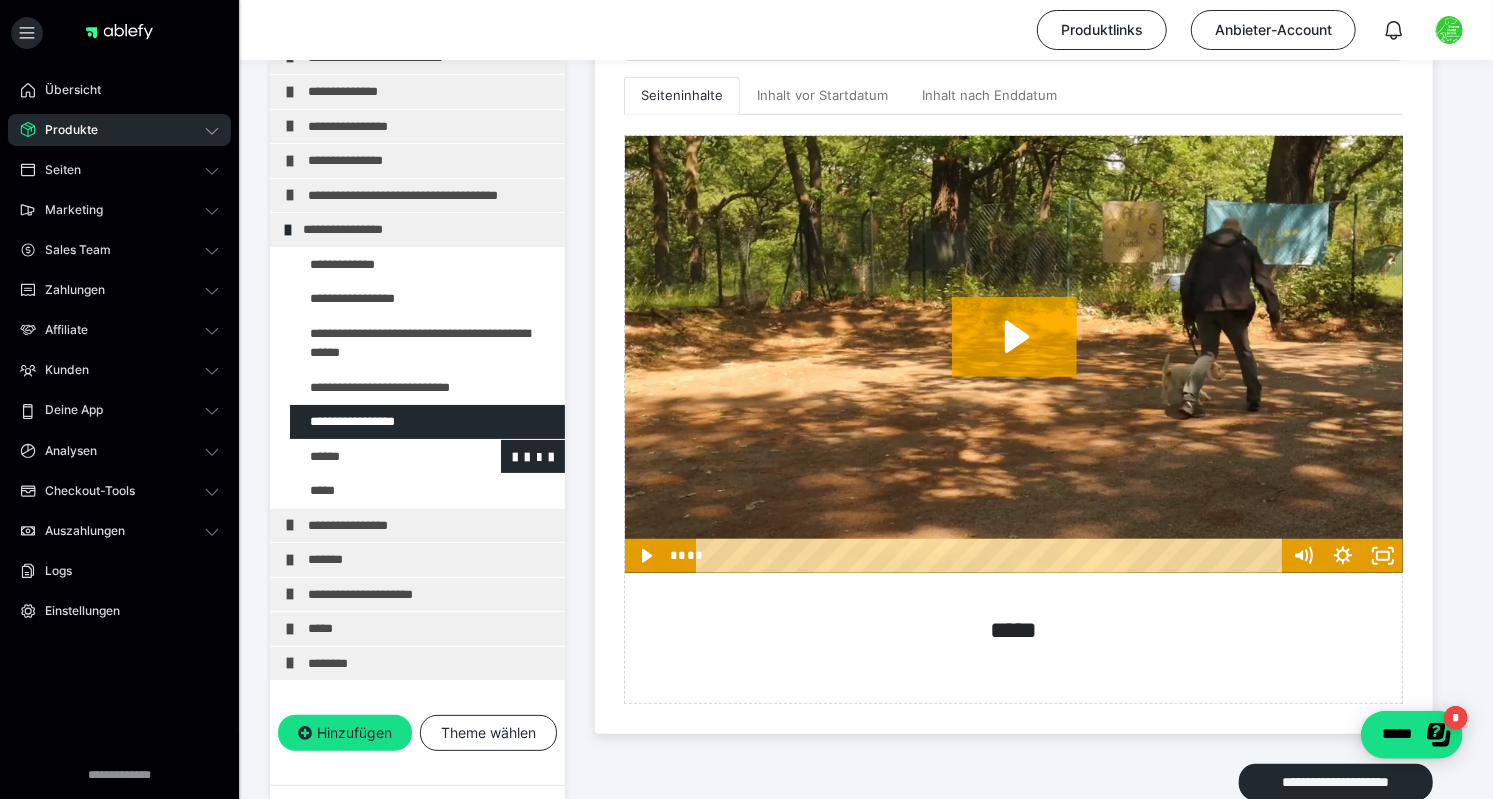 click at bounding box center [375, 457] 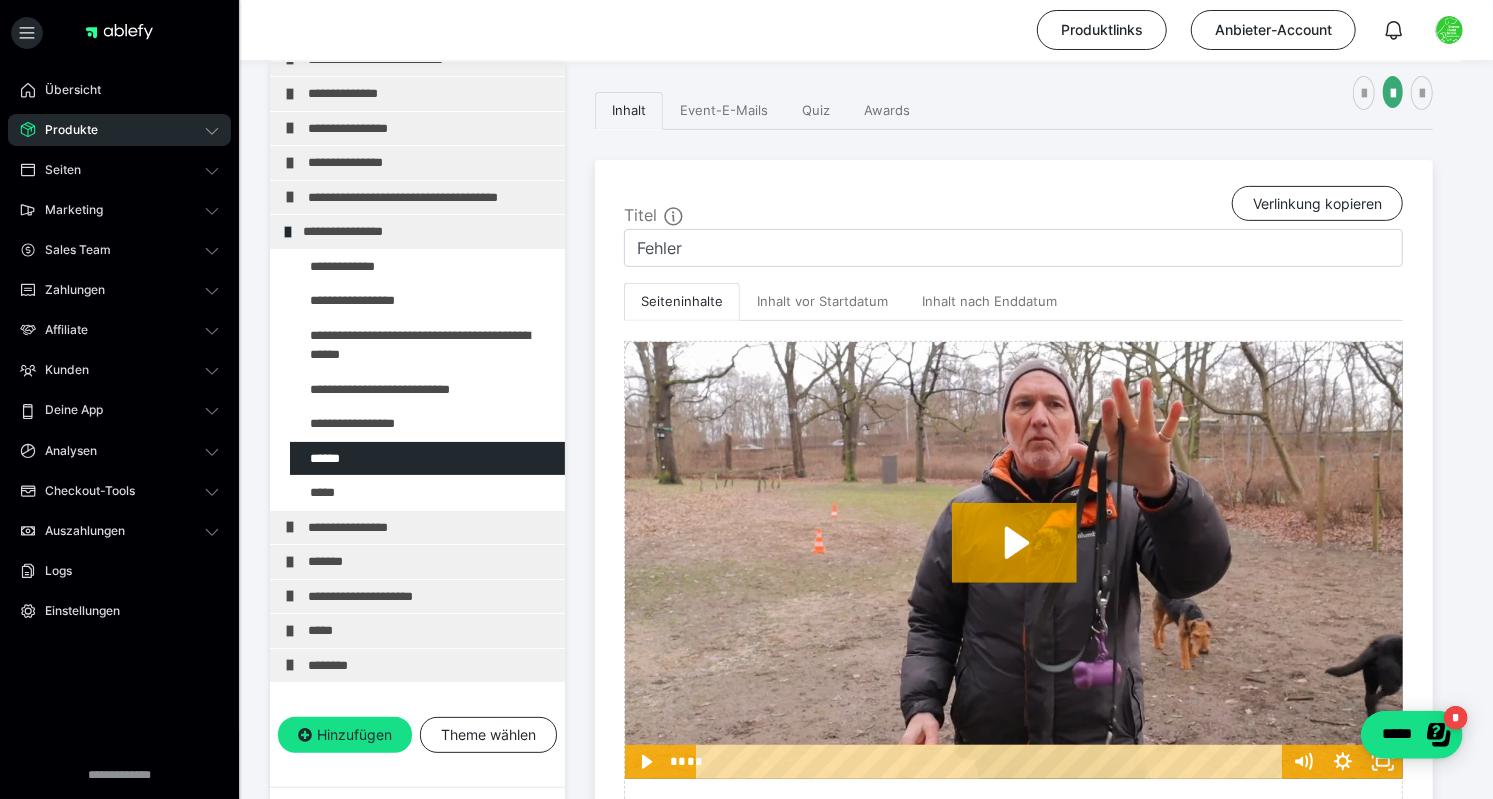 scroll, scrollTop: 553, scrollLeft: 0, axis: vertical 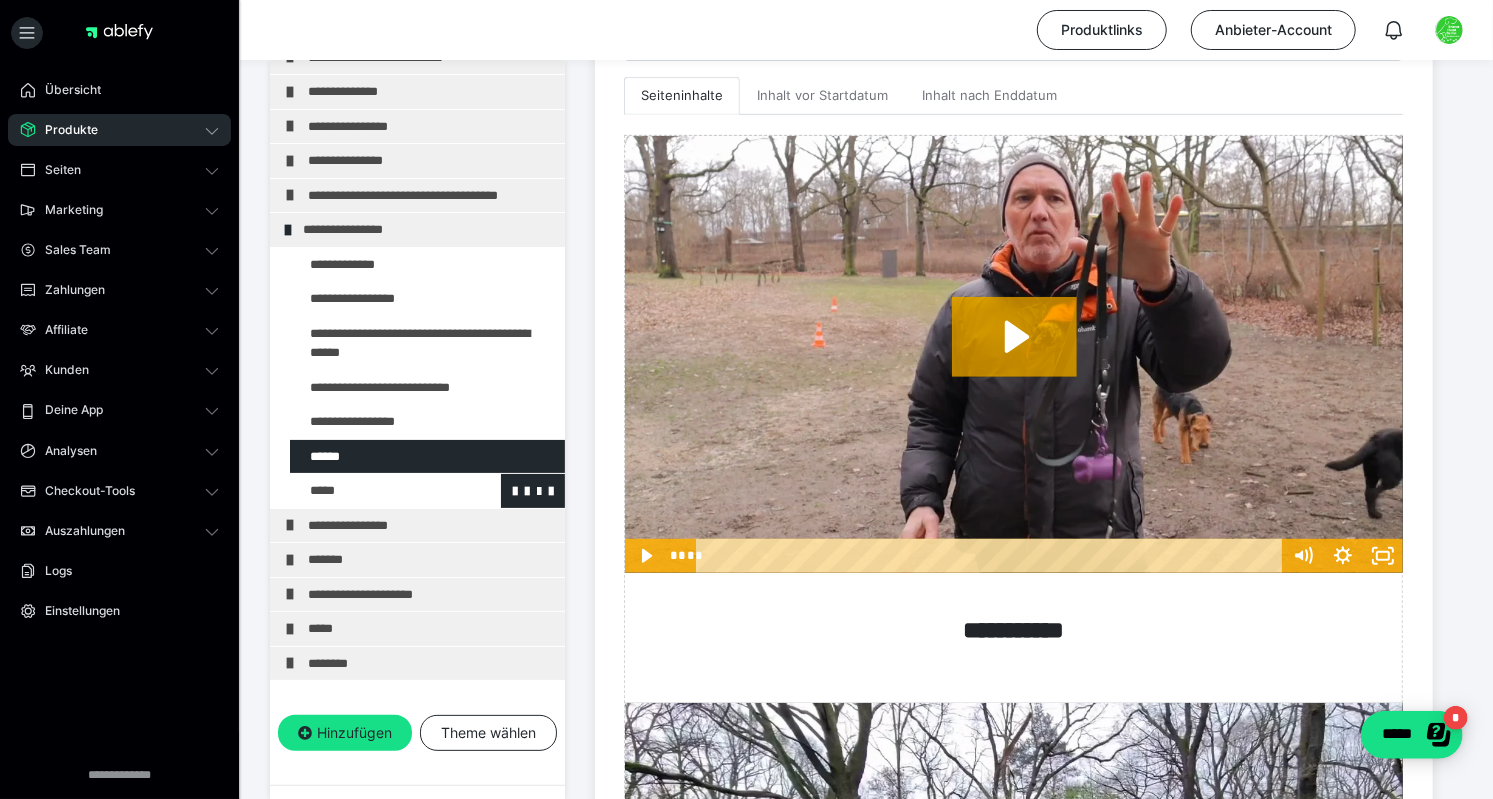click at bounding box center [375, 491] 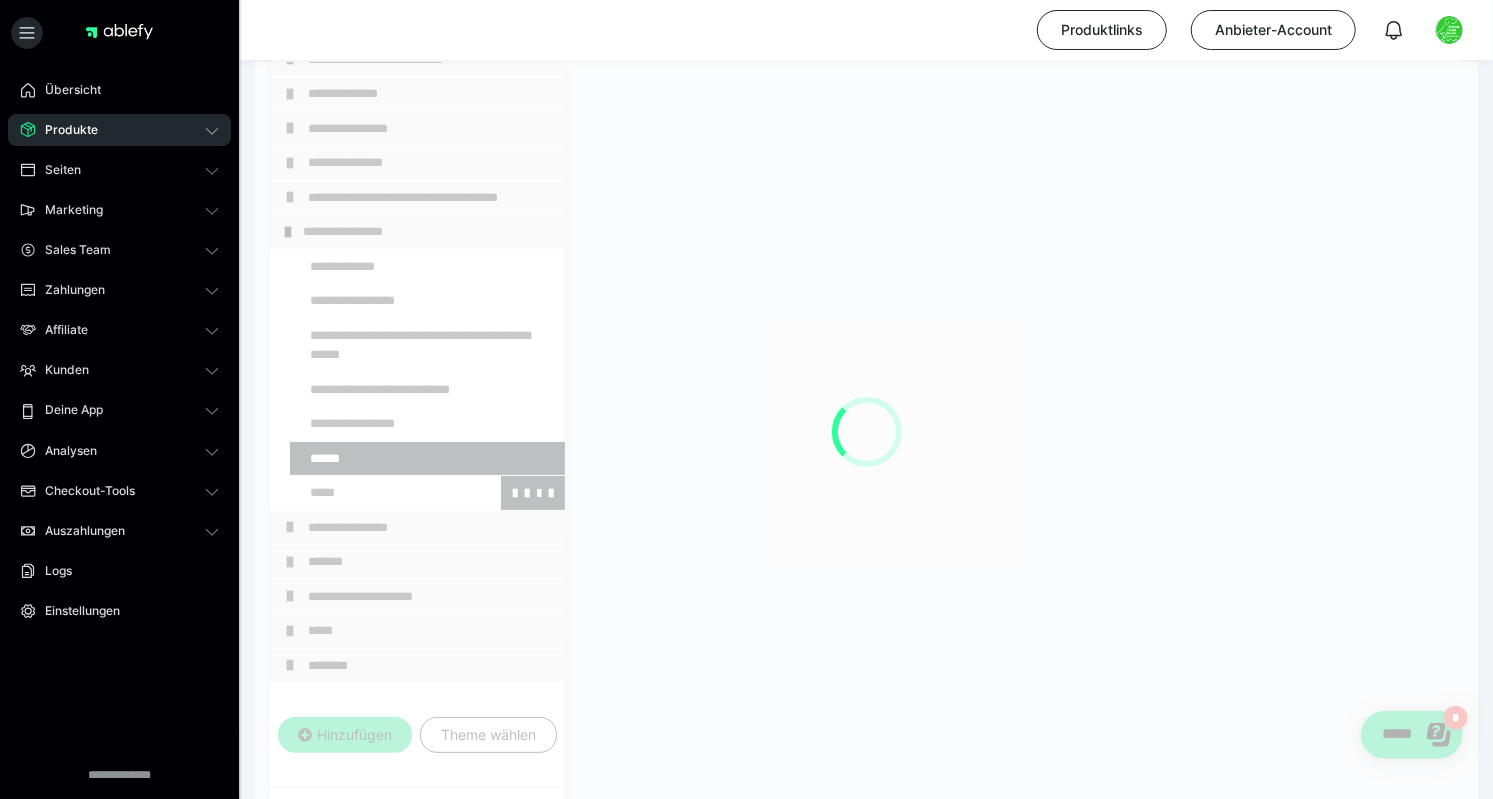 scroll, scrollTop: 553, scrollLeft: 0, axis: vertical 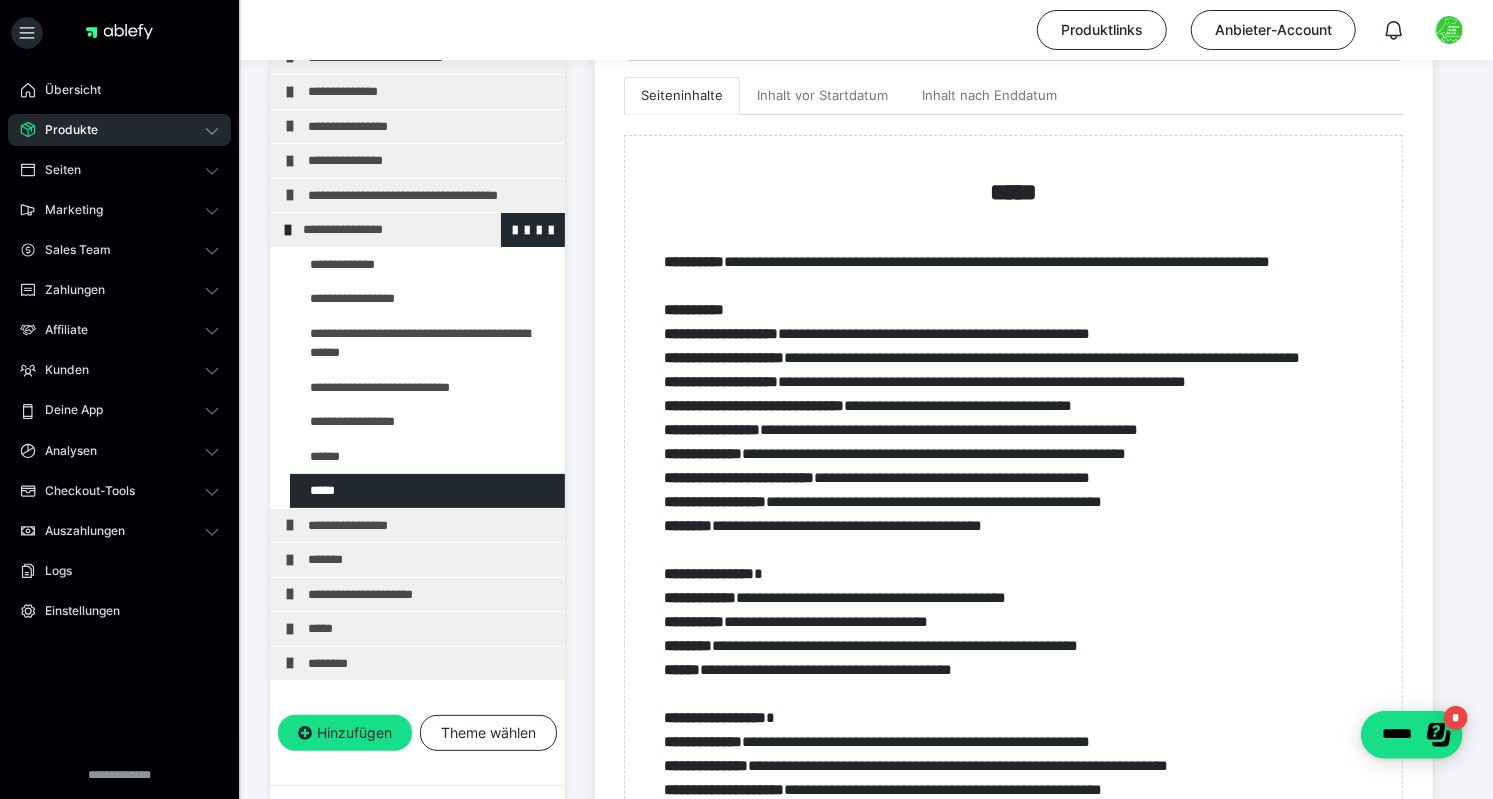 click on "**********" at bounding box center [417, 230] 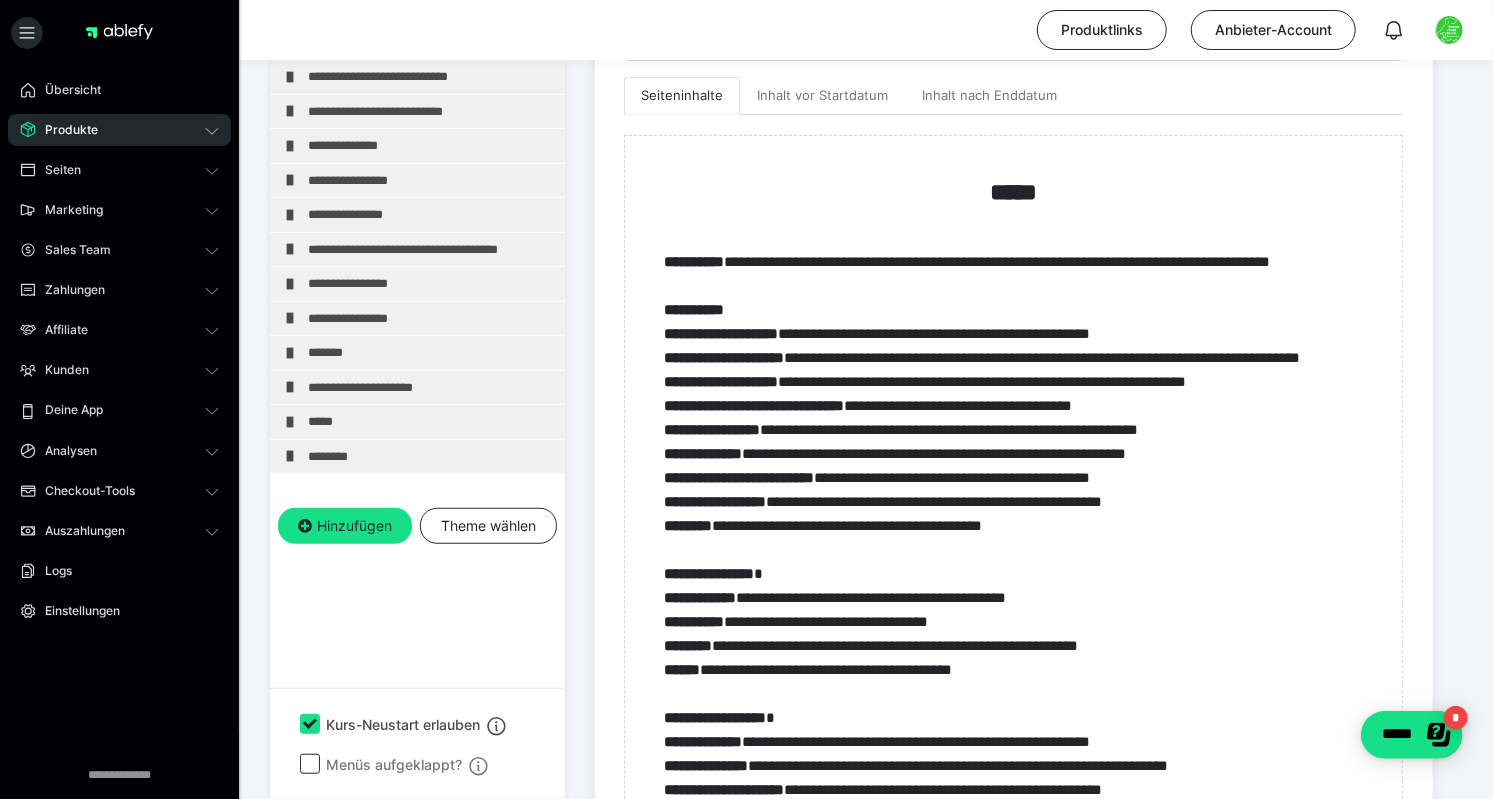 scroll, scrollTop: 0, scrollLeft: 0, axis: both 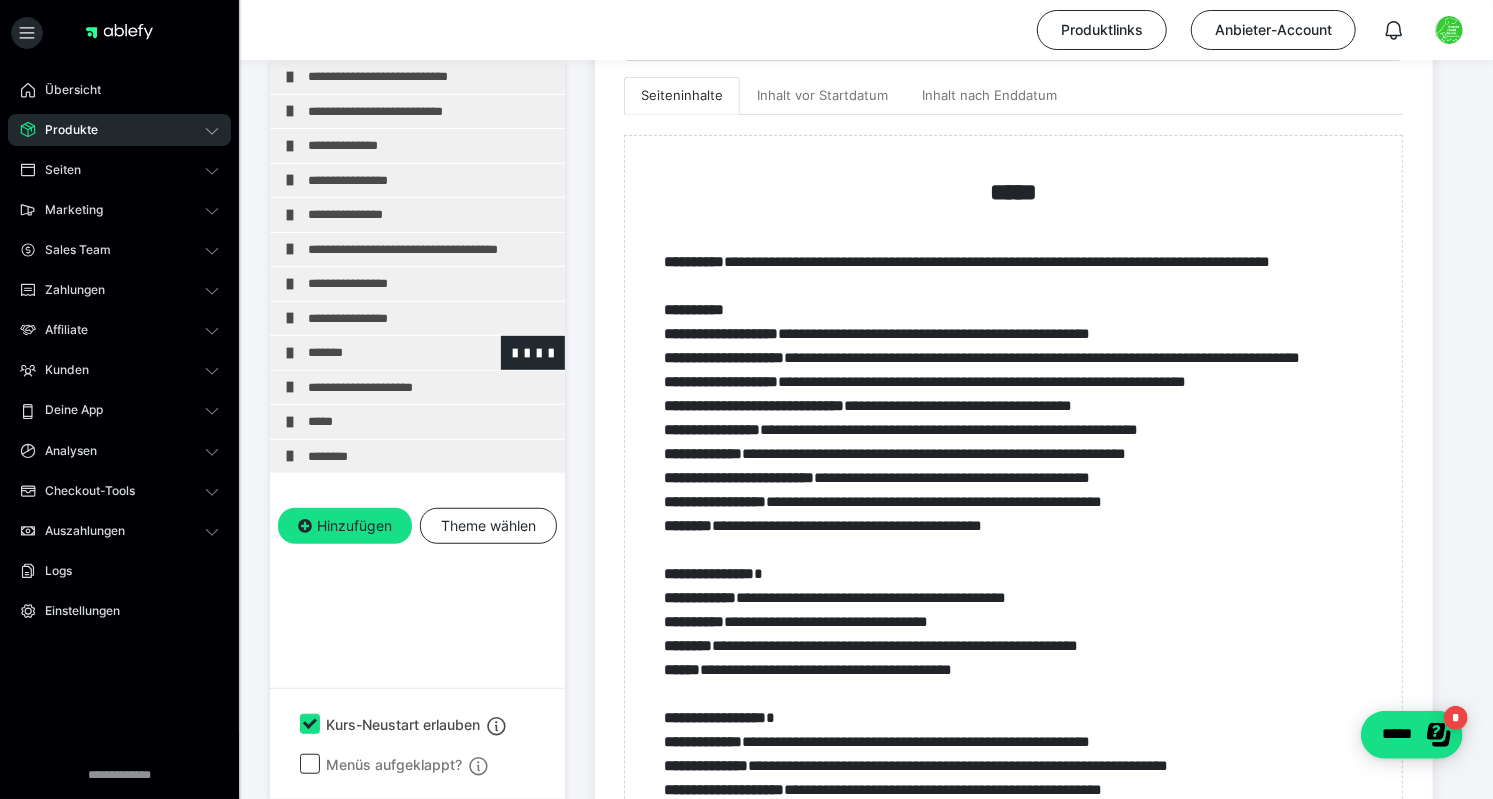 click on "*******" at bounding box center (417, 353) 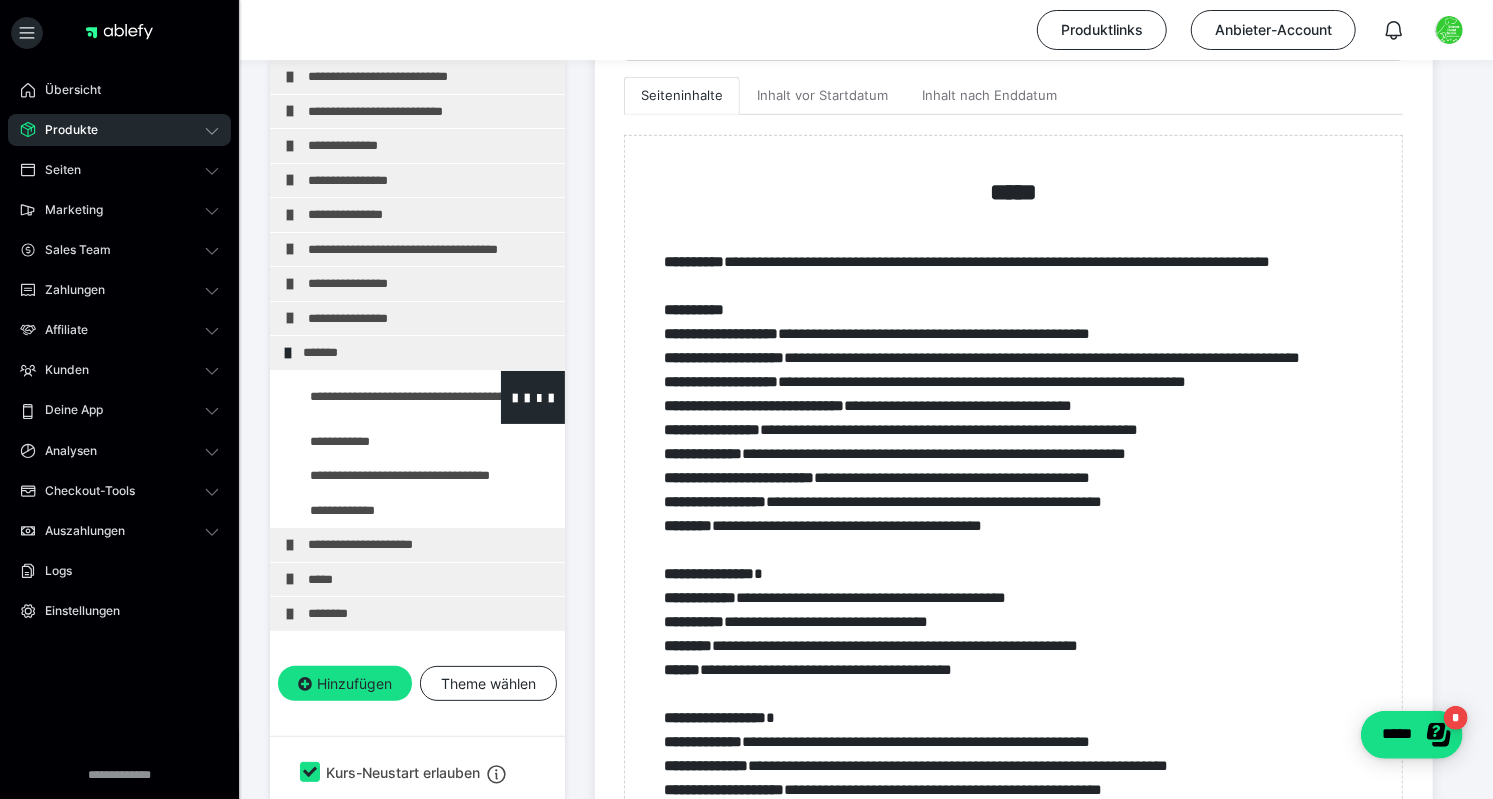 click at bounding box center (375, 397) 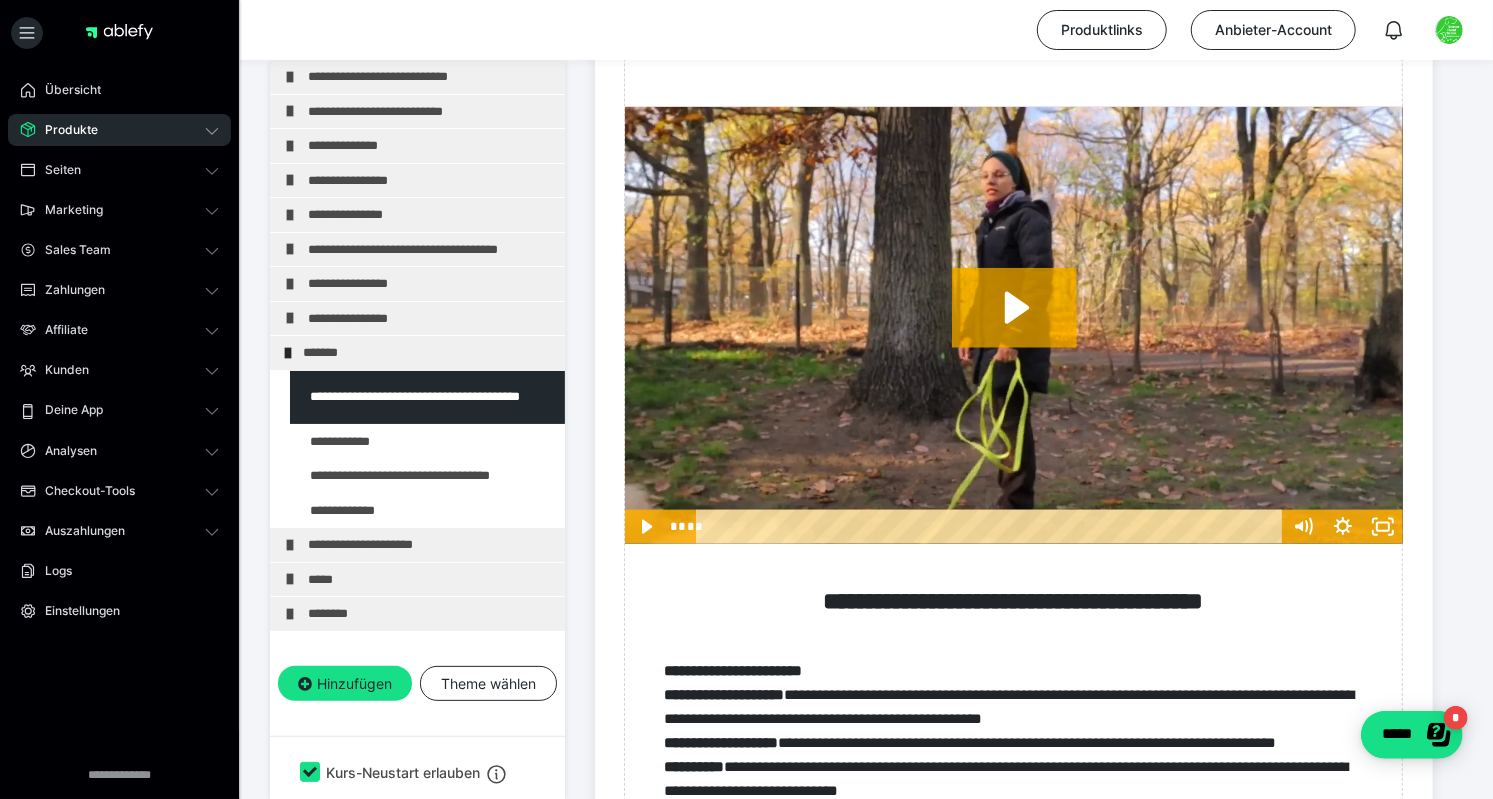 scroll, scrollTop: 1139, scrollLeft: 0, axis: vertical 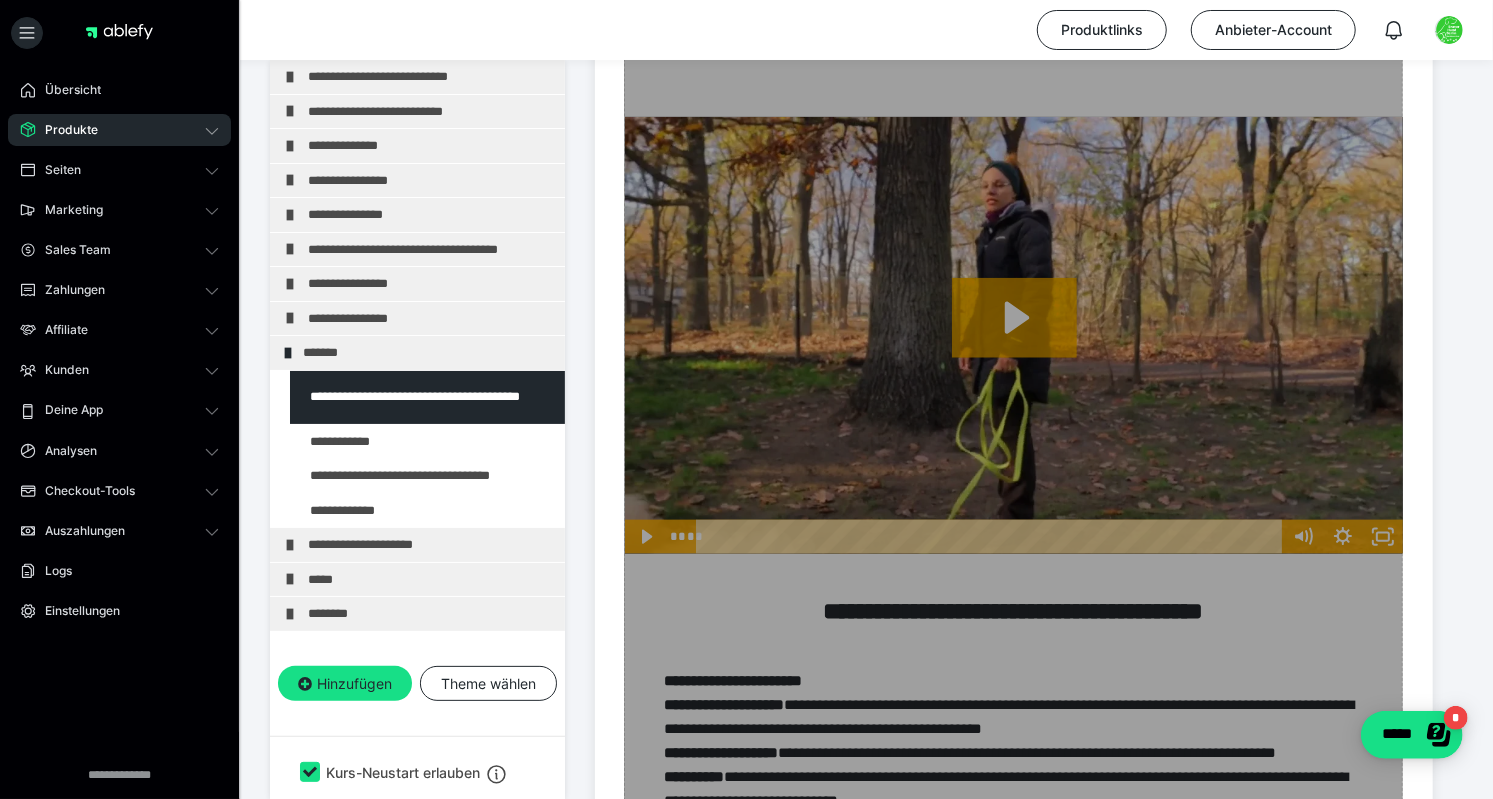 click at bounding box center [1013, 525] 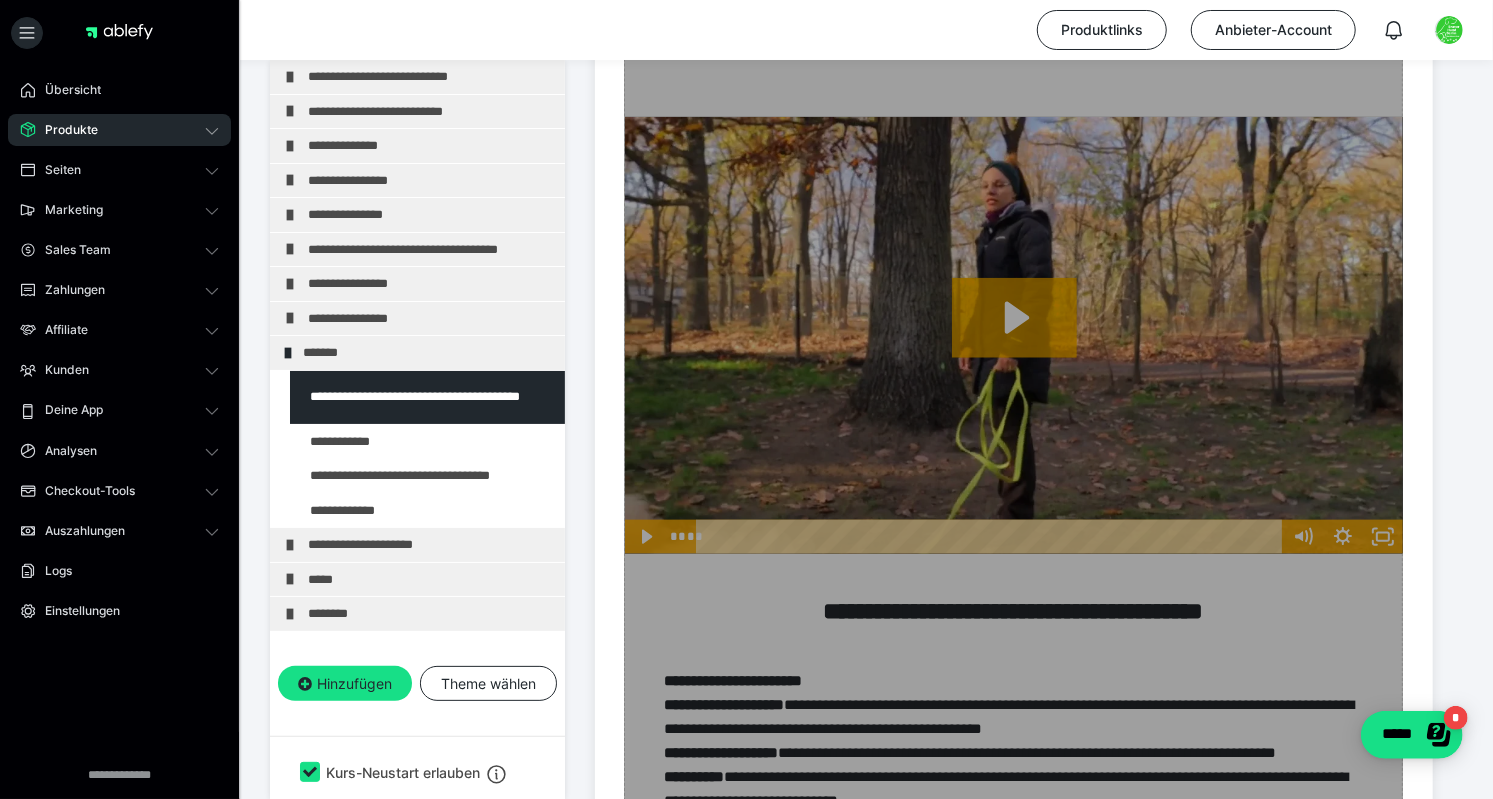 click on "Zum Pagebuilder" at bounding box center (1013, 525) 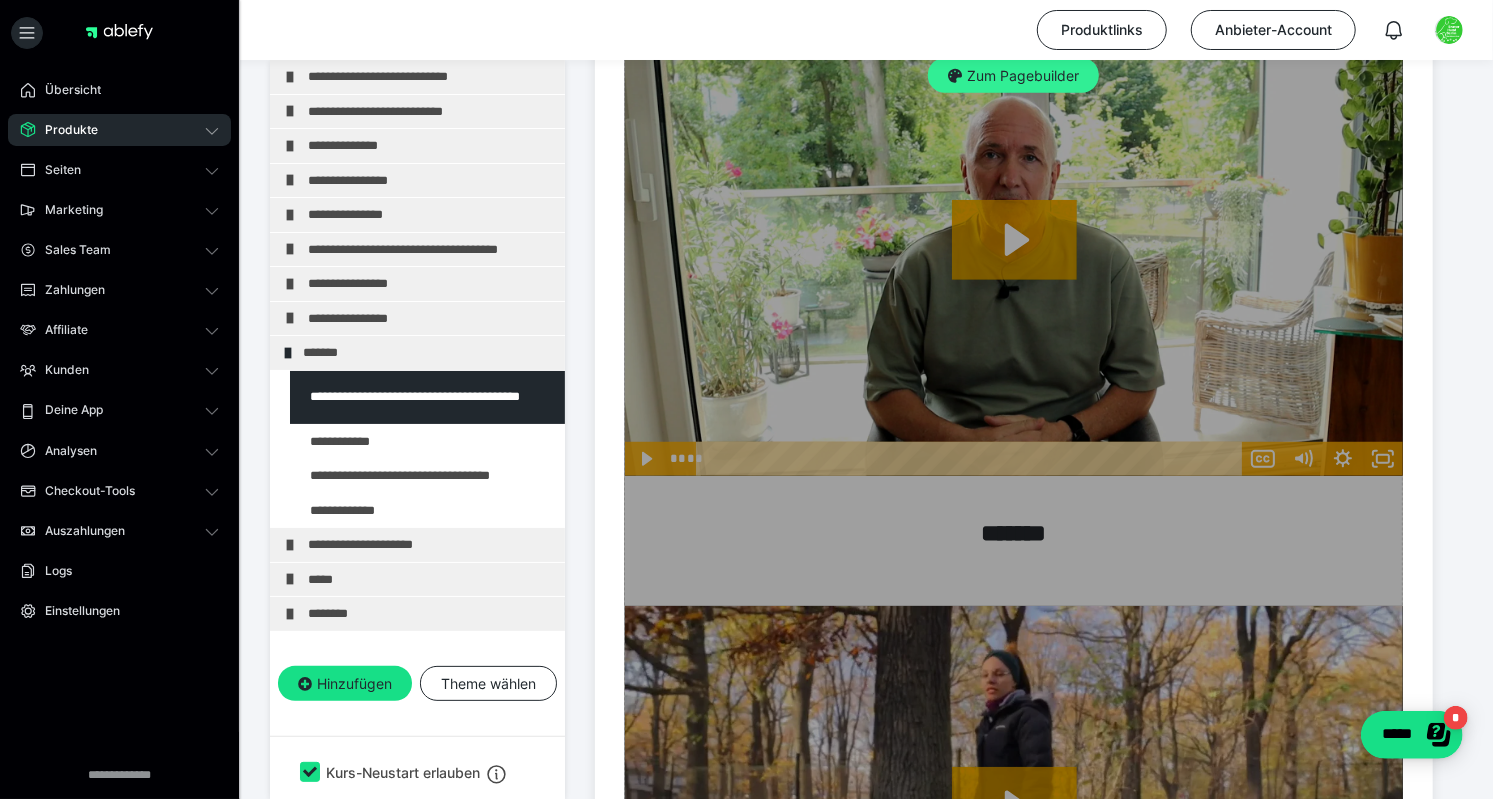 click on "Zum Pagebuilder" at bounding box center (1013, 76) 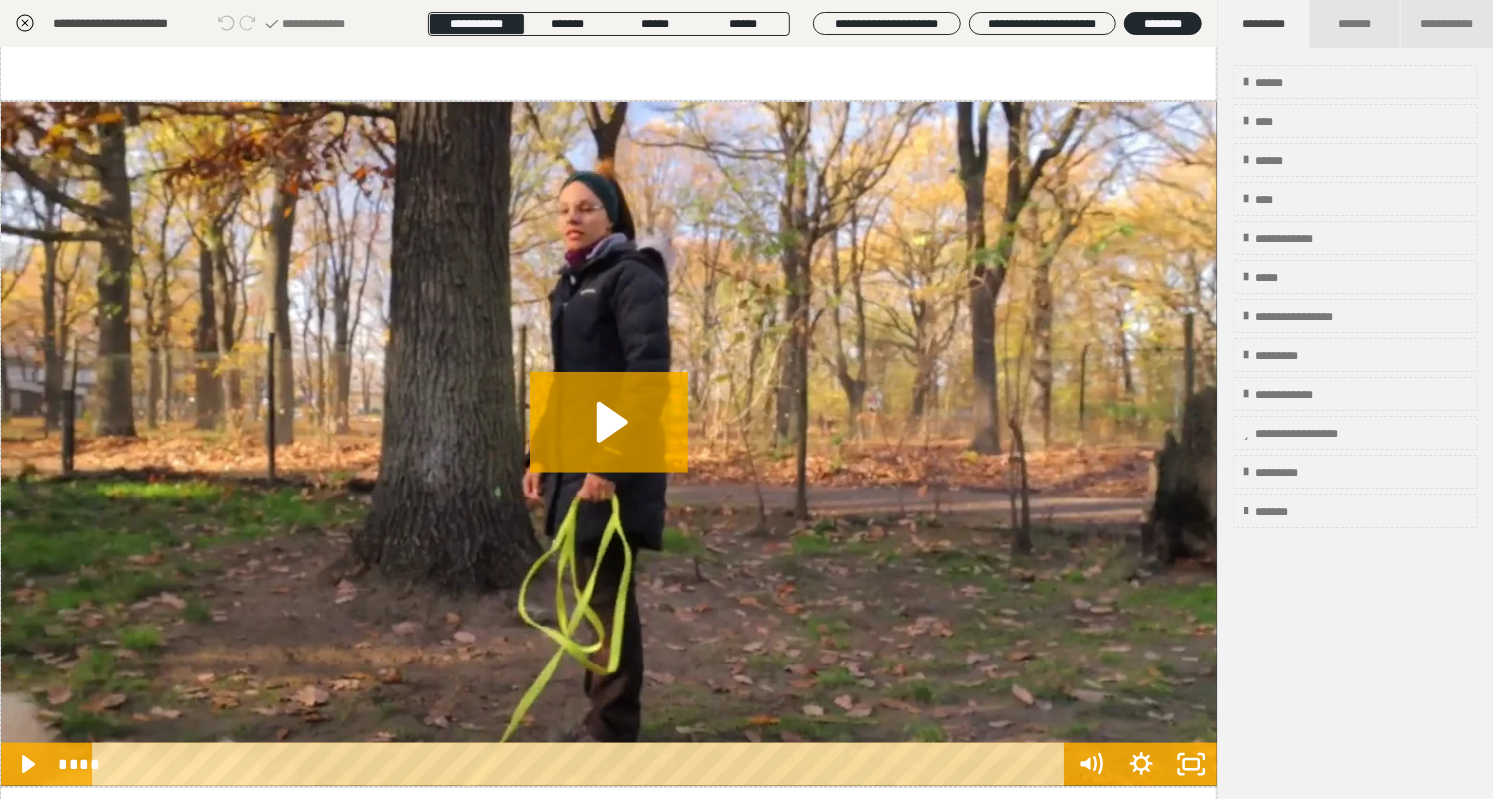 scroll, scrollTop: 812, scrollLeft: 0, axis: vertical 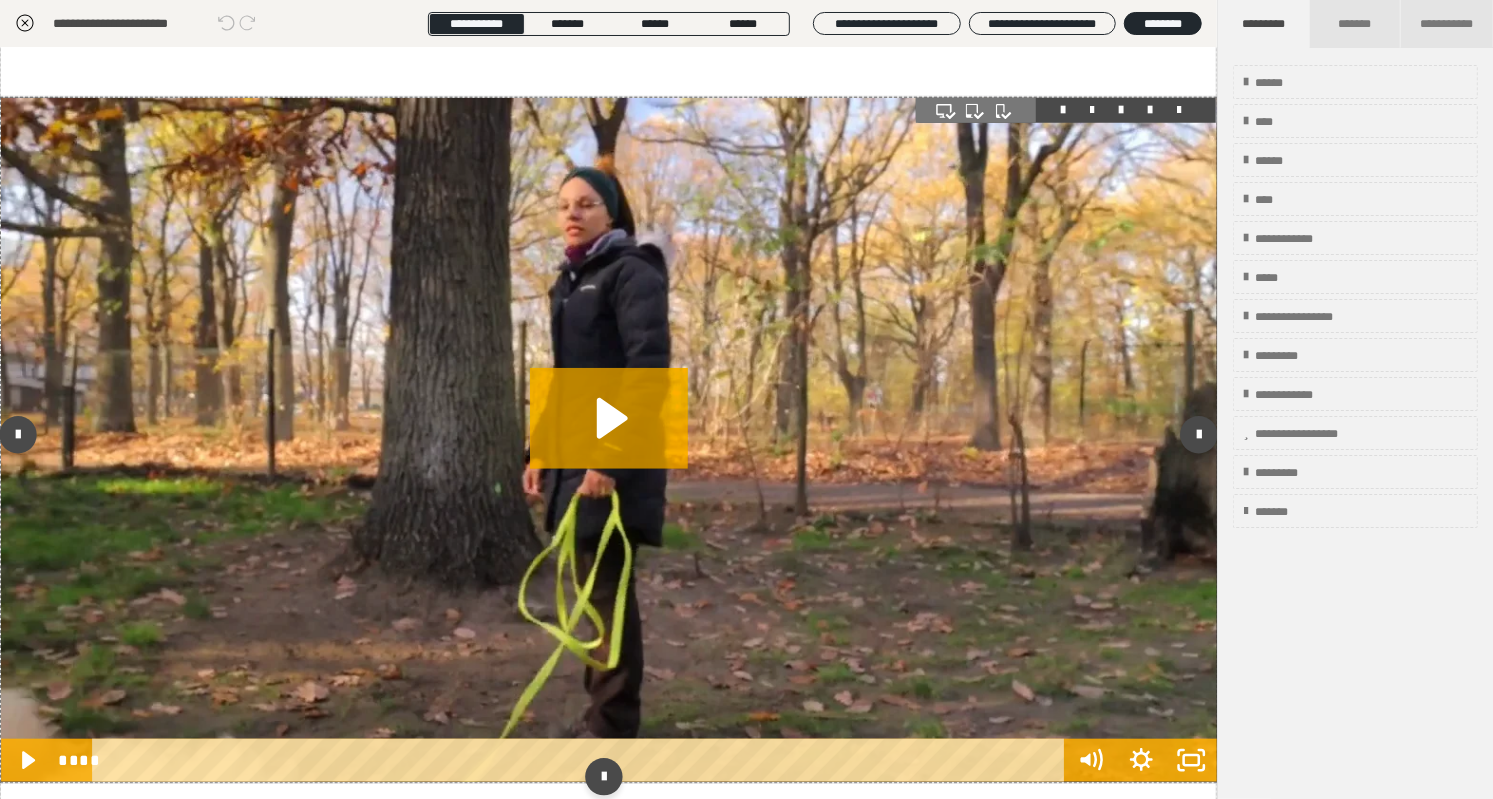 click 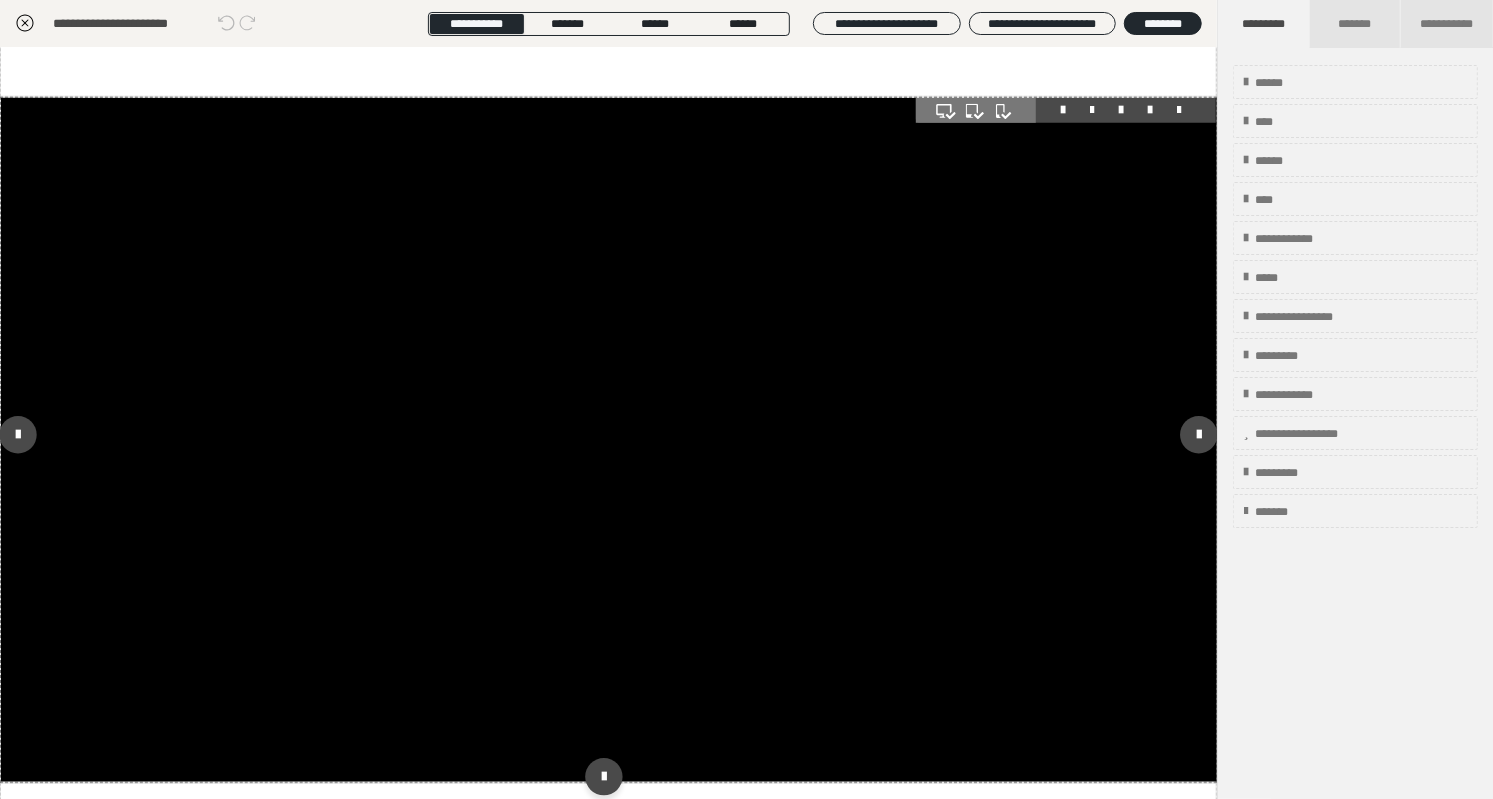 click at bounding box center (609, 440) 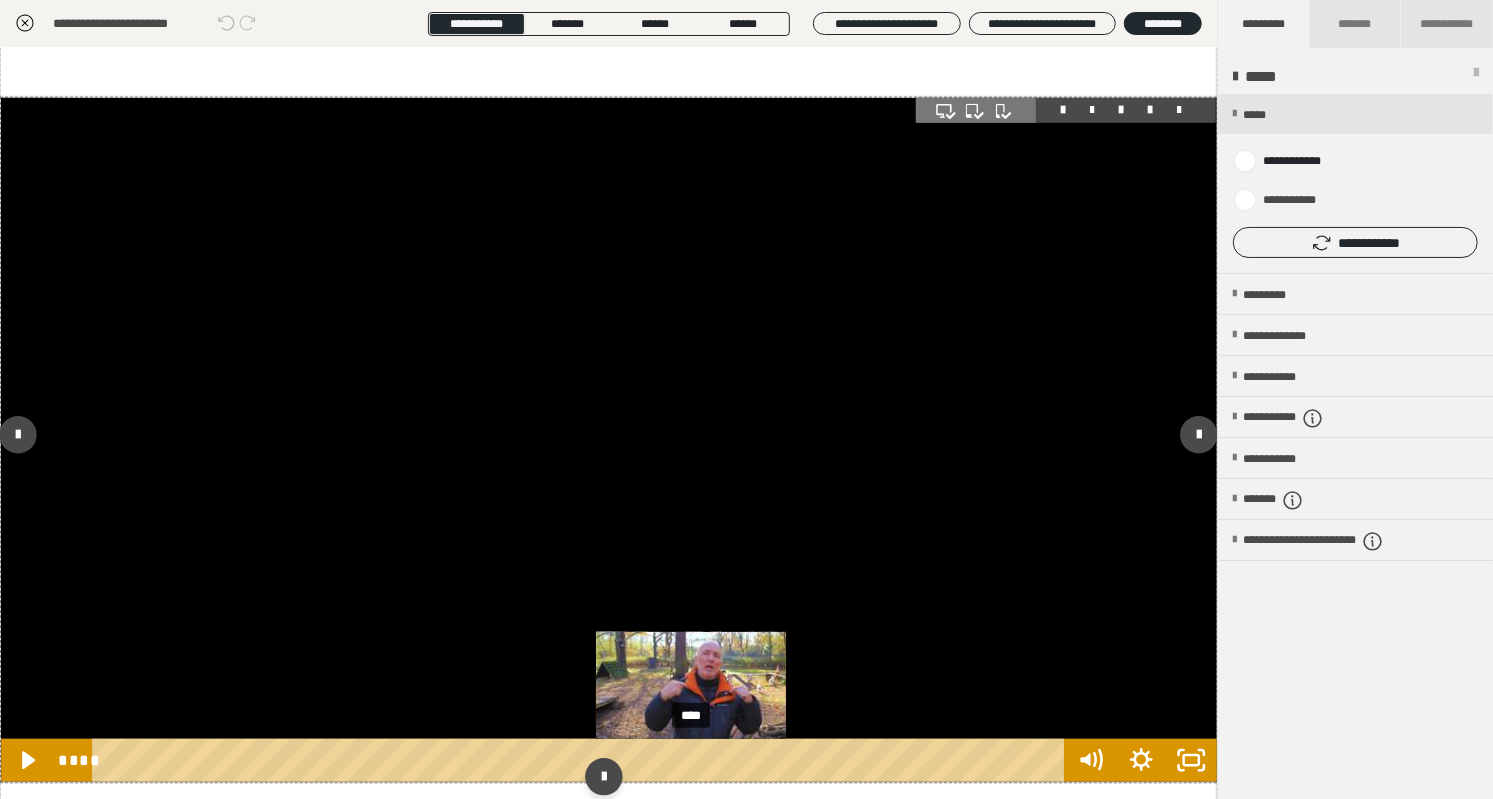 click 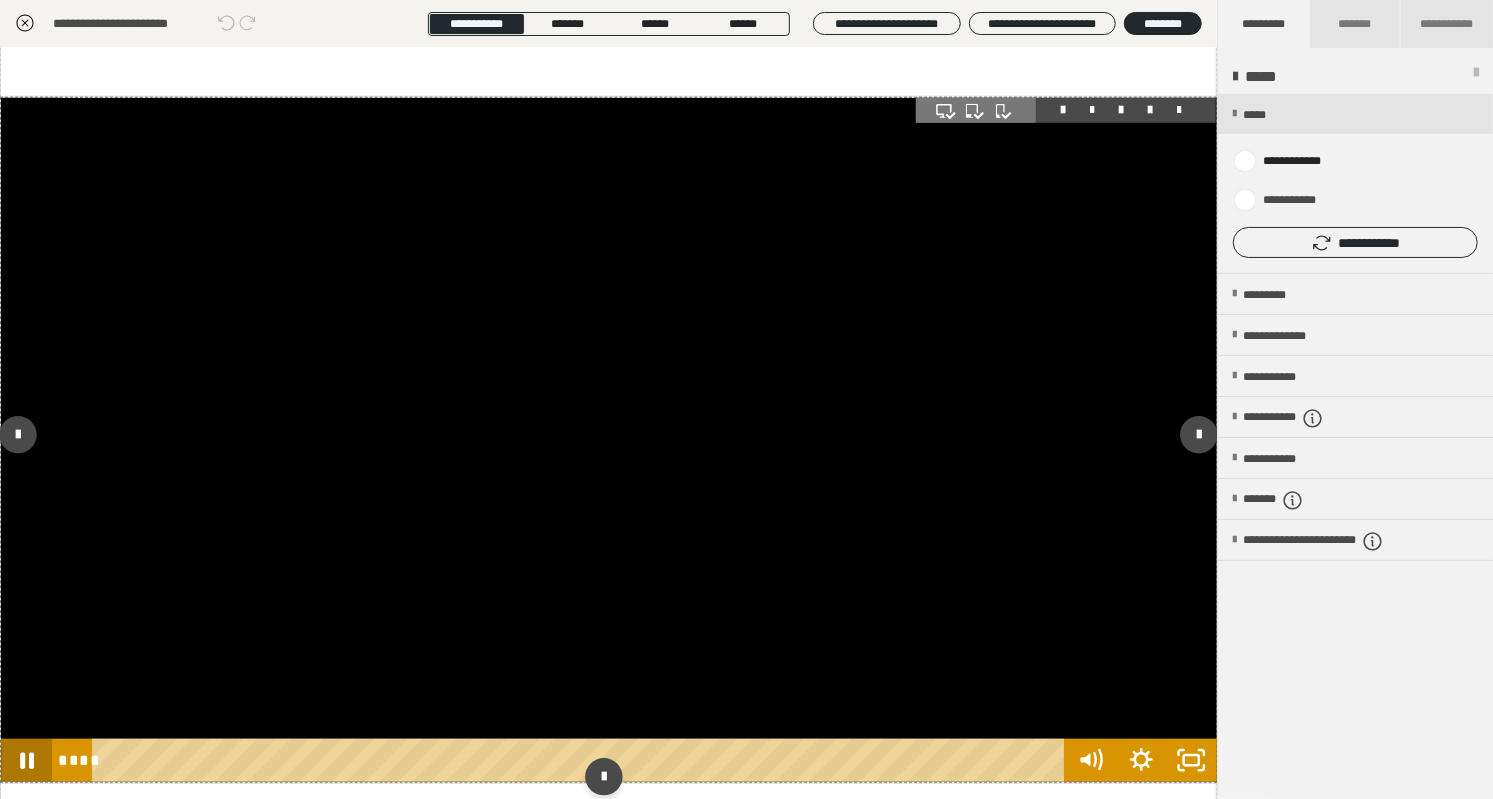 click on "****" at bounding box center (582, 760) 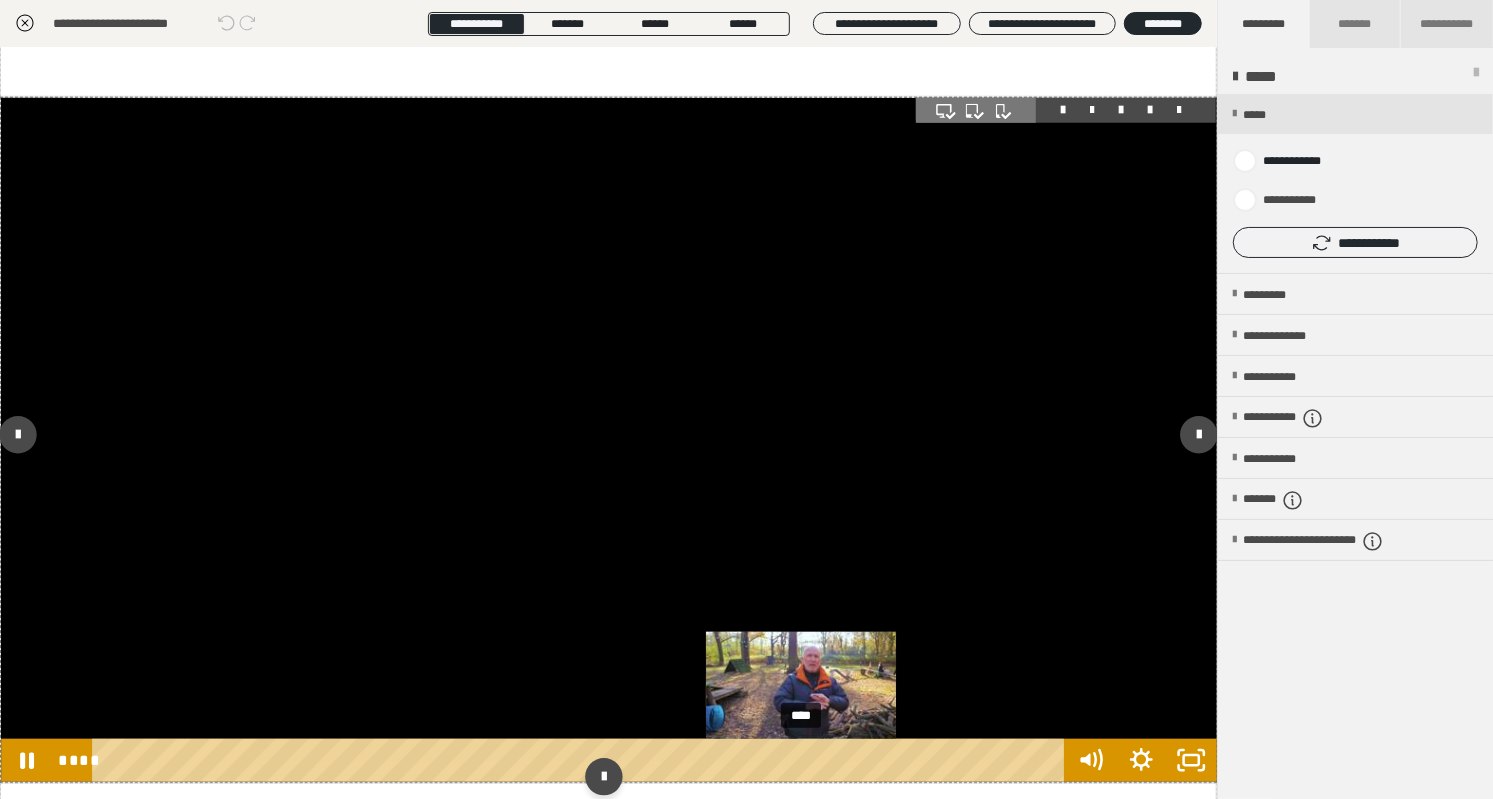 click on "****" at bounding box center [582, 760] 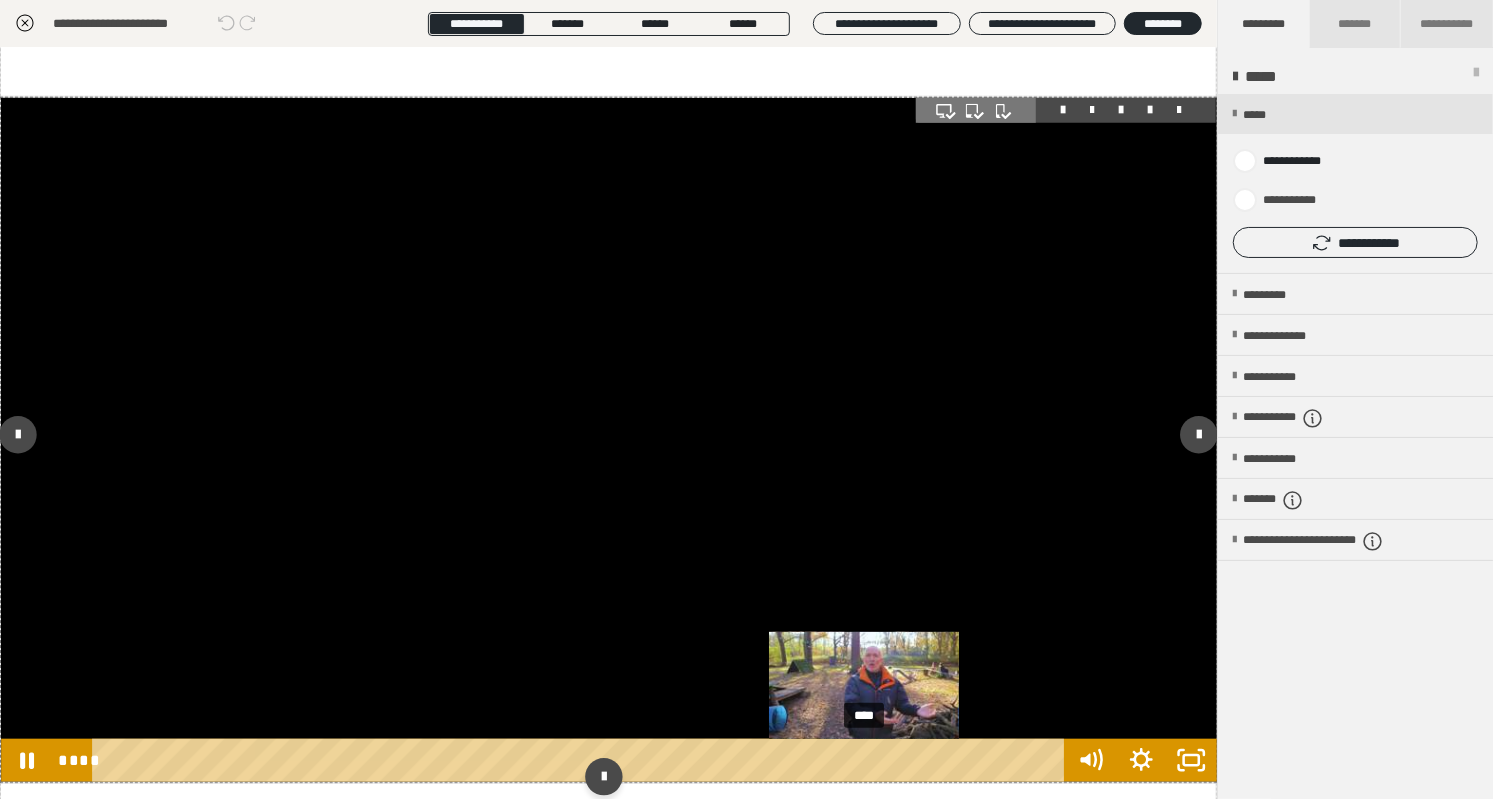 click on "****" at bounding box center (582, 760) 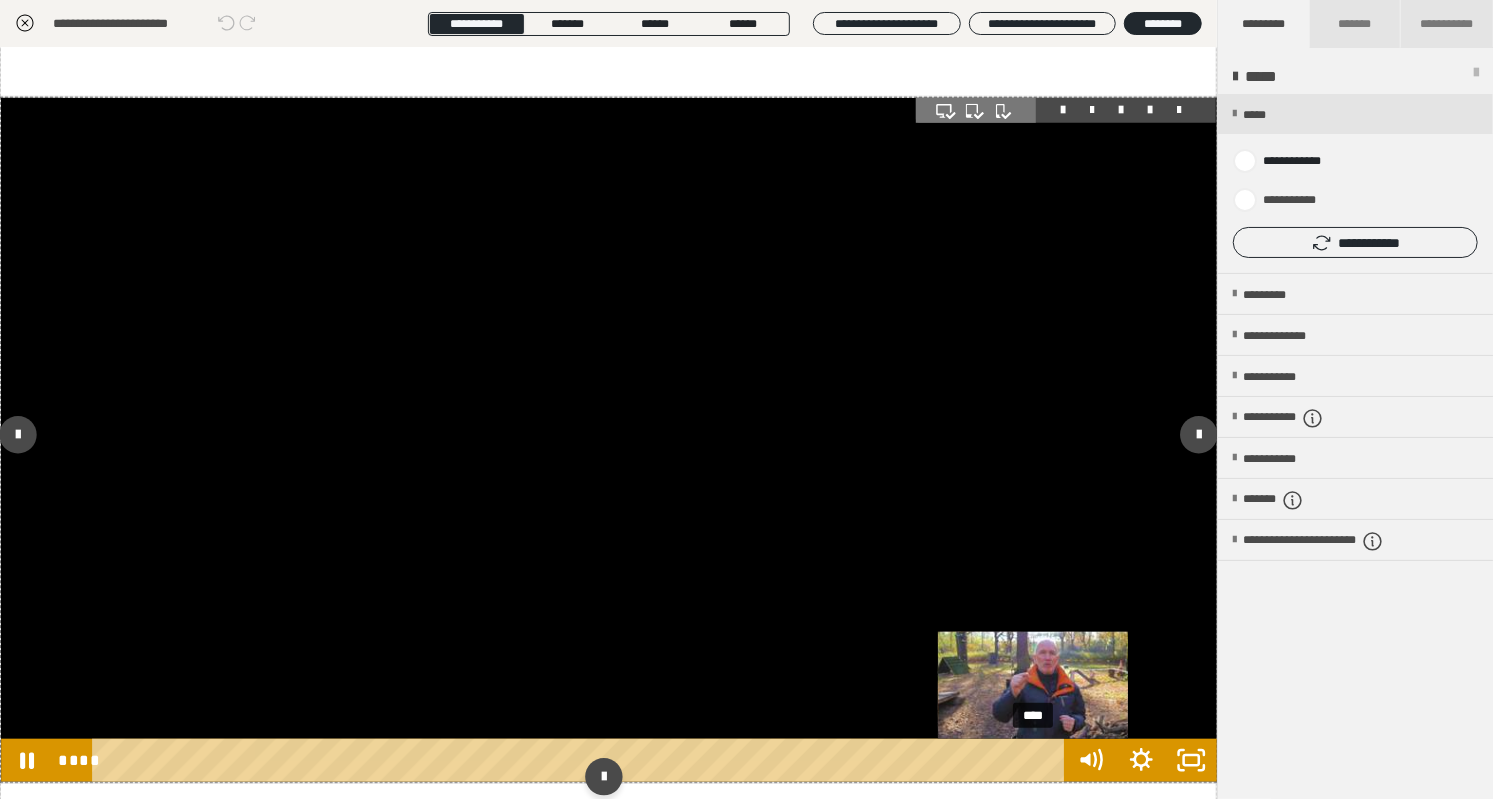 click 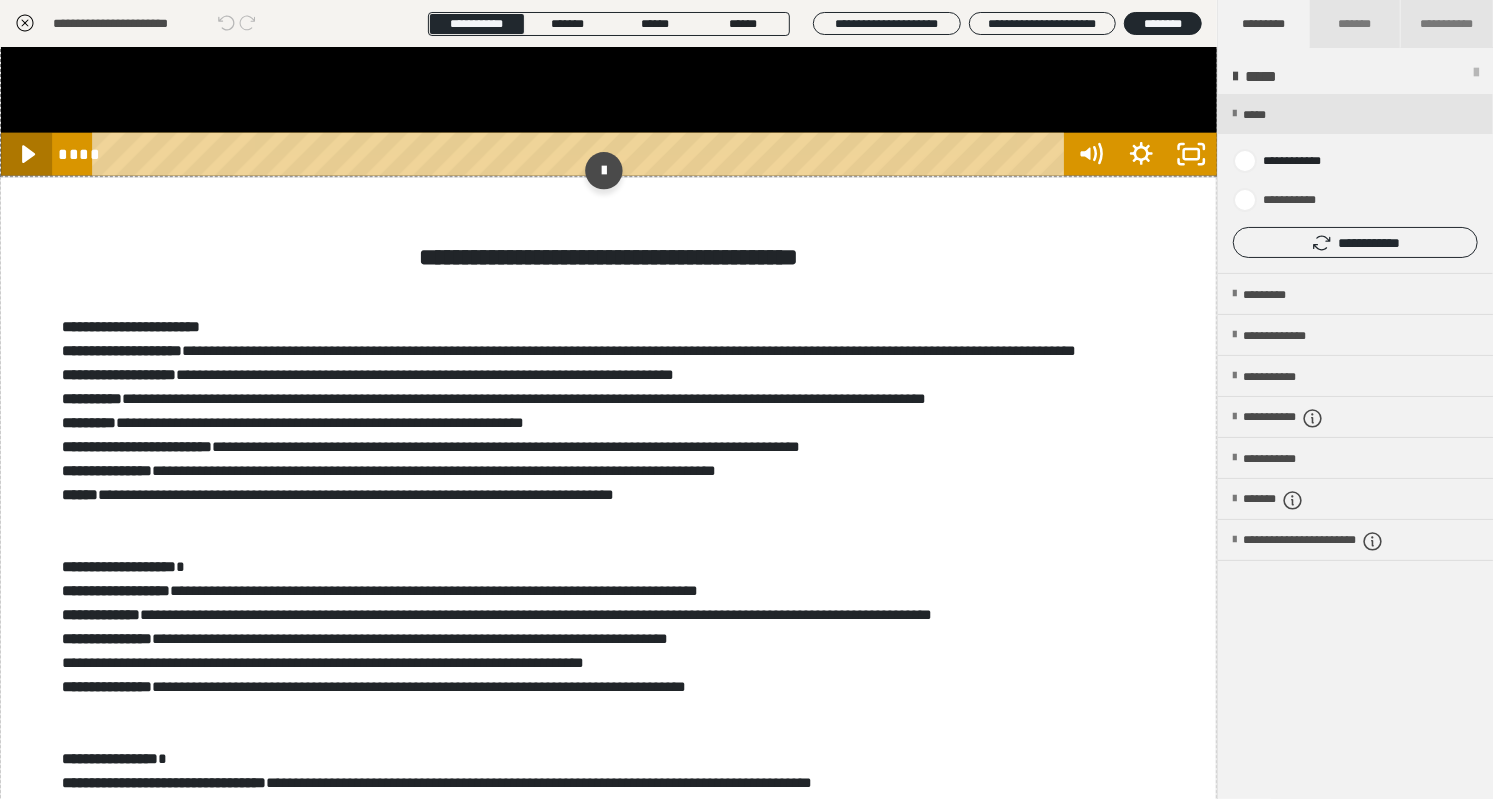 scroll, scrollTop: 1415, scrollLeft: 0, axis: vertical 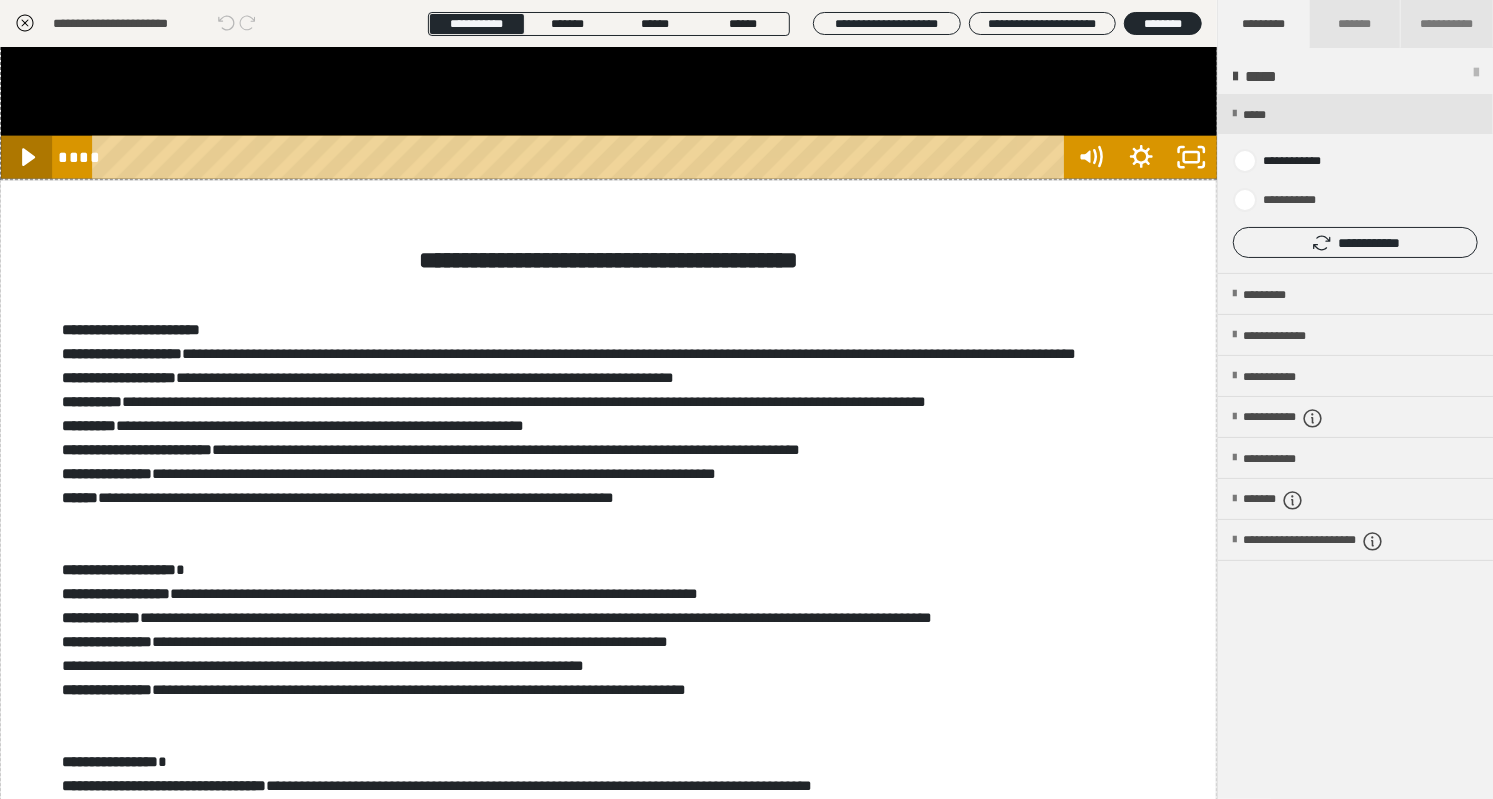 click 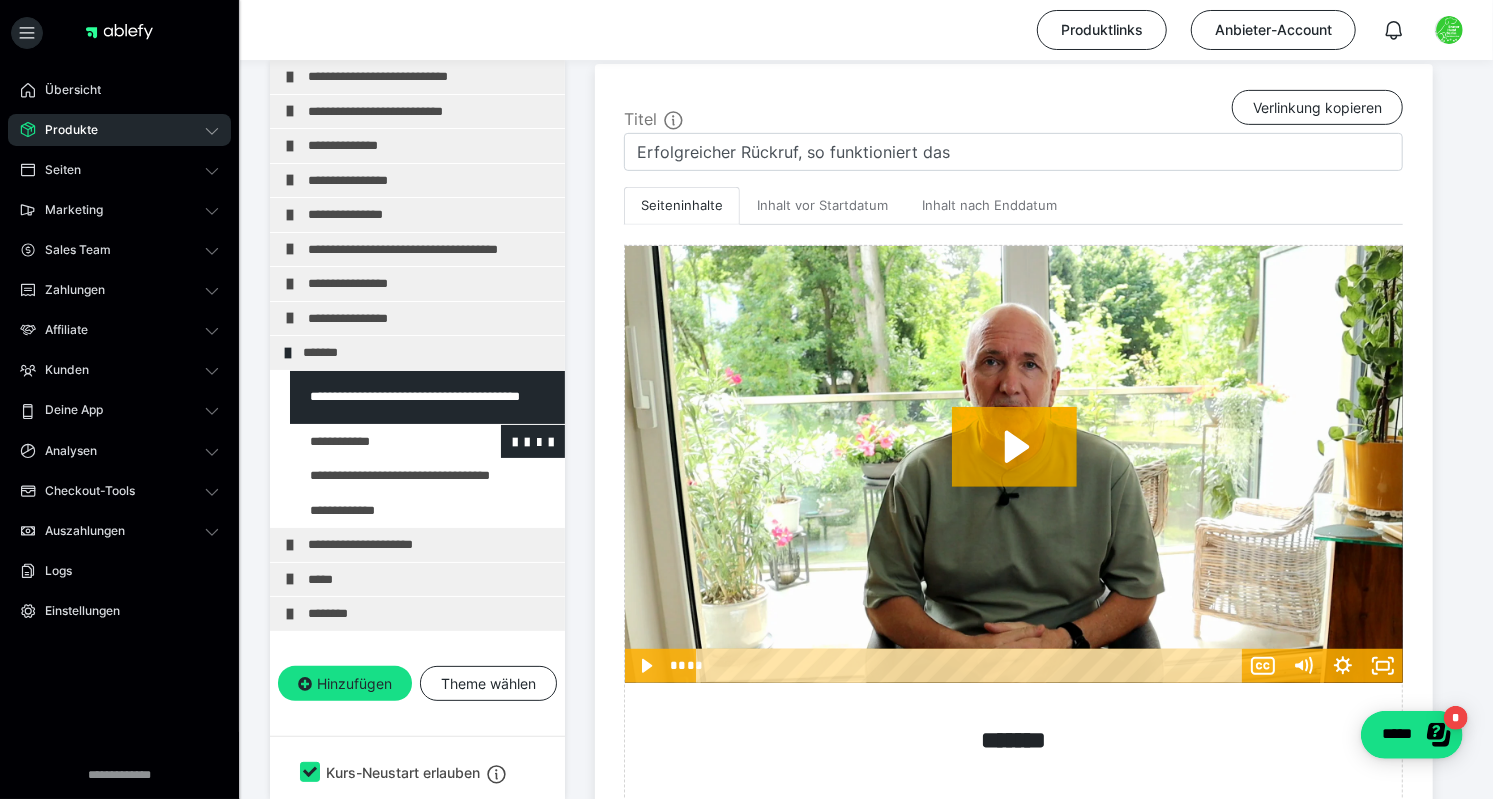 click at bounding box center [375, 442] 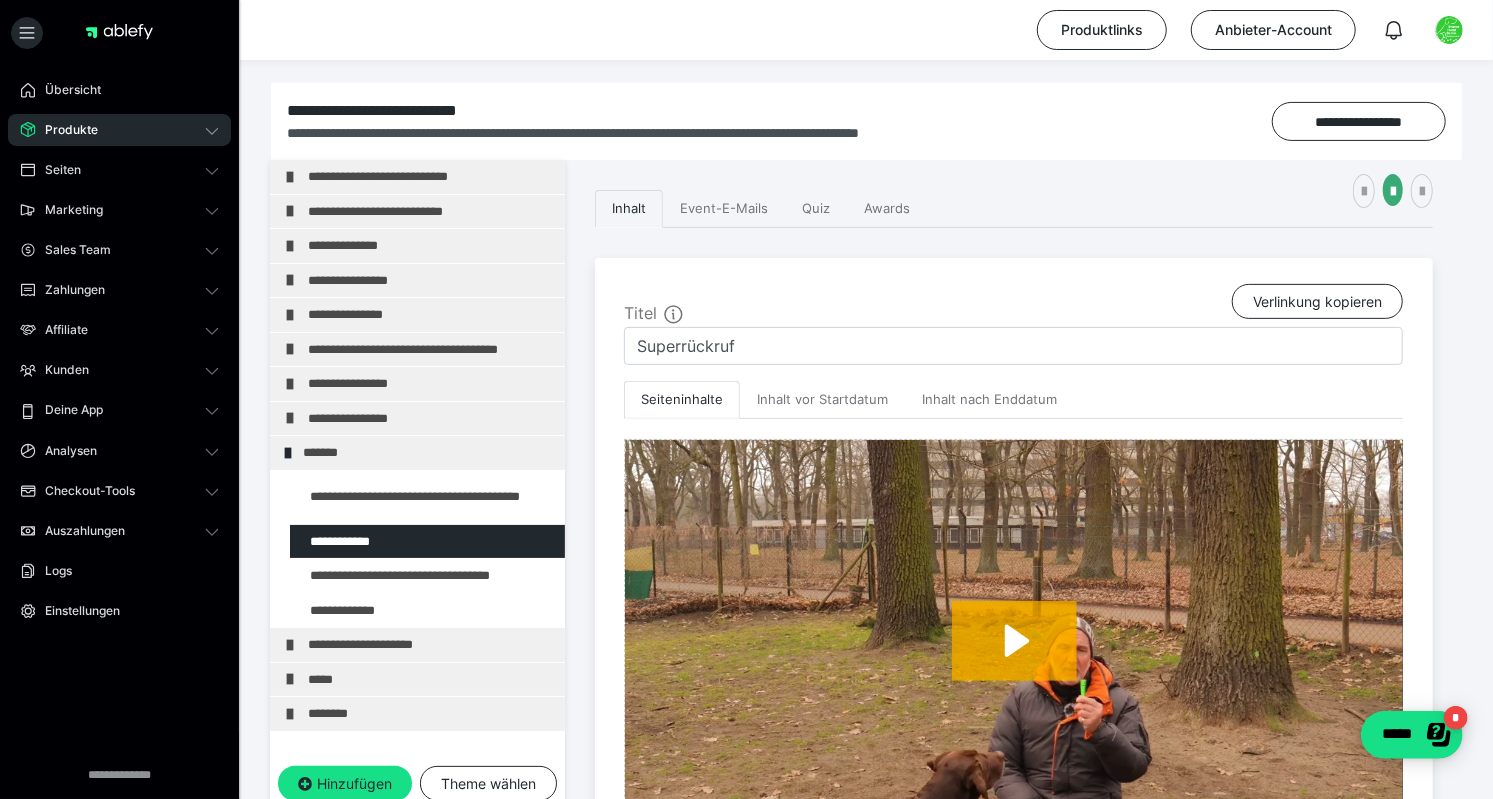 scroll, scrollTop: 251, scrollLeft: 0, axis: vertical 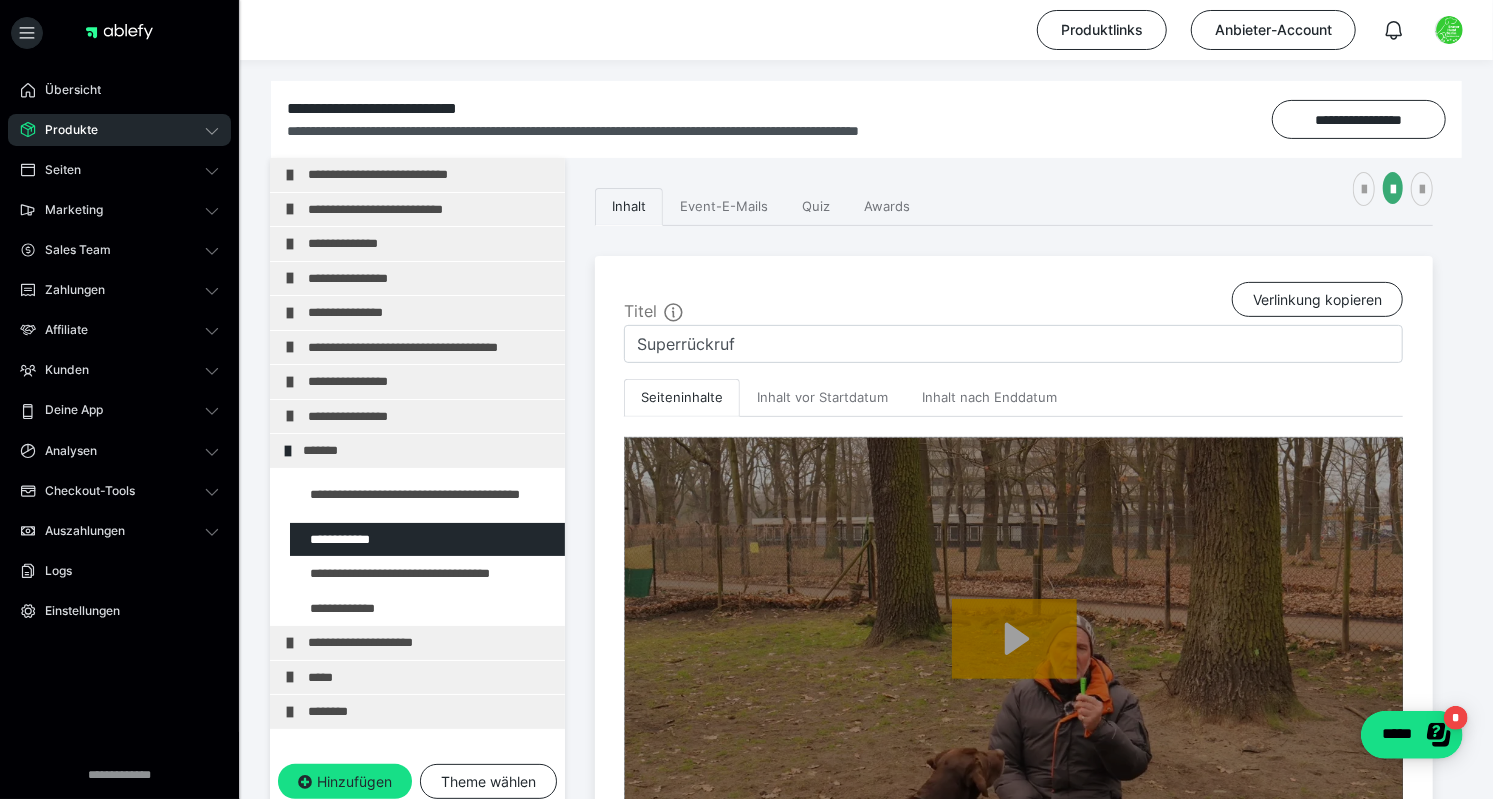 click at bounding box center (1013, 1129) 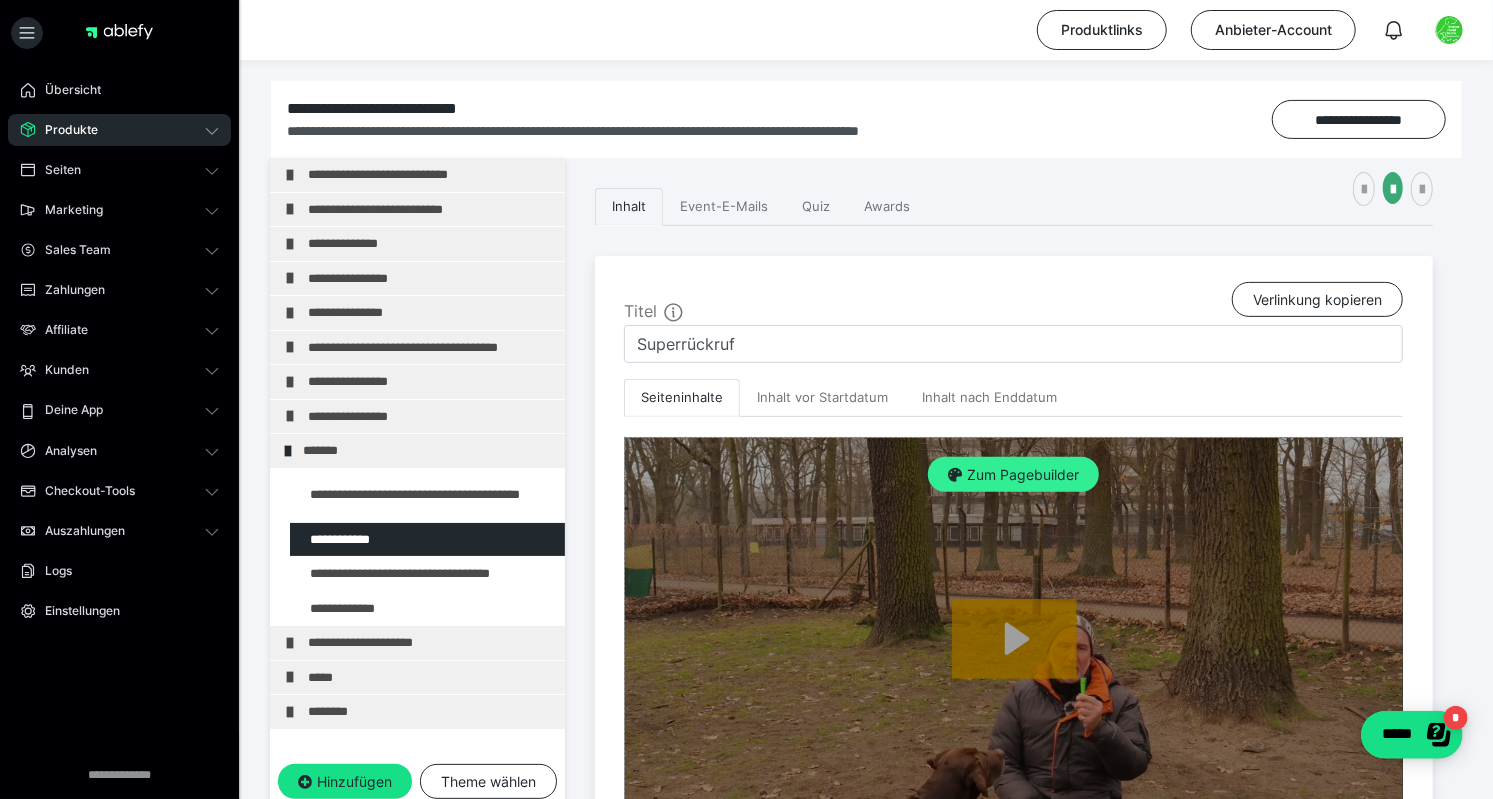 click on "Zum Pagebuilder" at bounding box center (1013, 475) 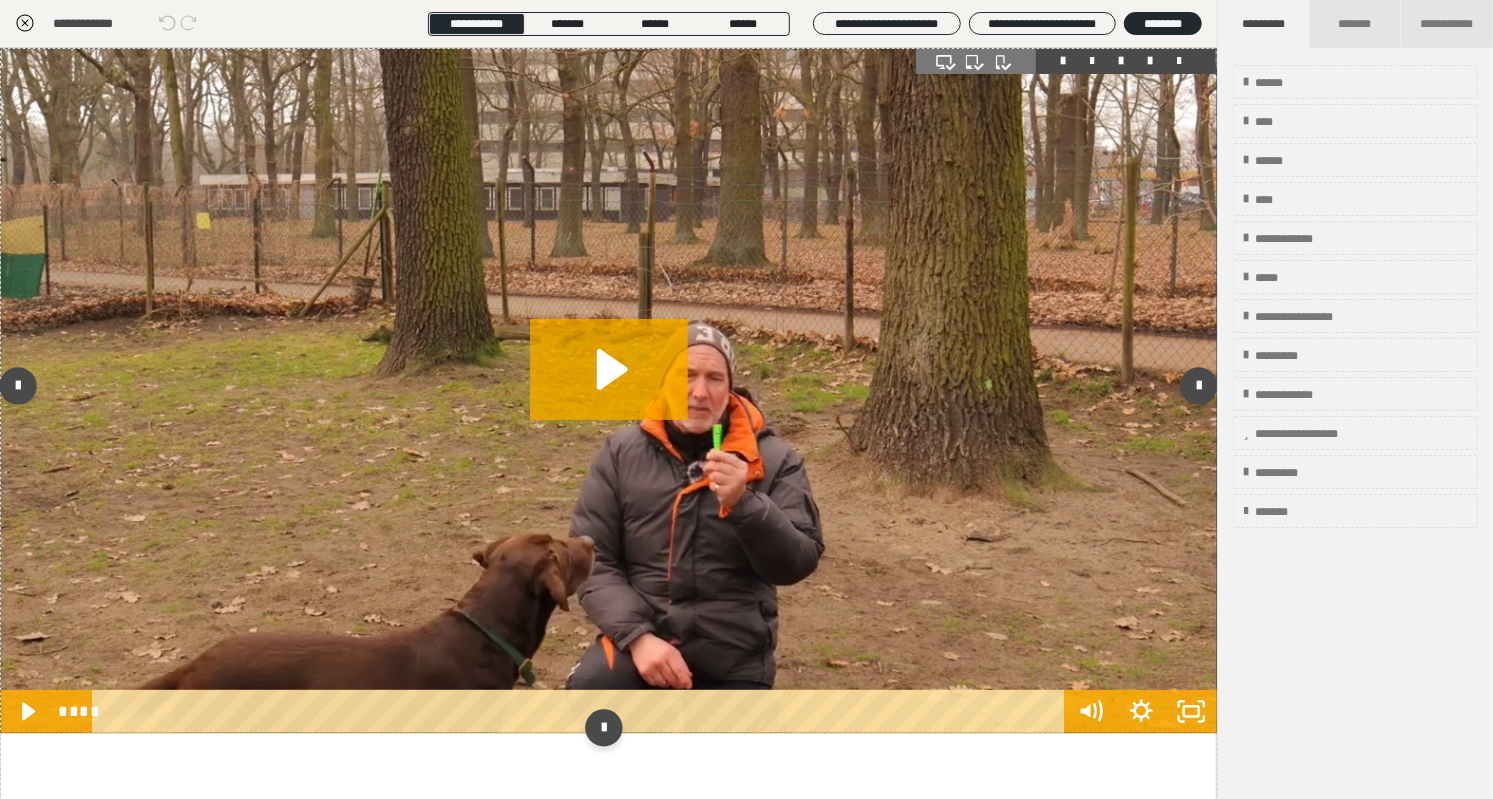 click 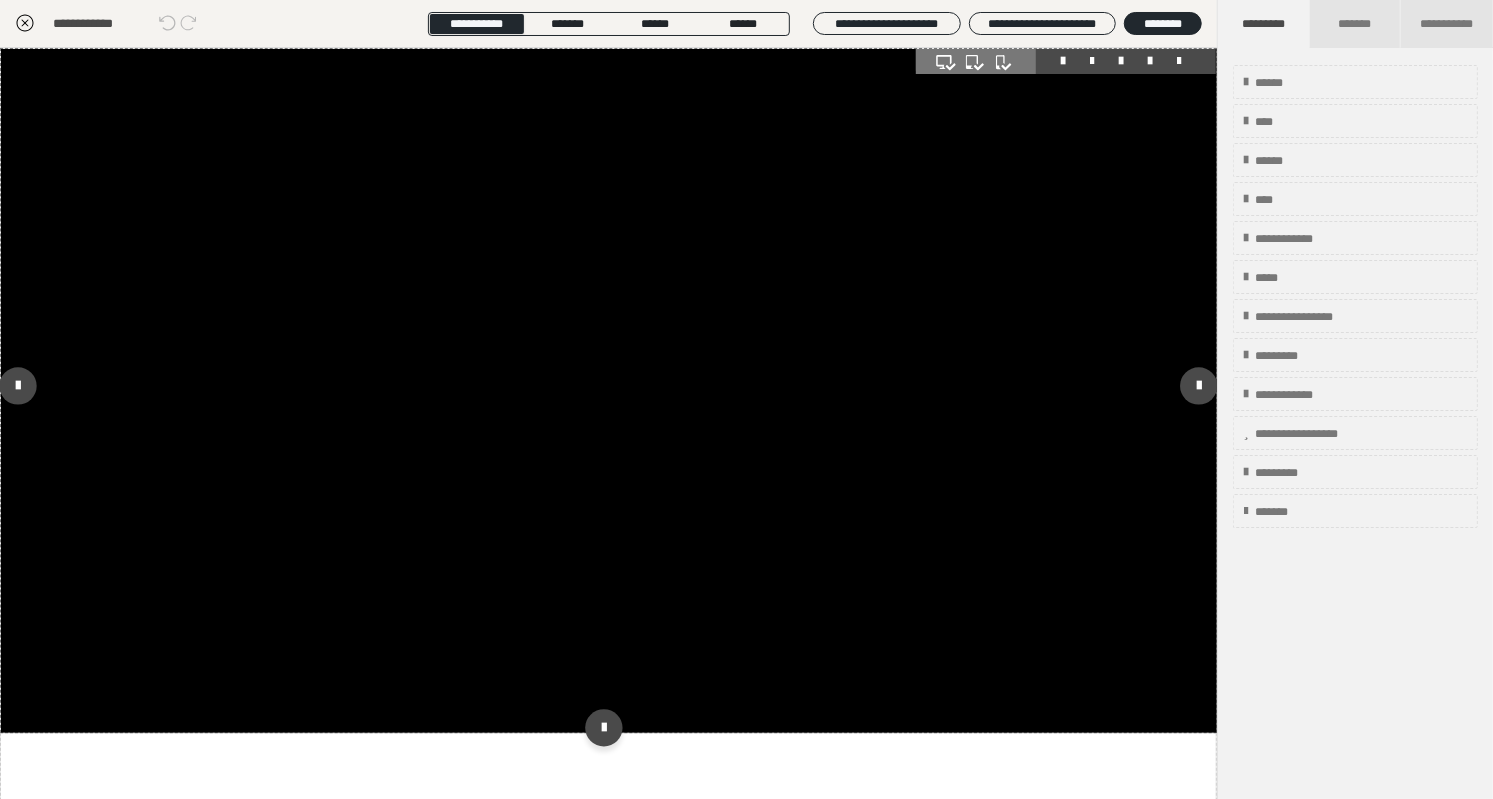 click at bounding box center (609, 391) 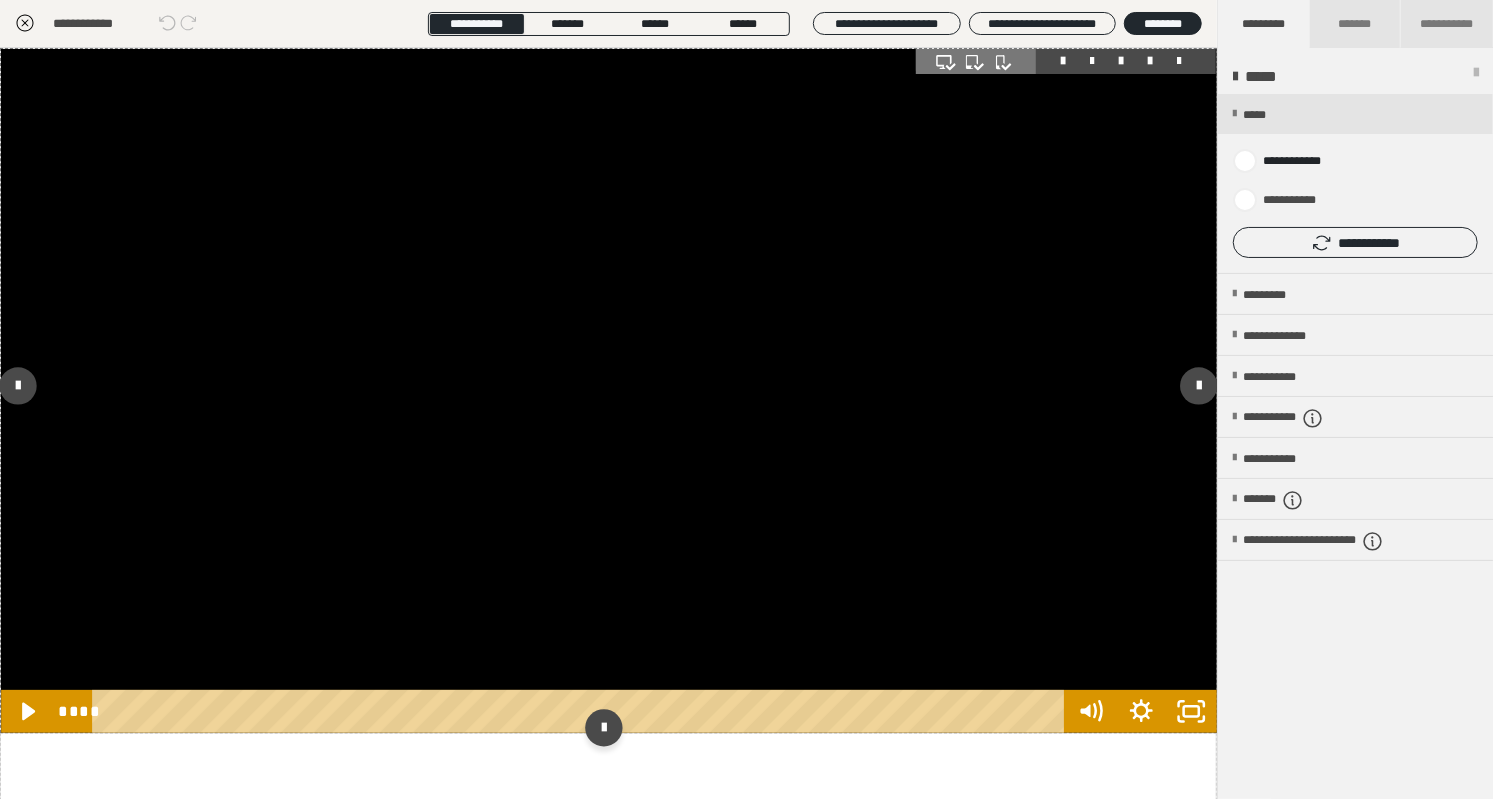 click on "****" at bounding box center (582, 711) 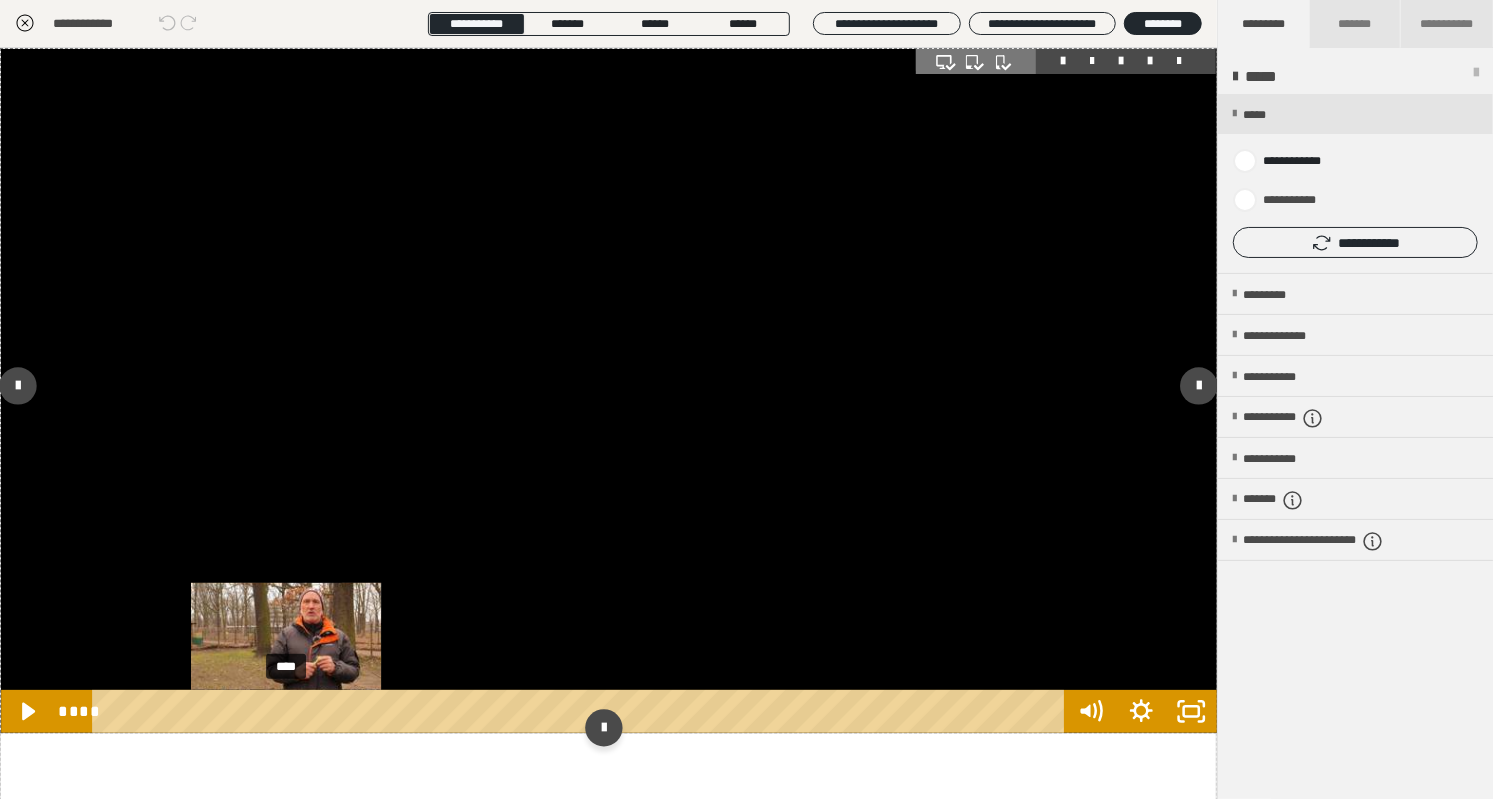 click 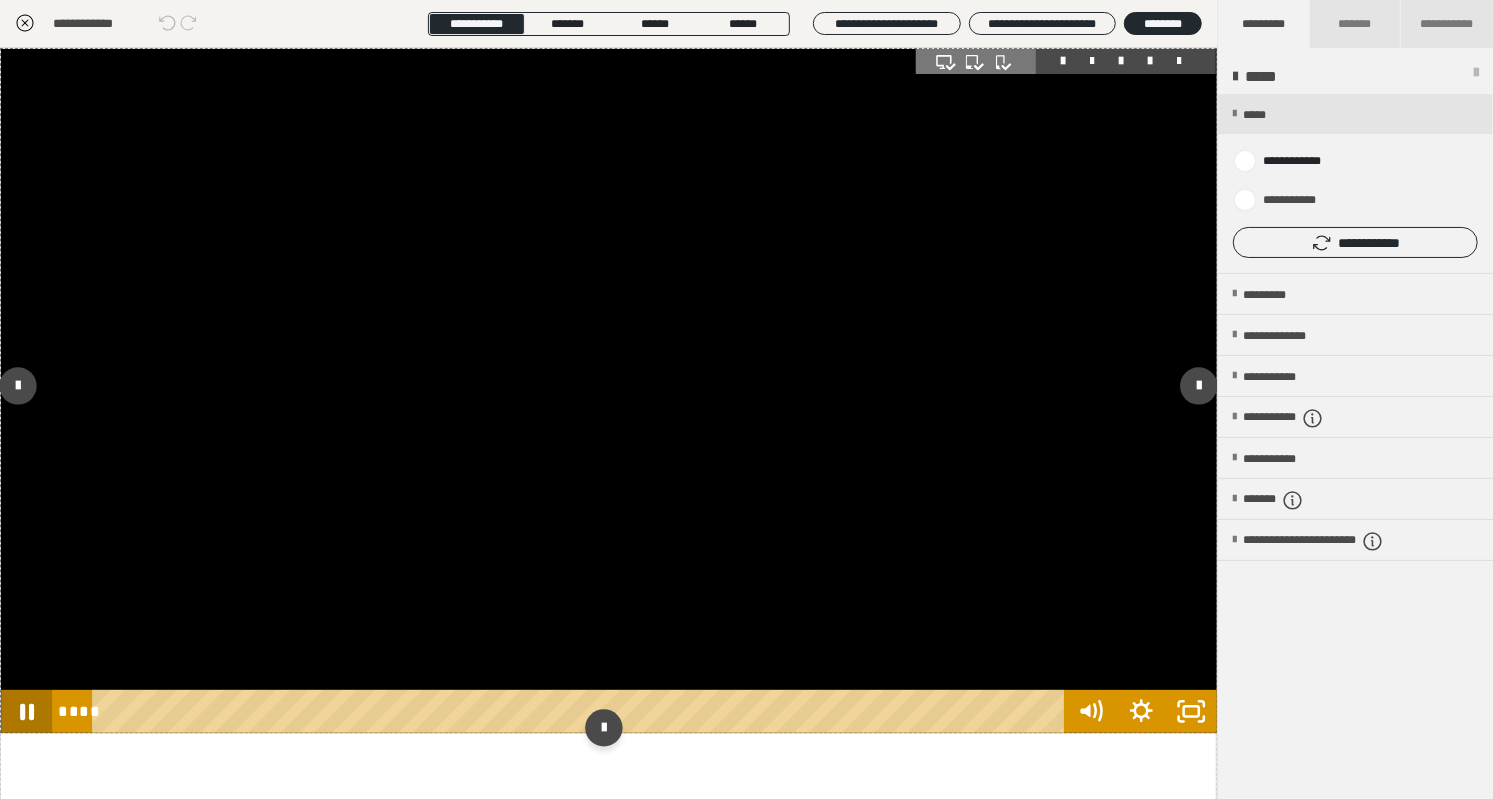 click on "****" at bounding box center [582, 711] 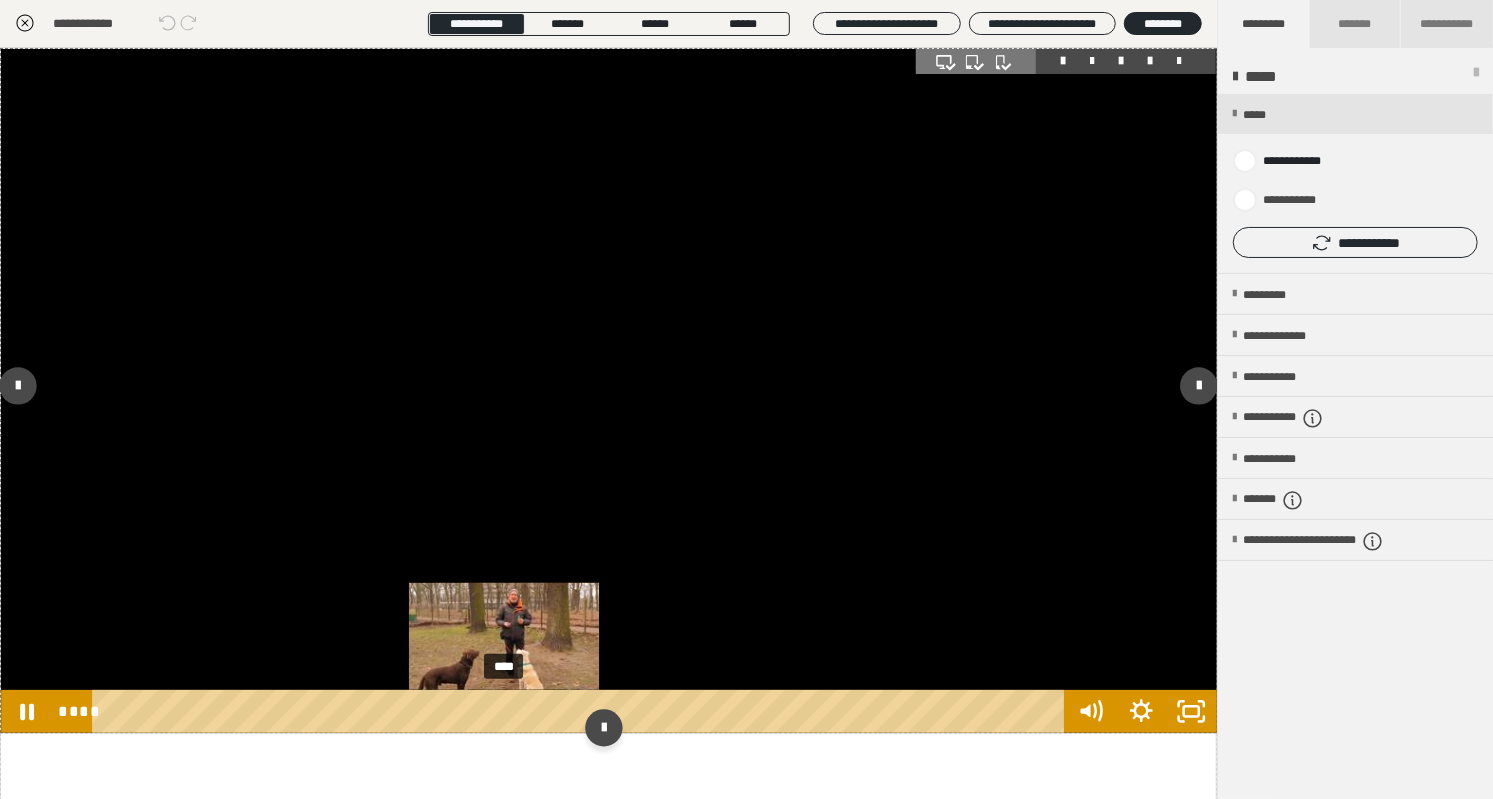 click on "****" at bounding box center (582, 711) 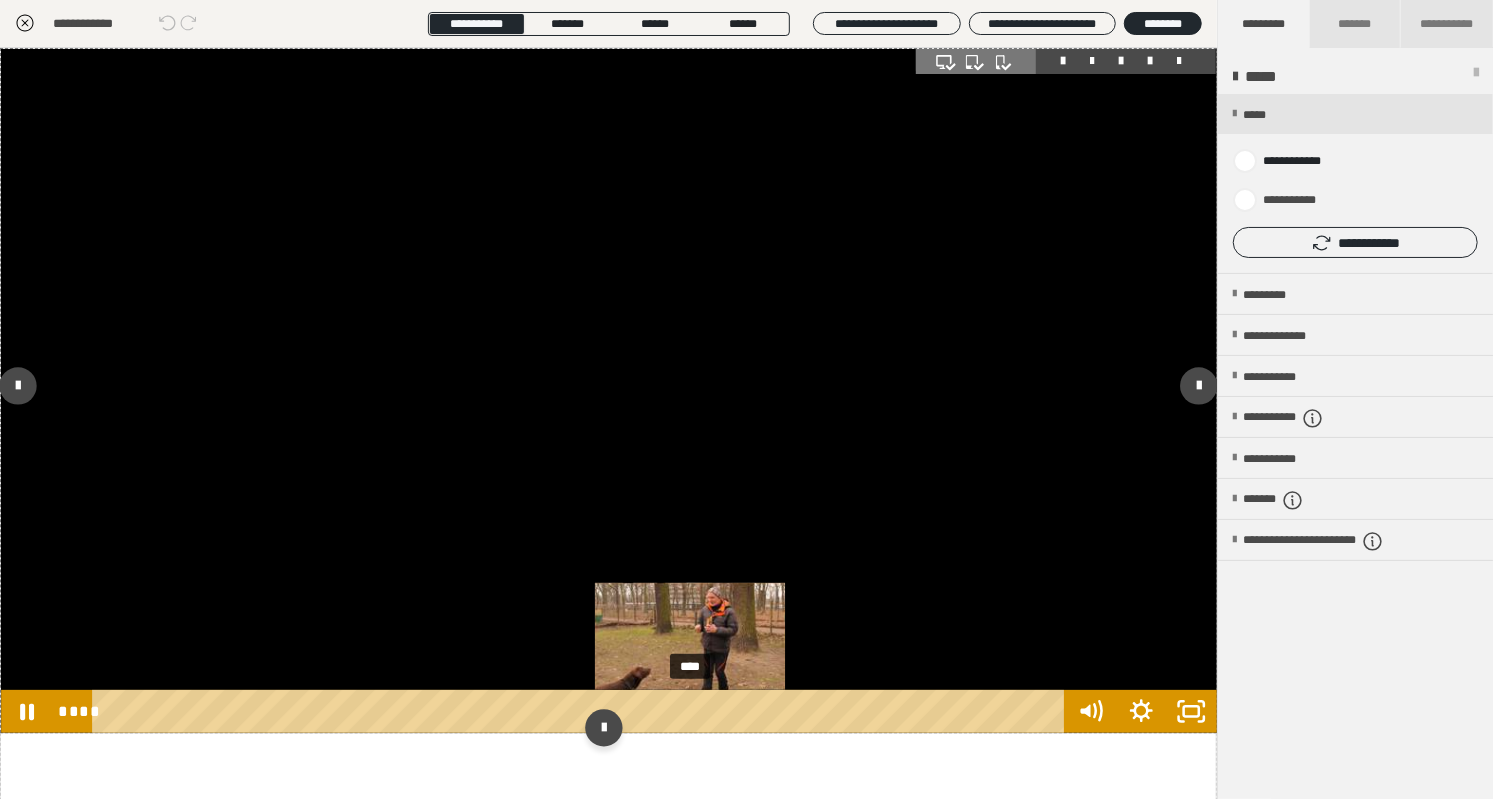 click on "****" at bounding box center [582, 711] 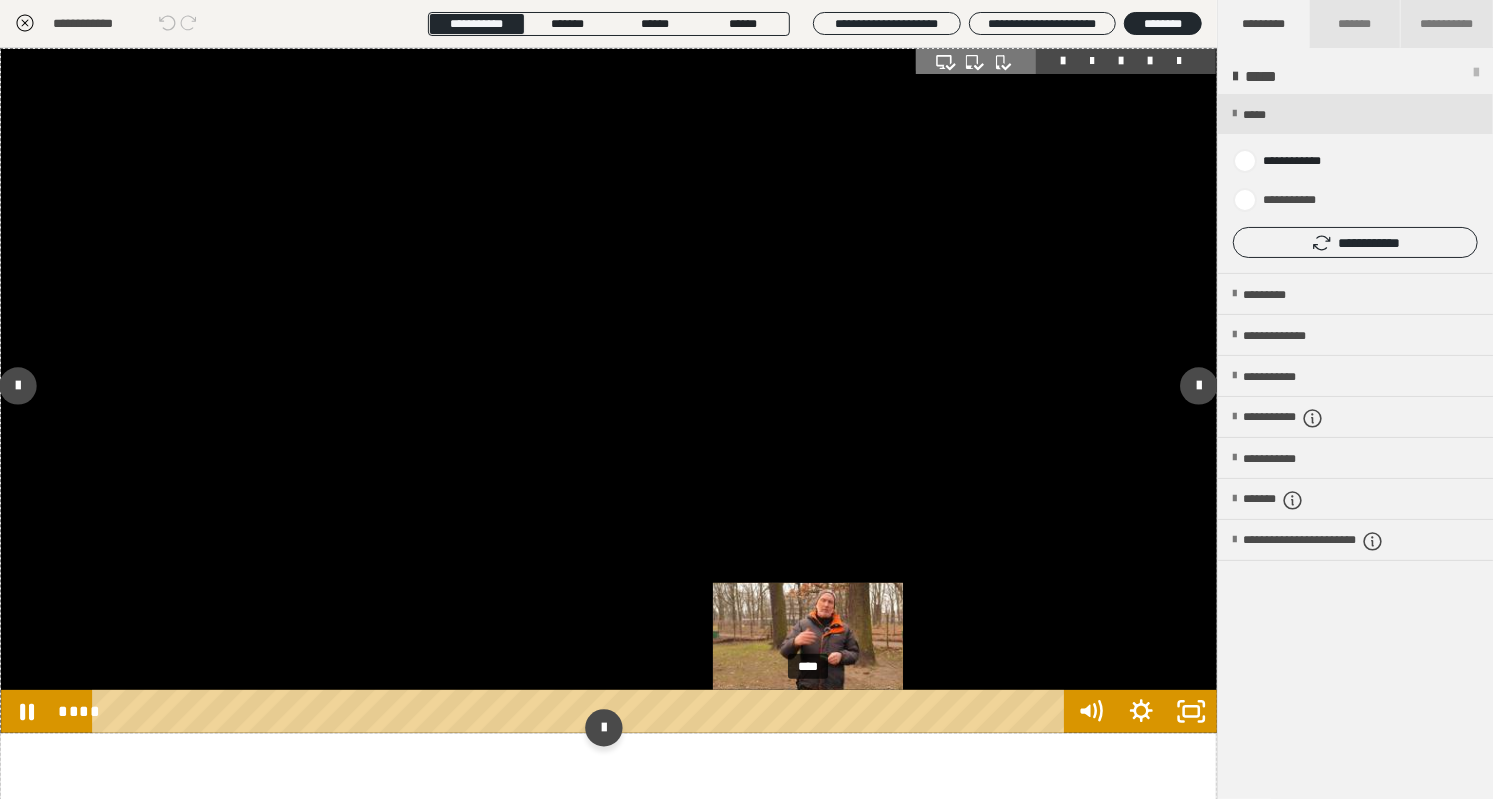click on "****" at bounding box center [582, 711] 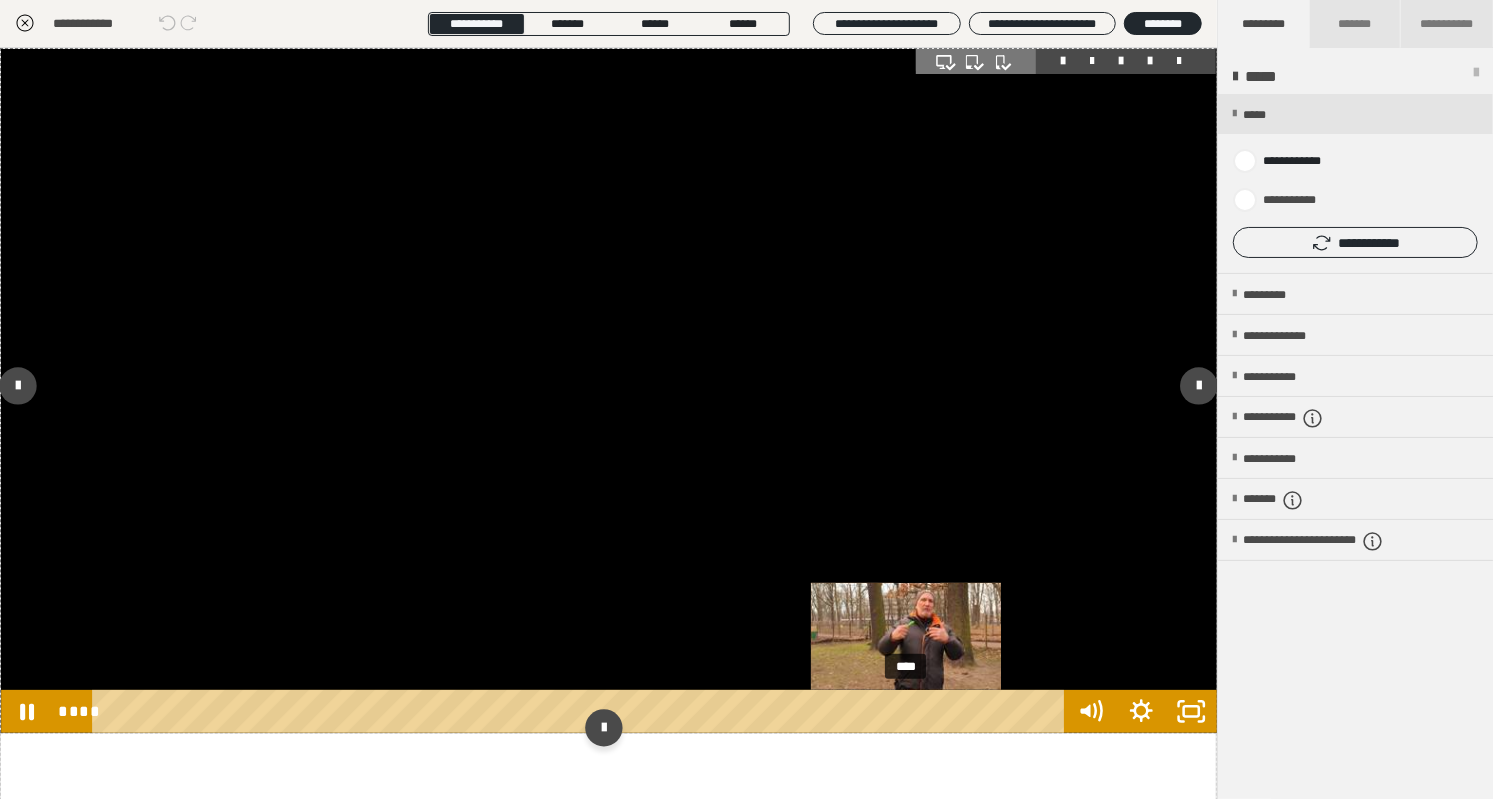 click on "****" at bounding box center [582, 711] 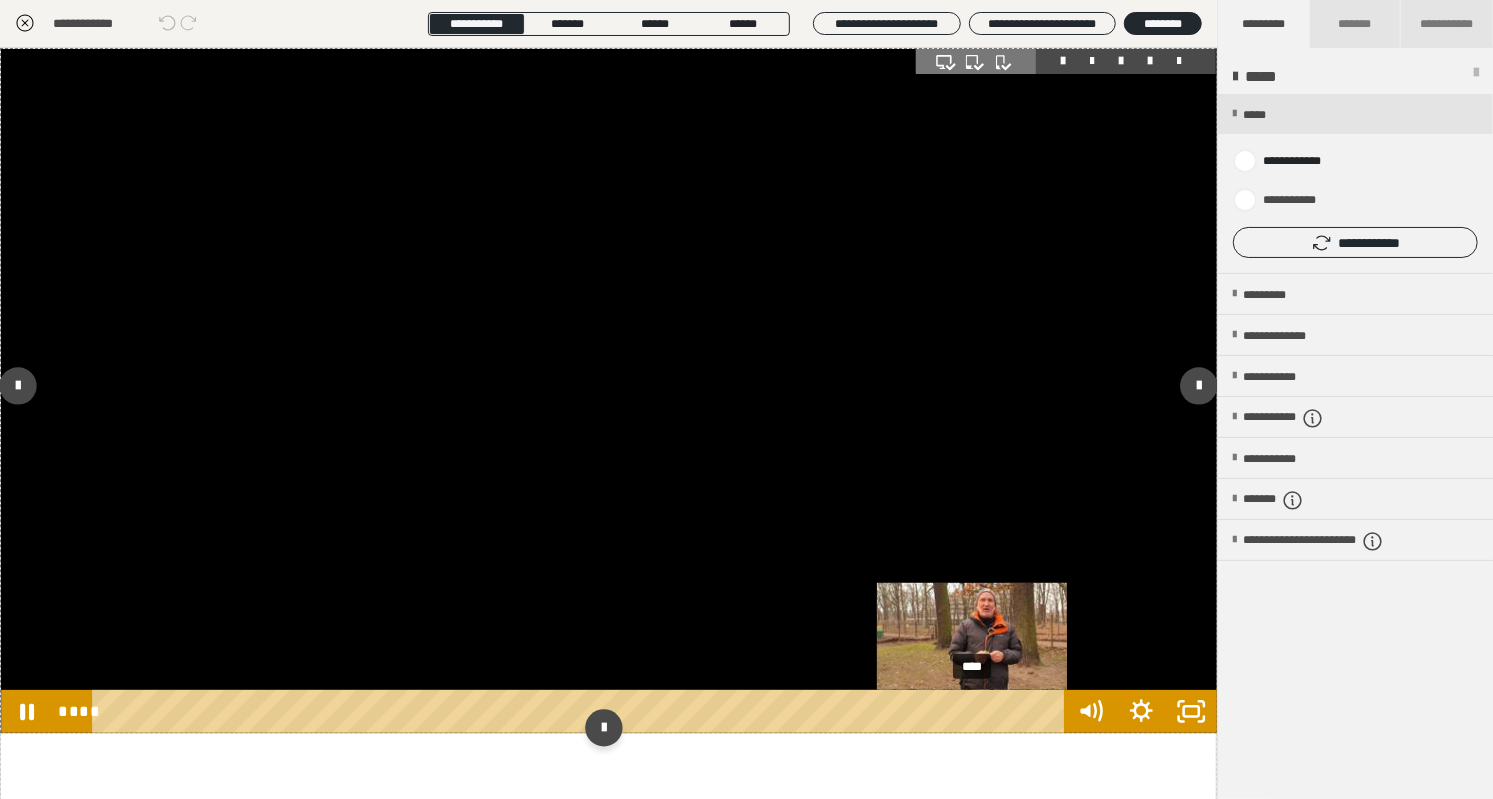 click on "****" at bounding box center [582, 711] 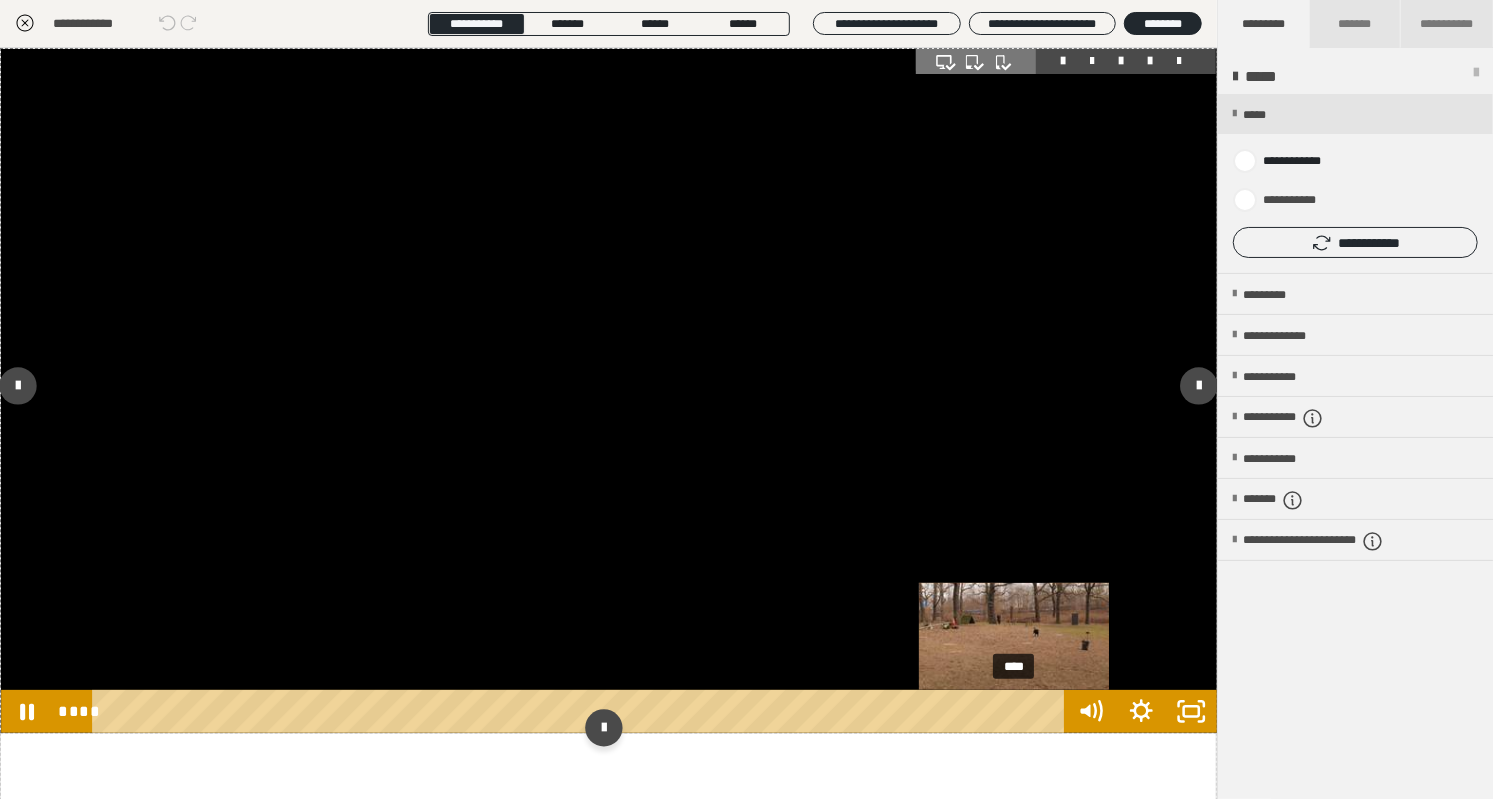click on "****" at bounding box center (582, 711) 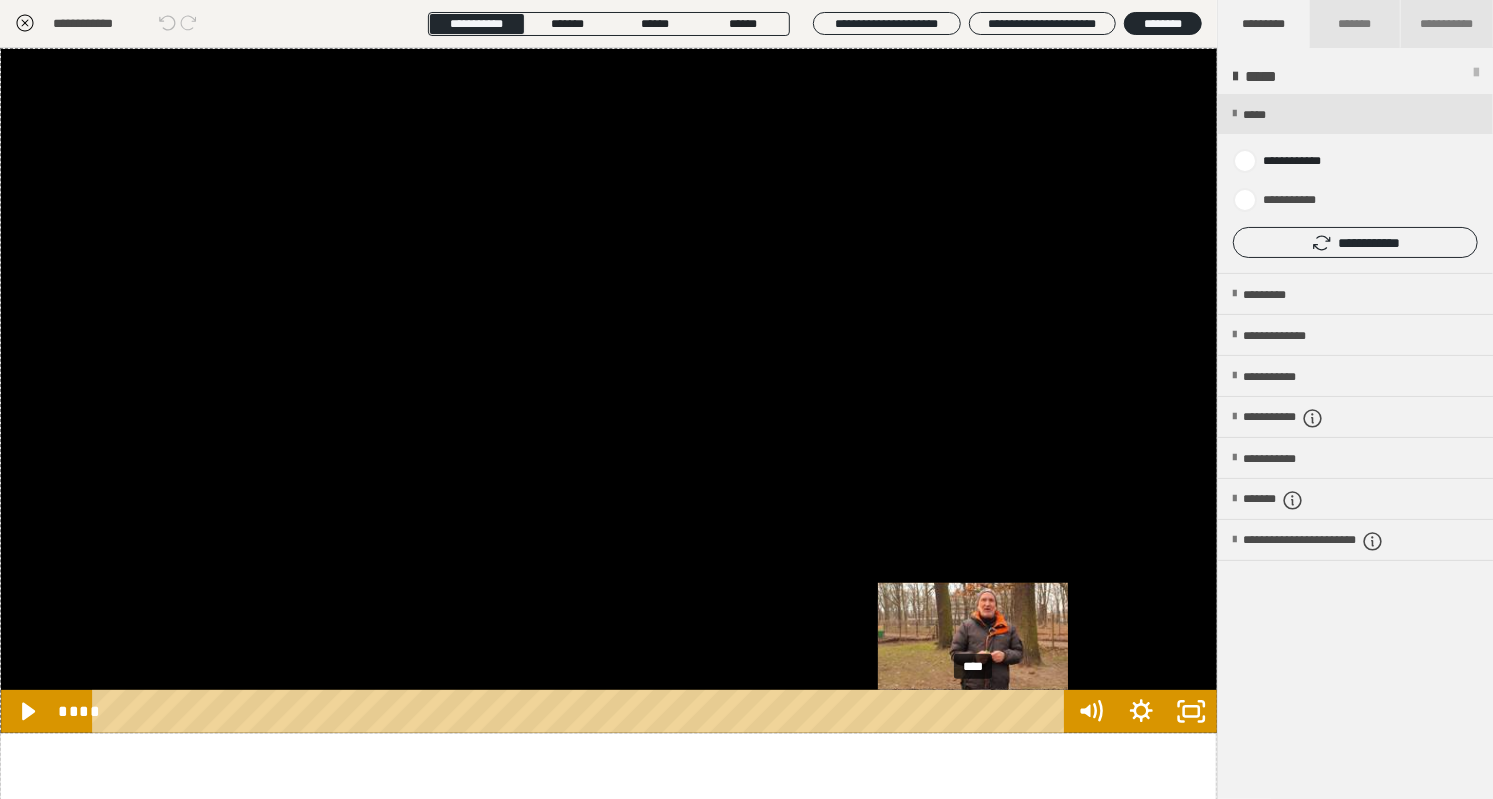 click 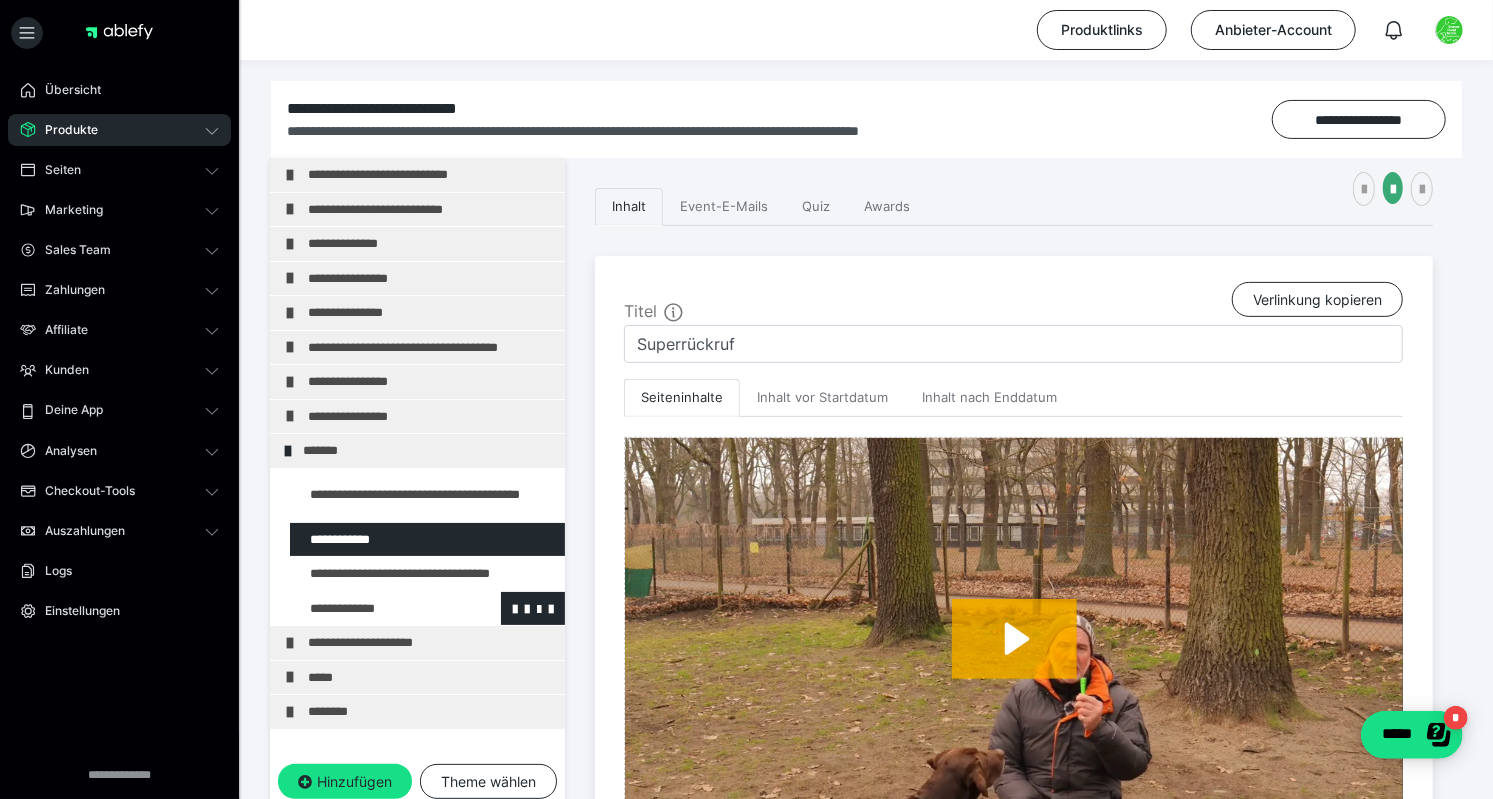 click at bounding box center [375, 609] 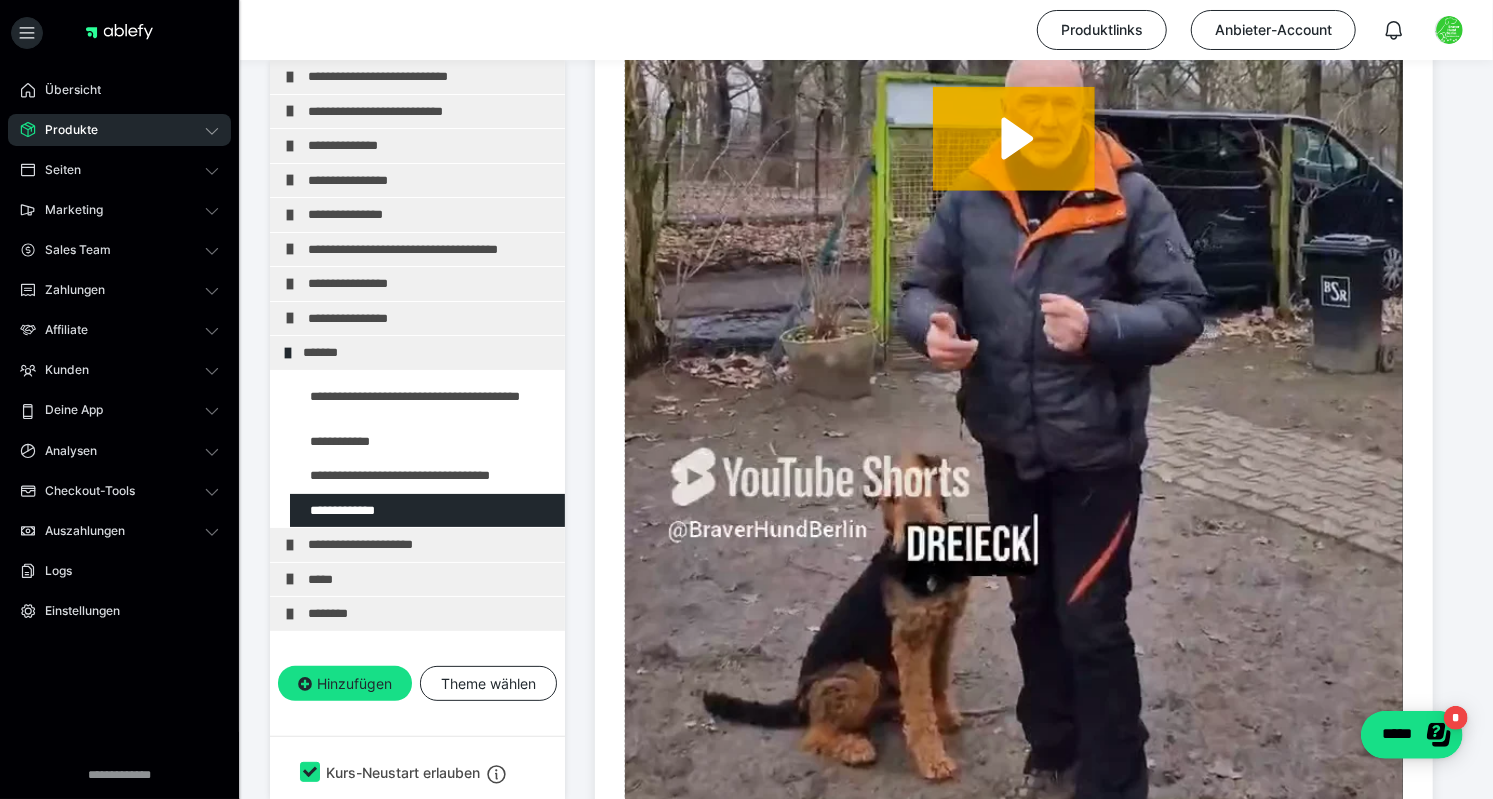scroll, scrollTop: 1222, scrollLeft: 0, axis: vertical 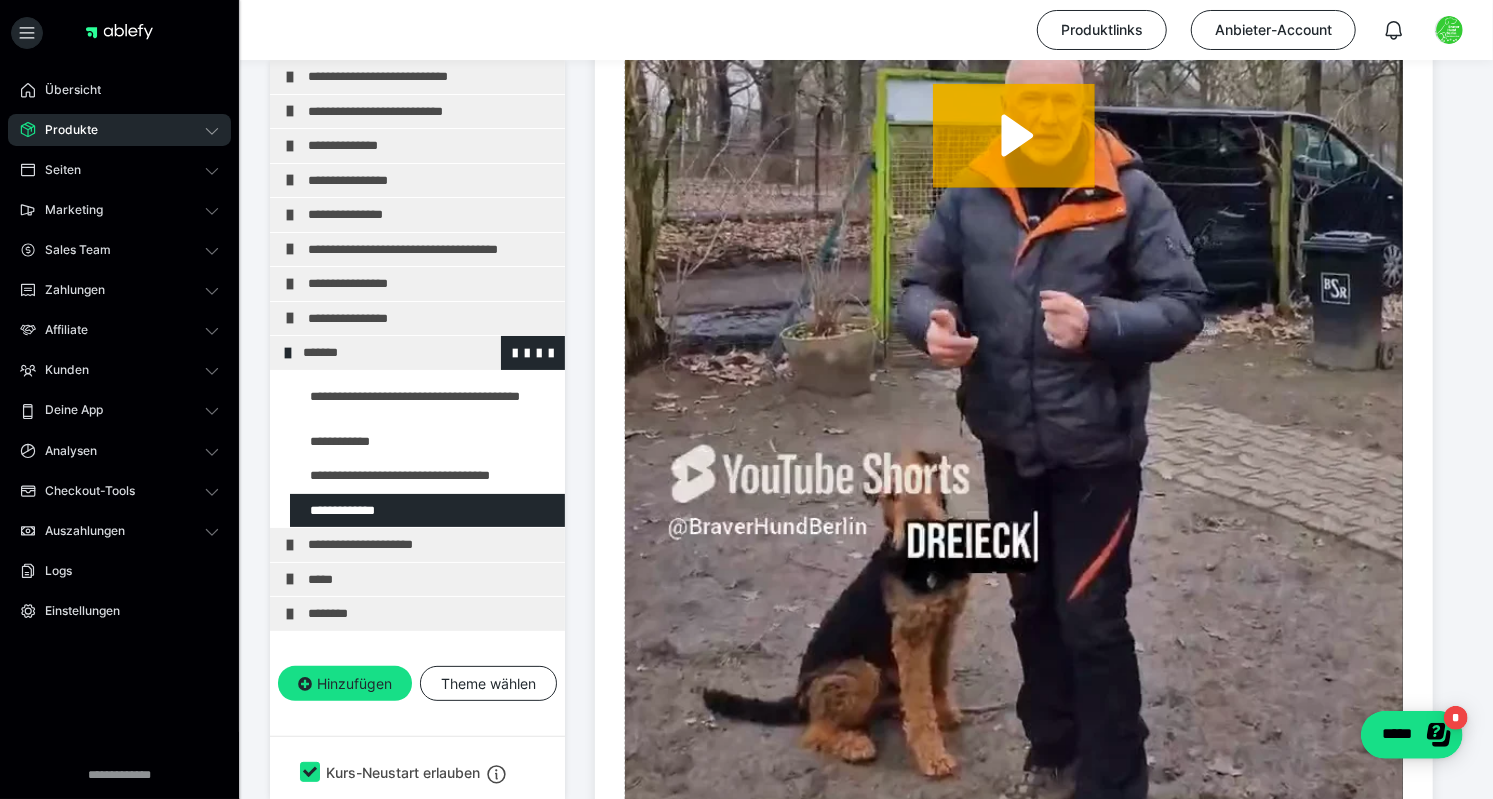 click at bounding box center (288, 353) 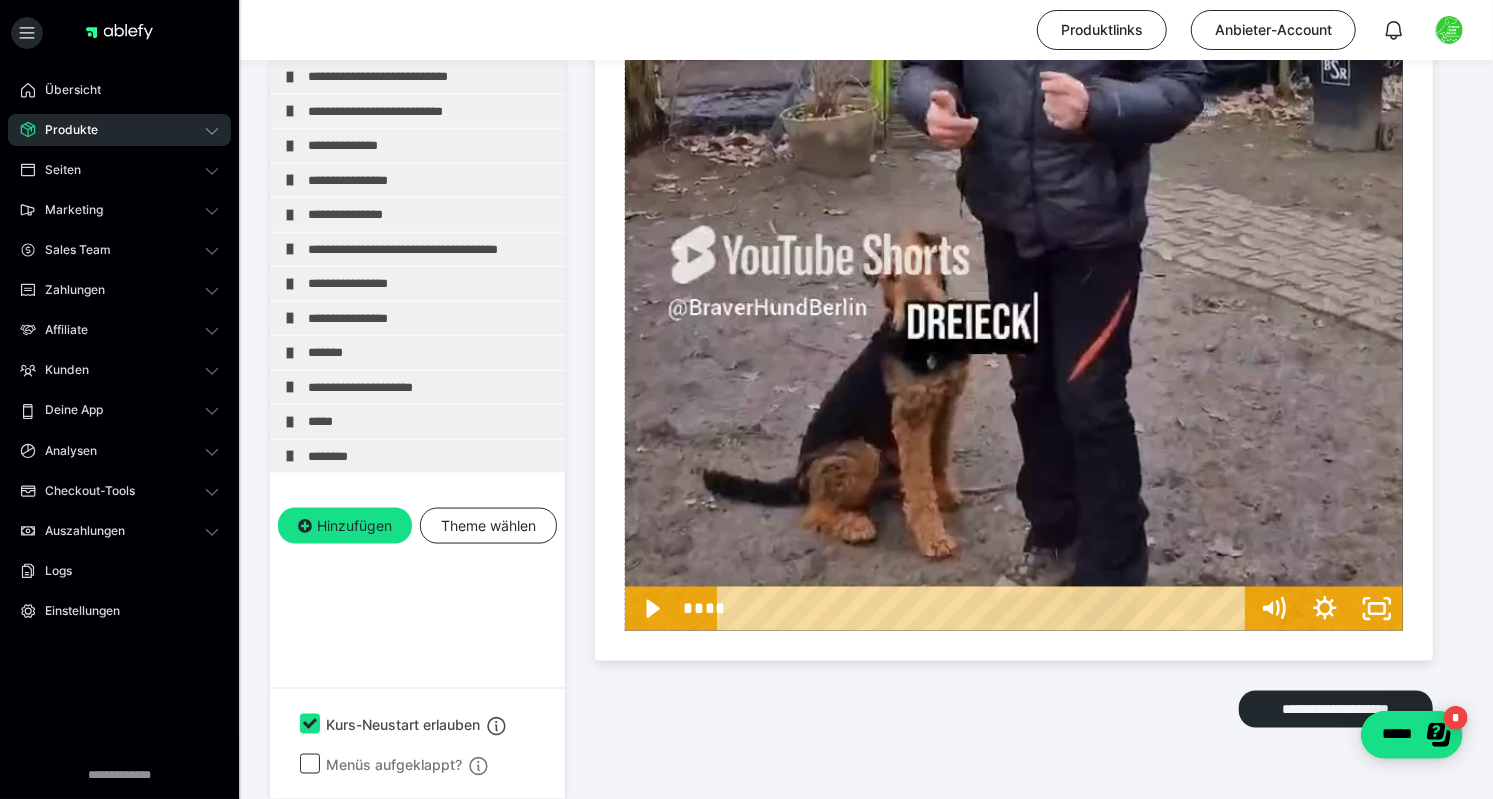 scroll, scrollTop: 1445, scrollLeft: 0, axis: vertical 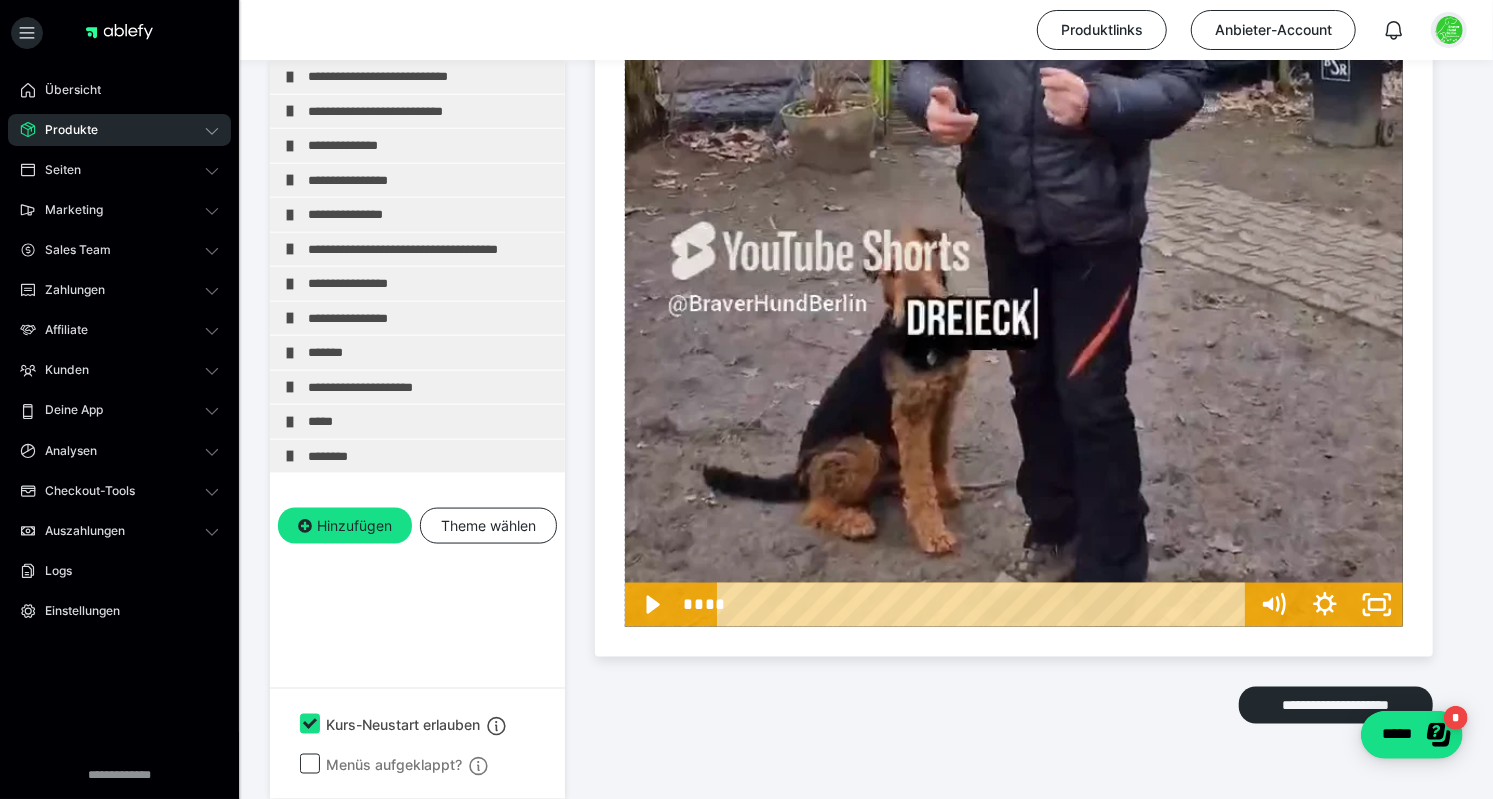 click at bounding box center (1449, 30) 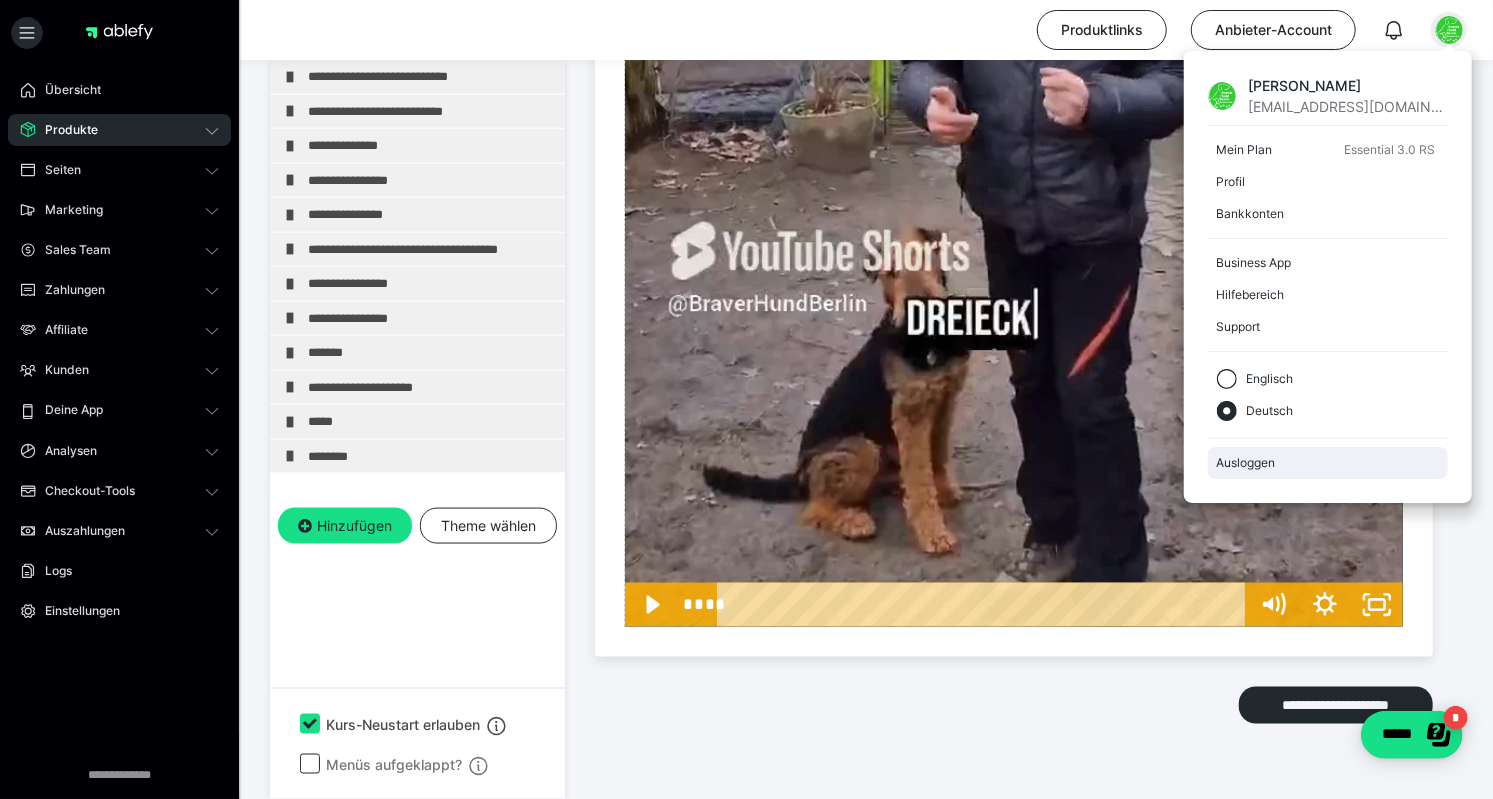 click on "Ausloggen" at bounding box center (1328, 463) 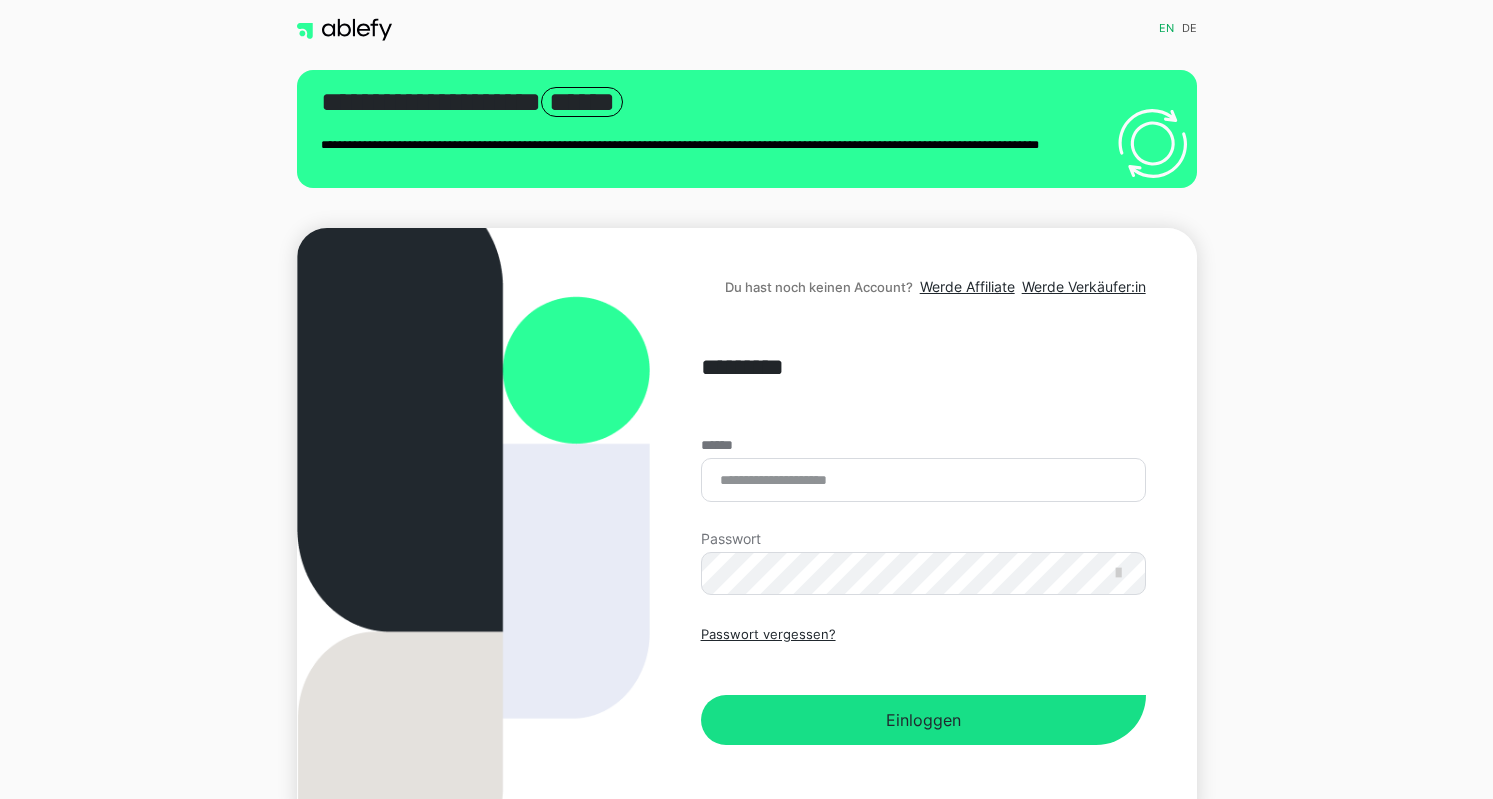 scroll, scrollTop: 0, scrollLeft: 0, axis: both 